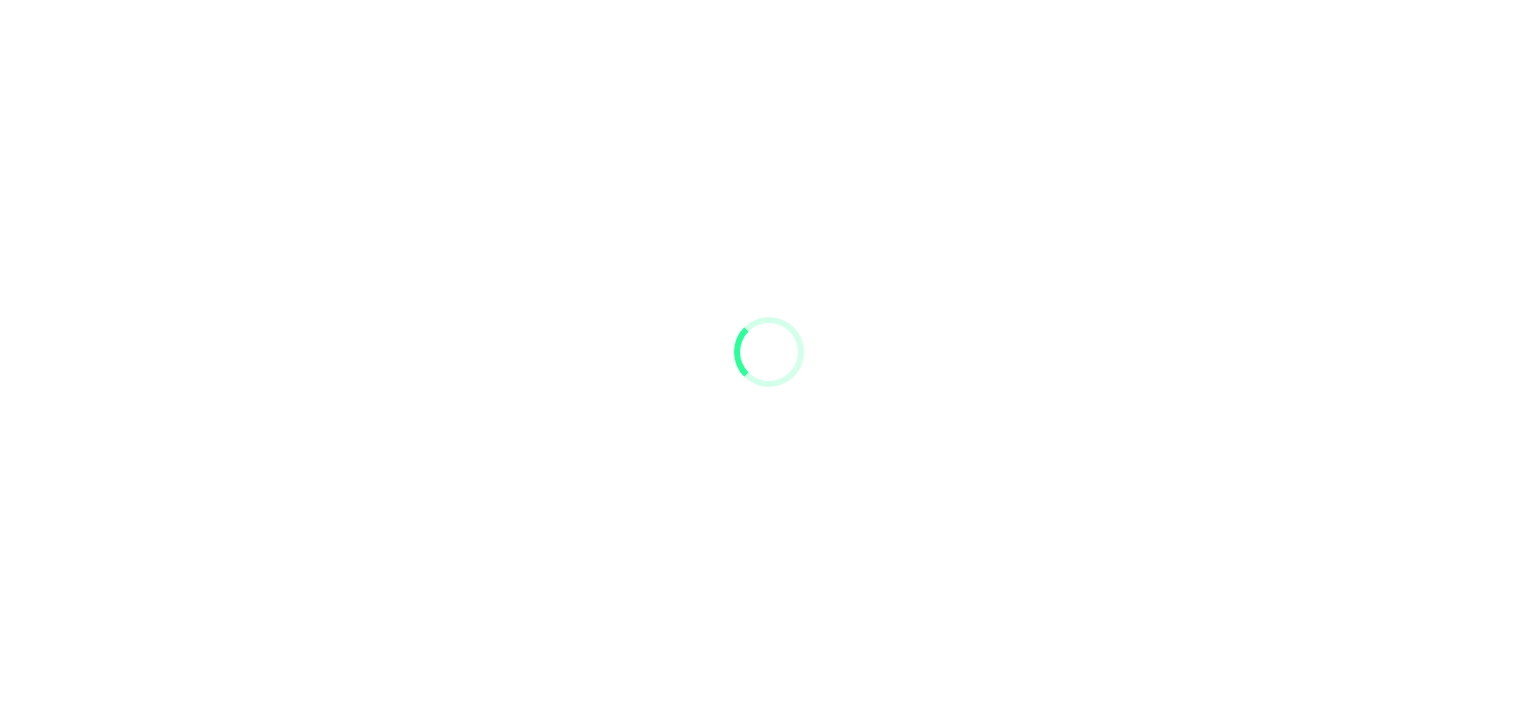 scroll, scrollTop: 0, scrollLeft: 0, axis: both 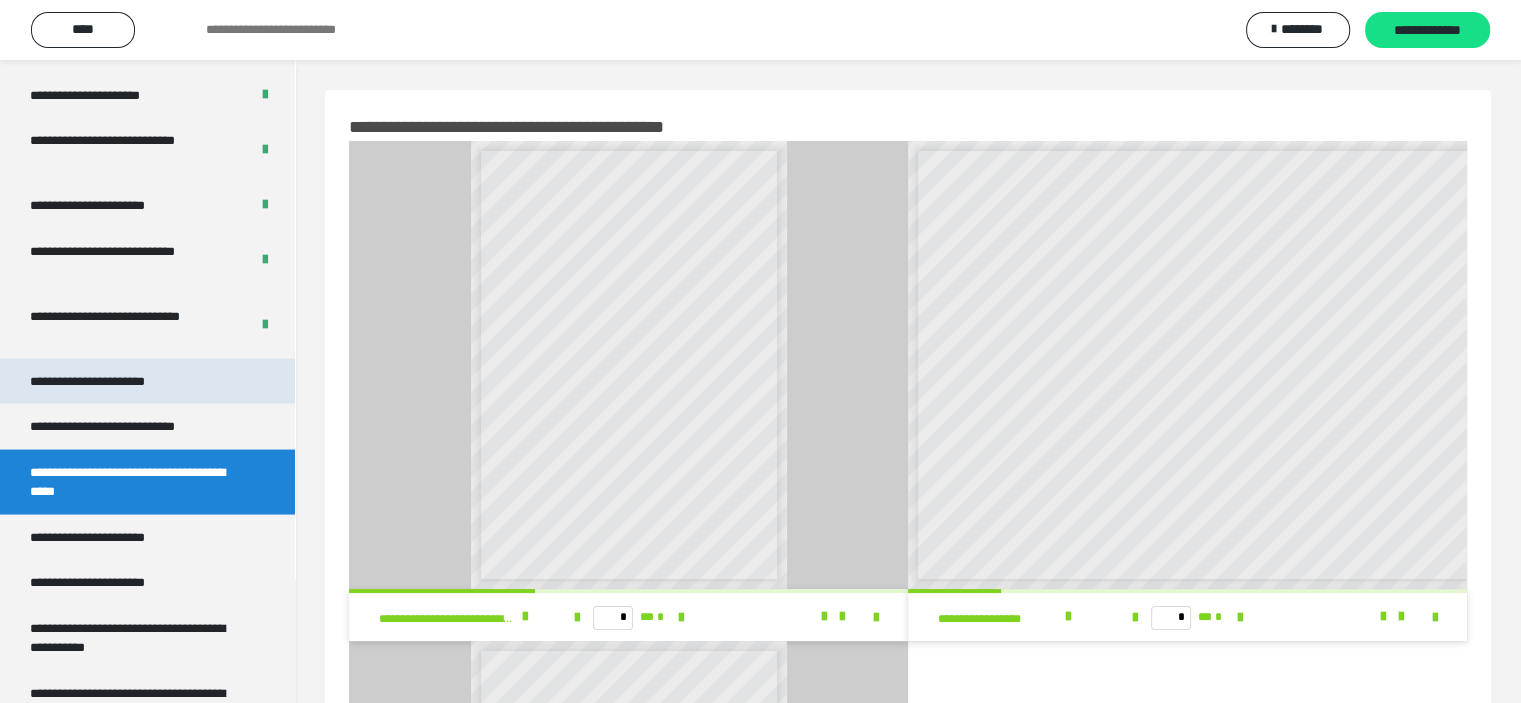 click on "**********" at bounding box center [109, 381] 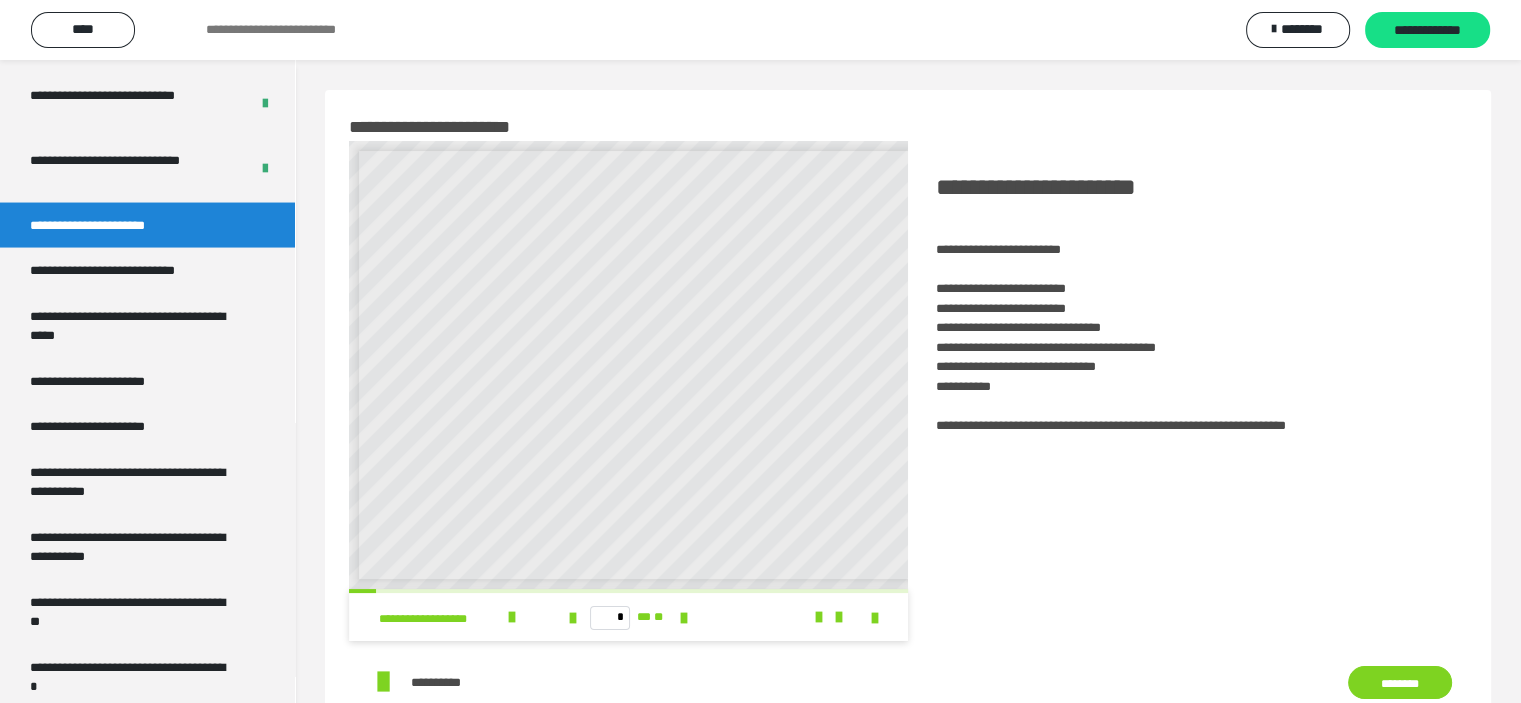 scroll, scrollTop: 3964, scrollLeft: 0, axis: vertical 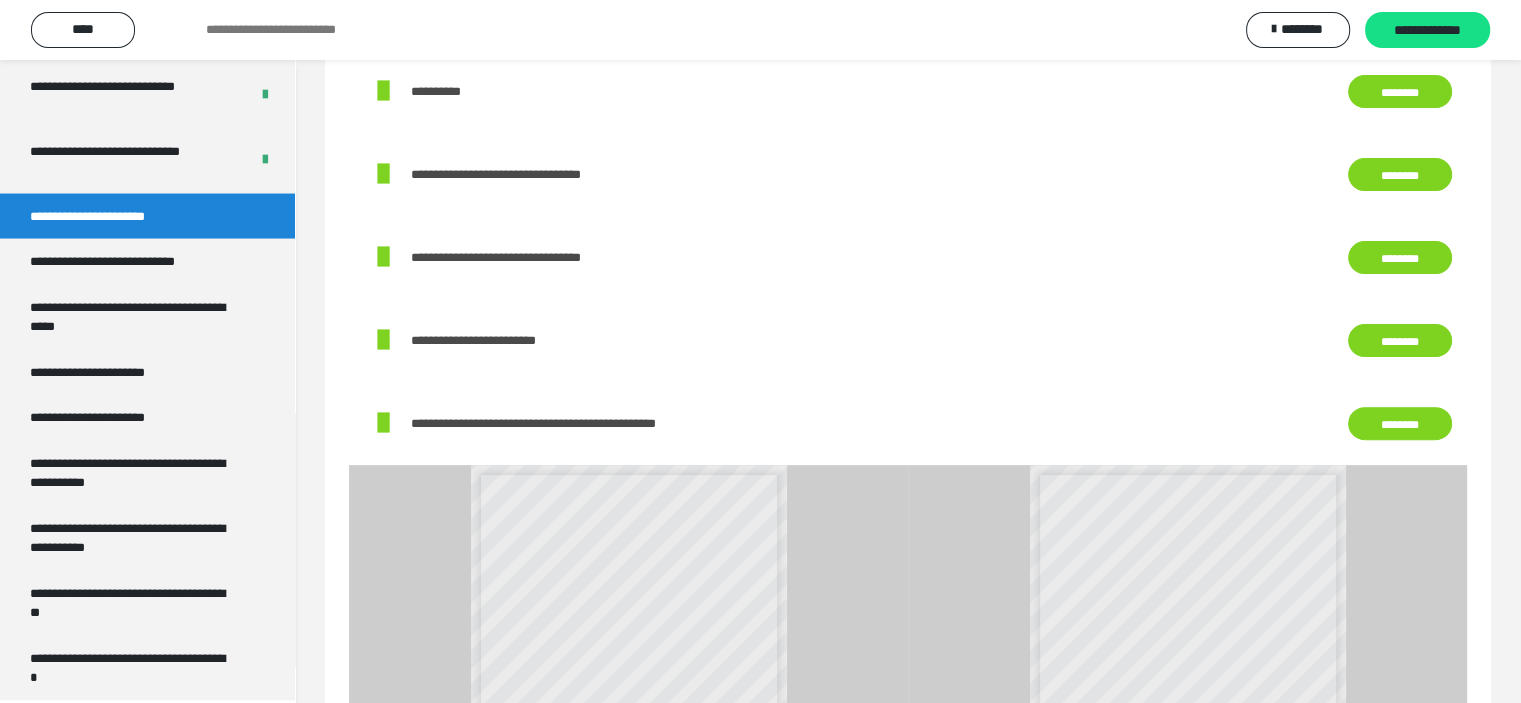 click on "********" at bounding box center (1400, 92) 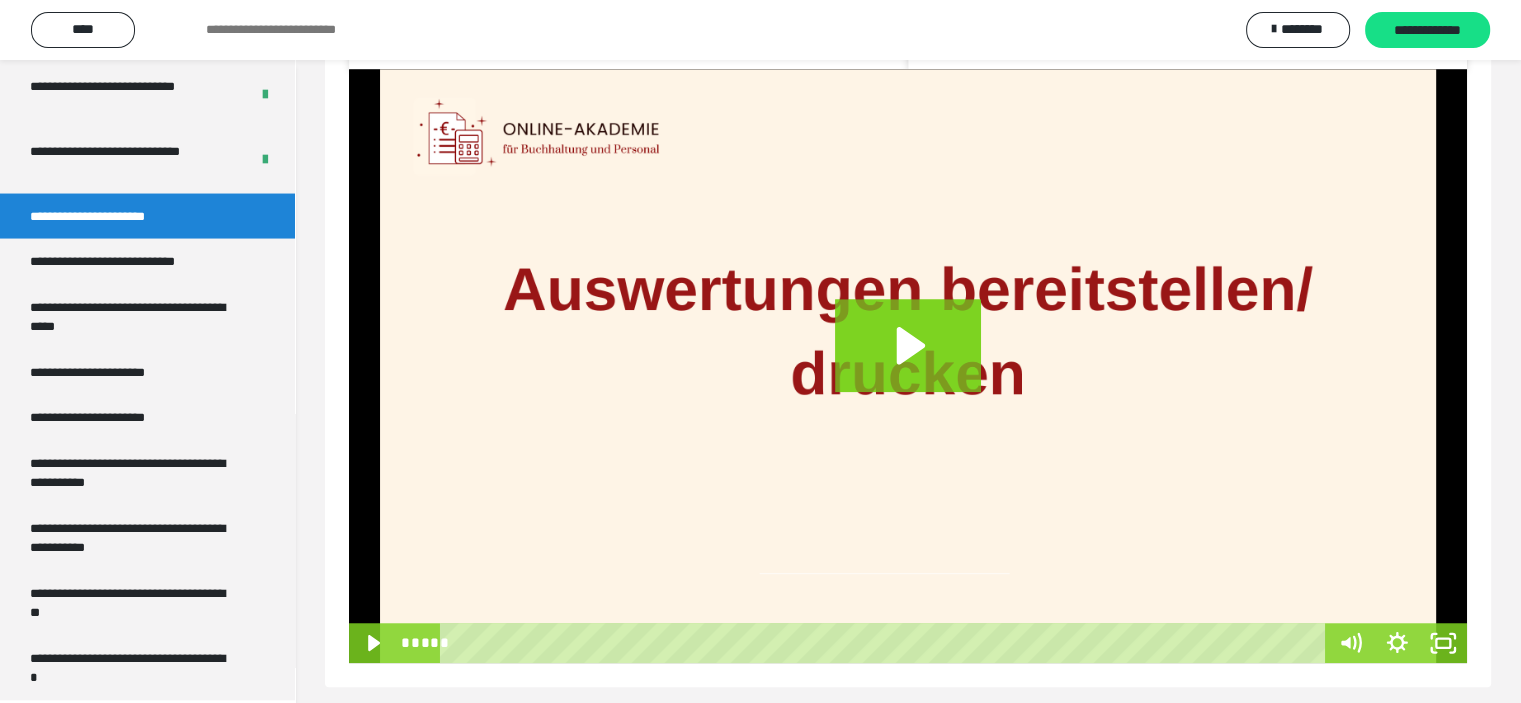 scroll, scrollTop: 1500, scrollLeft: 0, axis: vertical 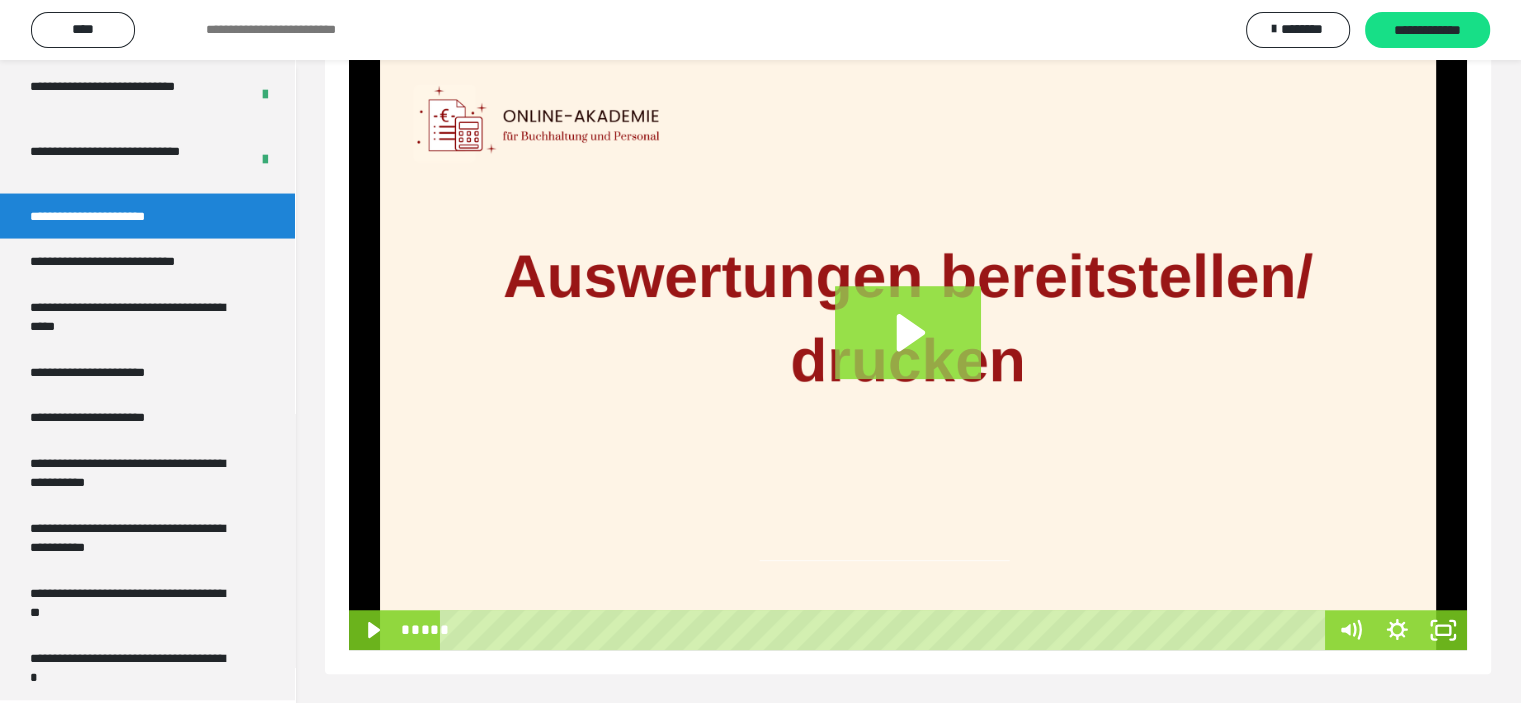 click 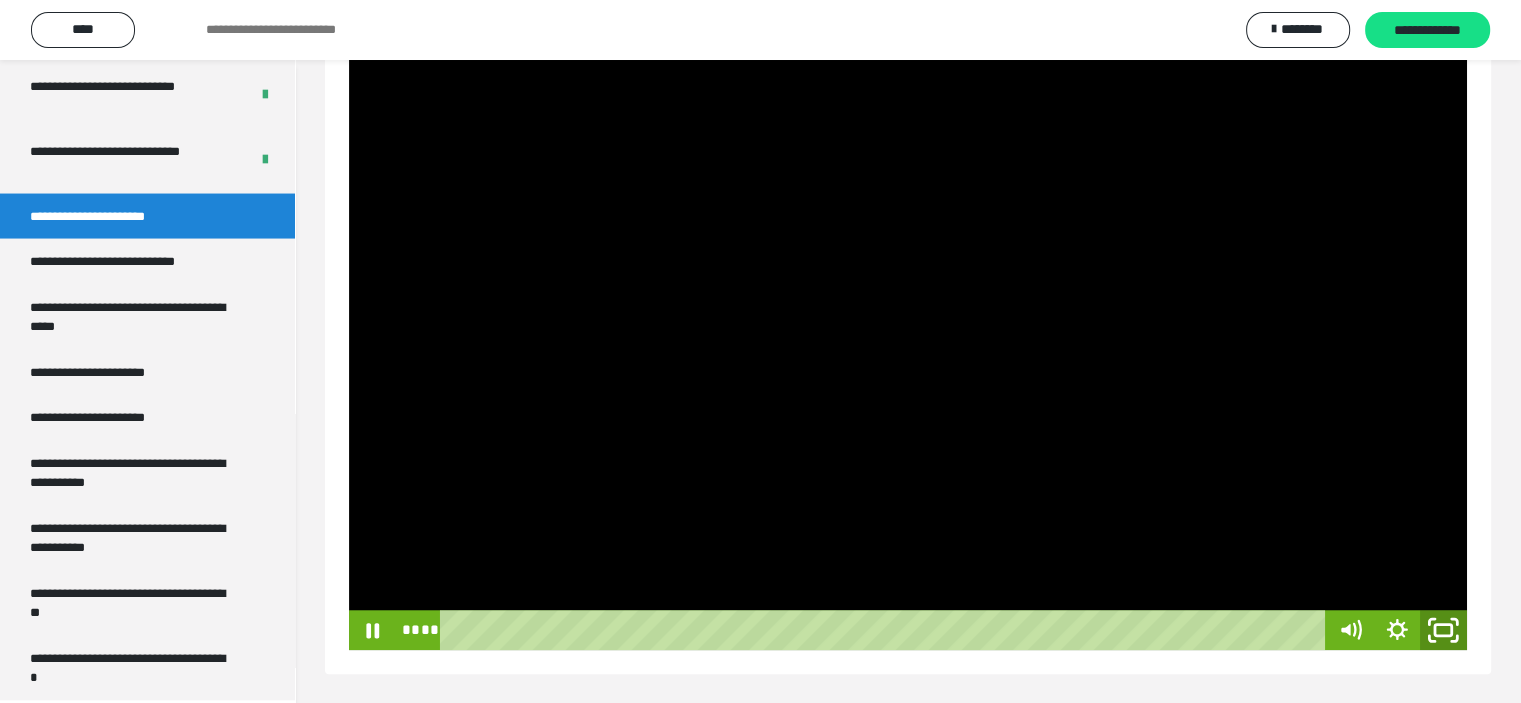 click 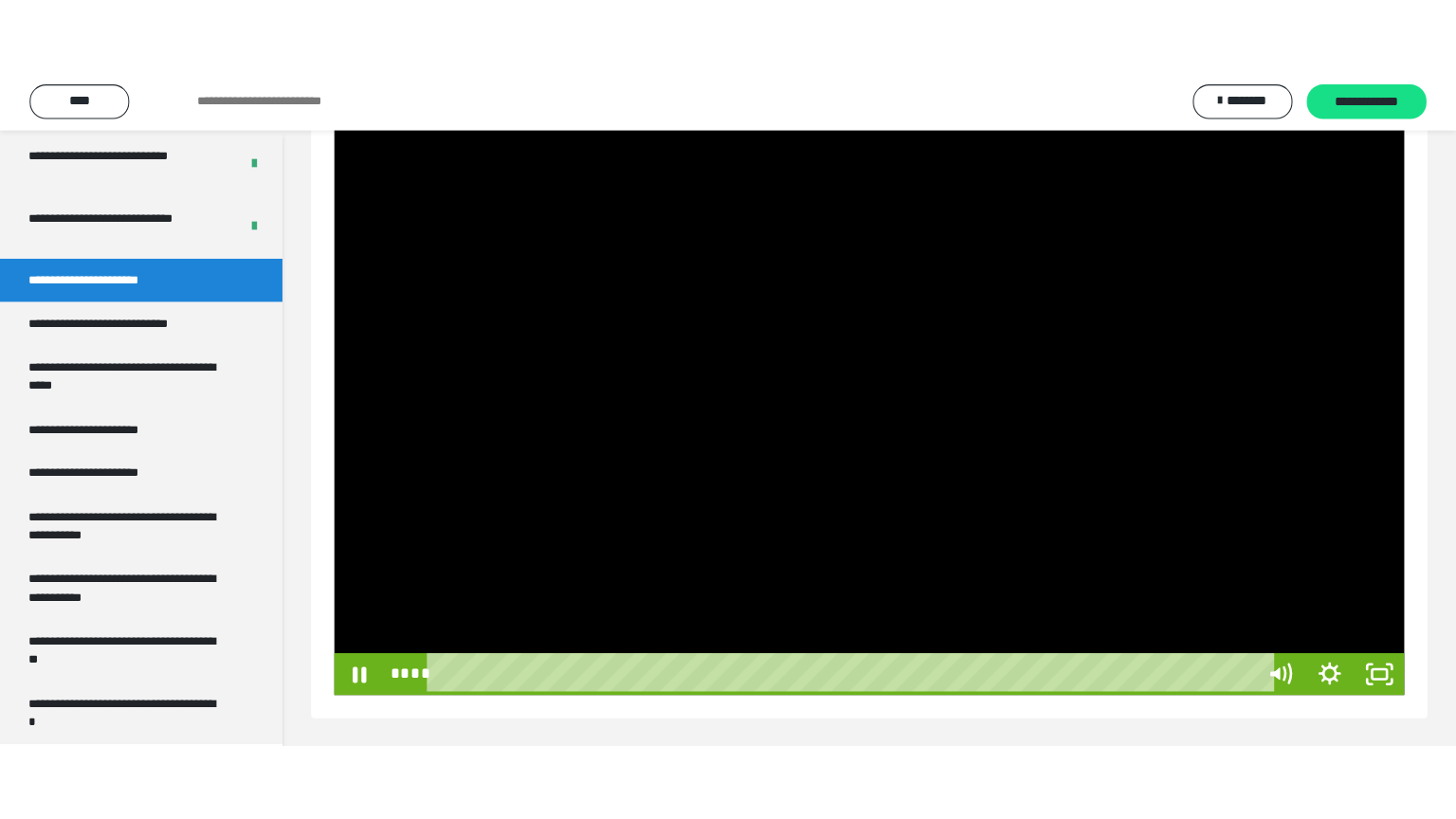 scroll, scrollTop: 1278, scrollLeft: 0, axis: vertical 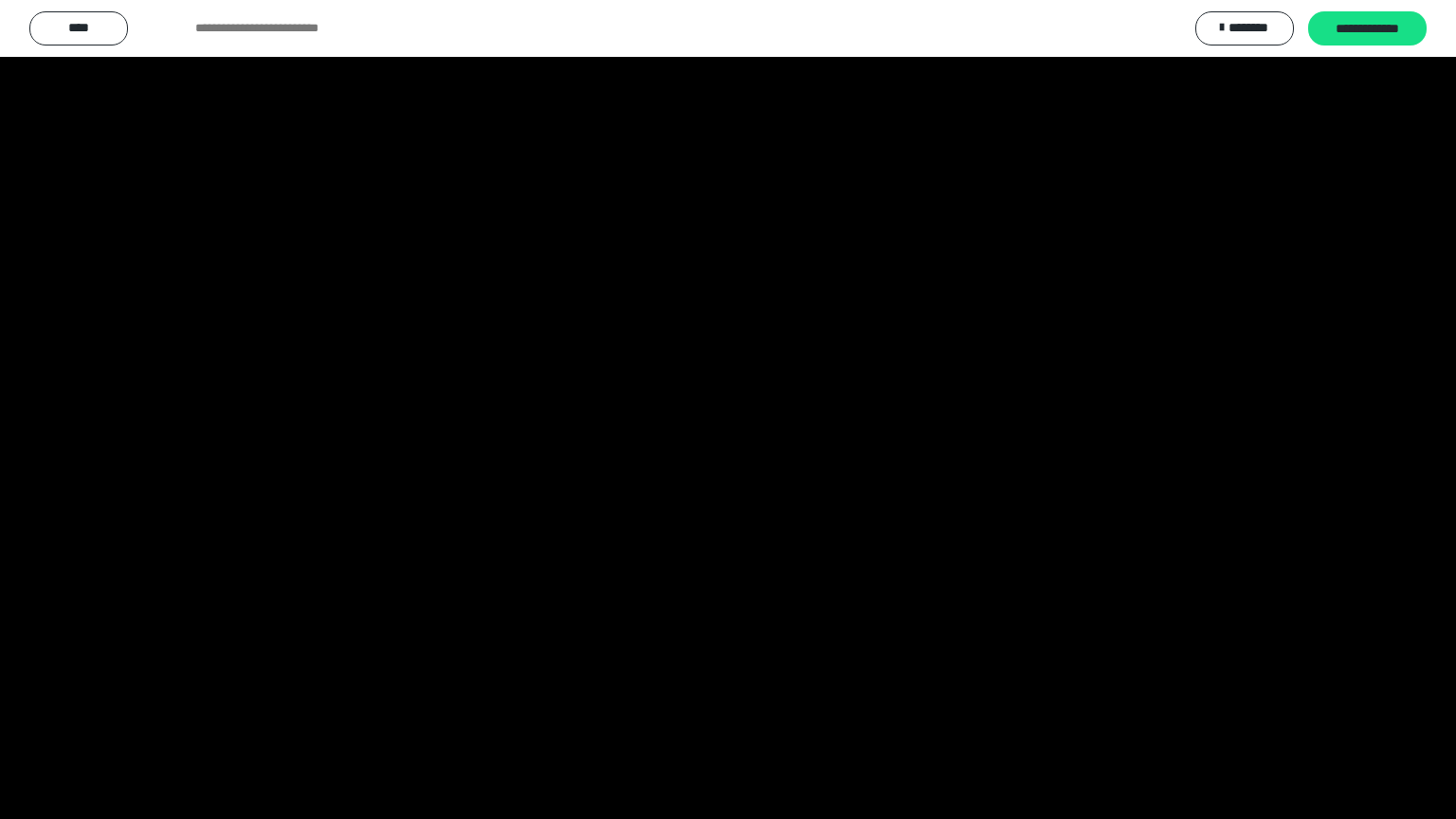 type 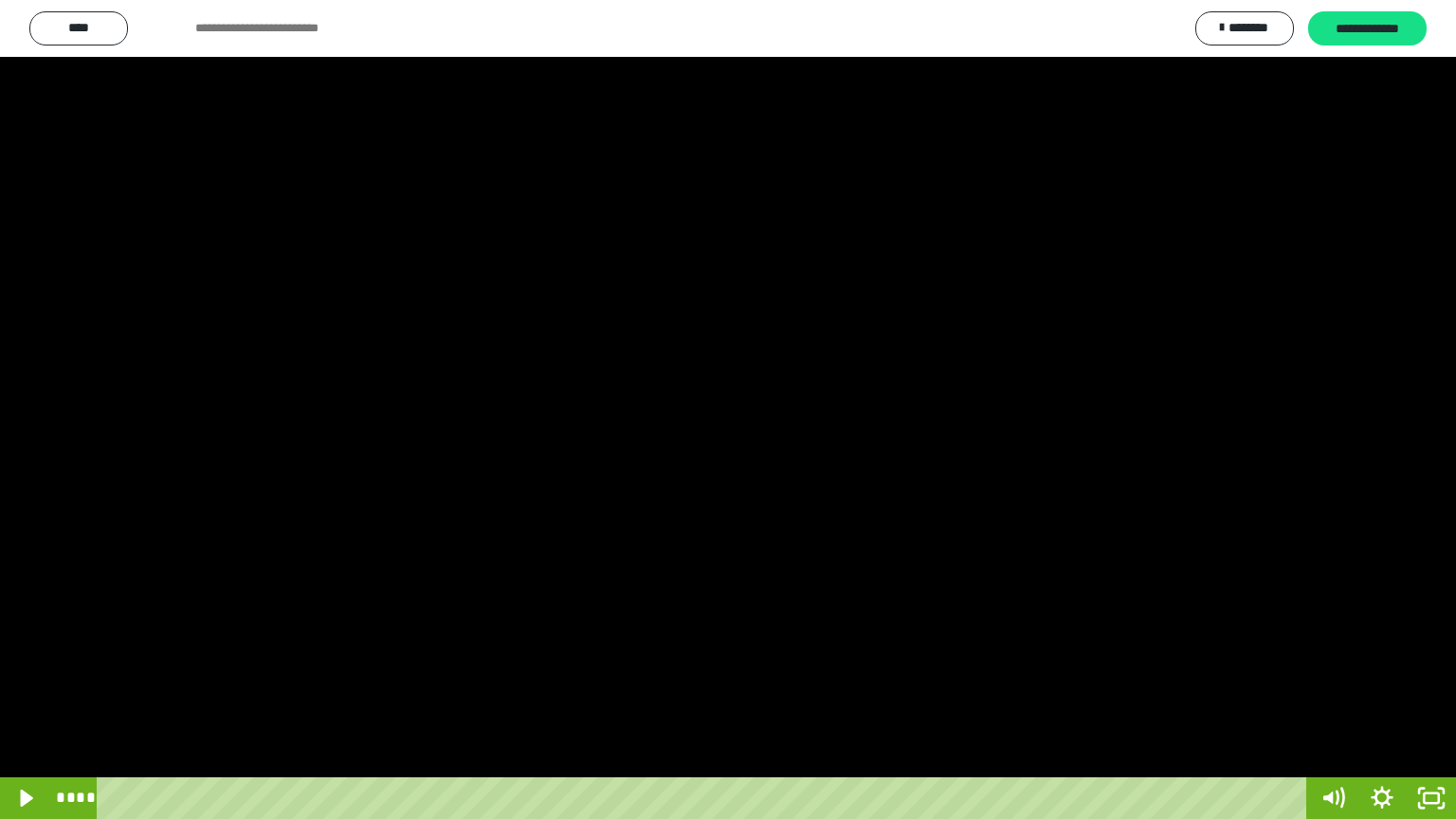 click at bounding box center (728, 410) 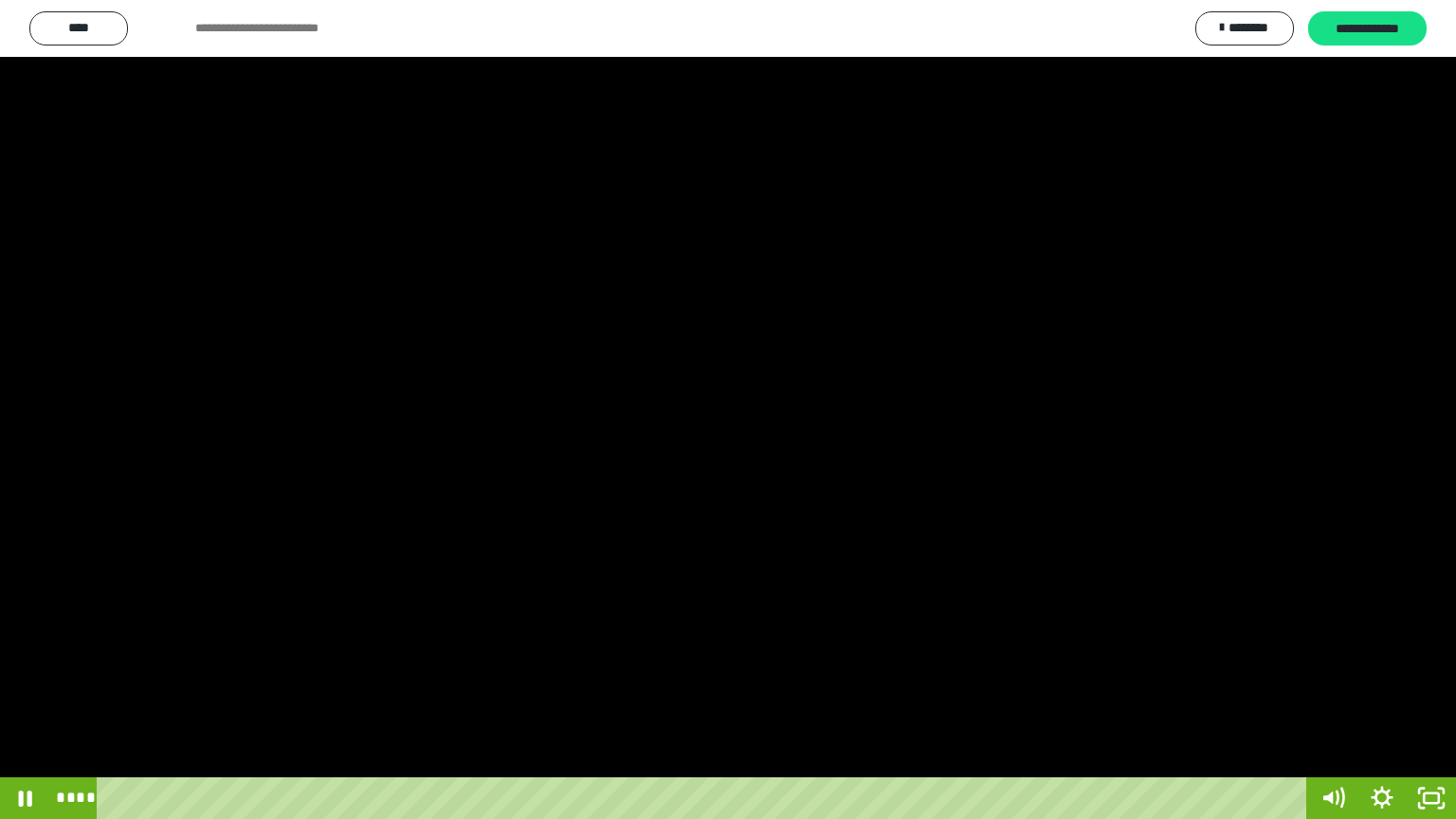 click at bounding box center (728, 410) 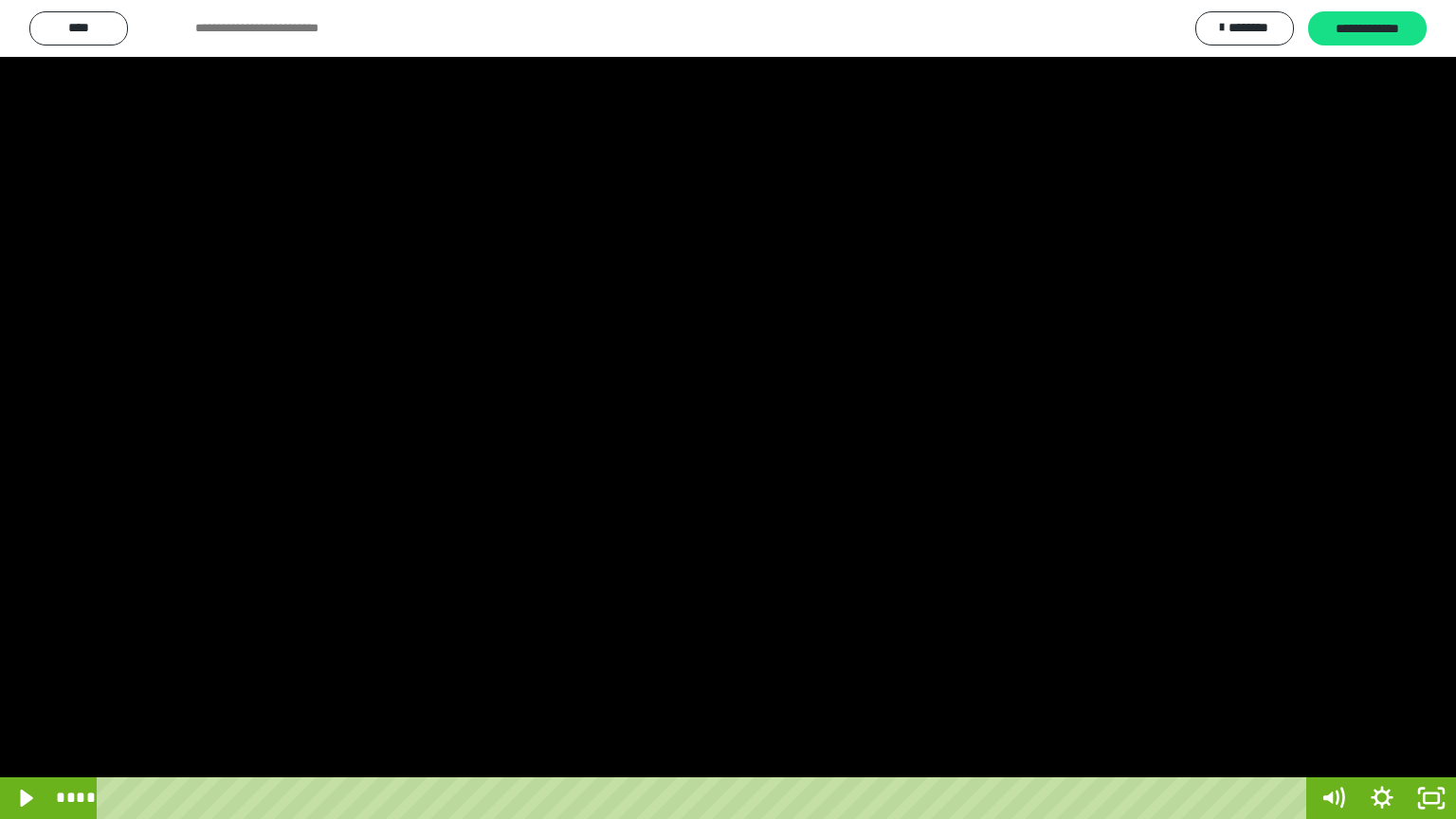 click at bounding box center [728, 410] 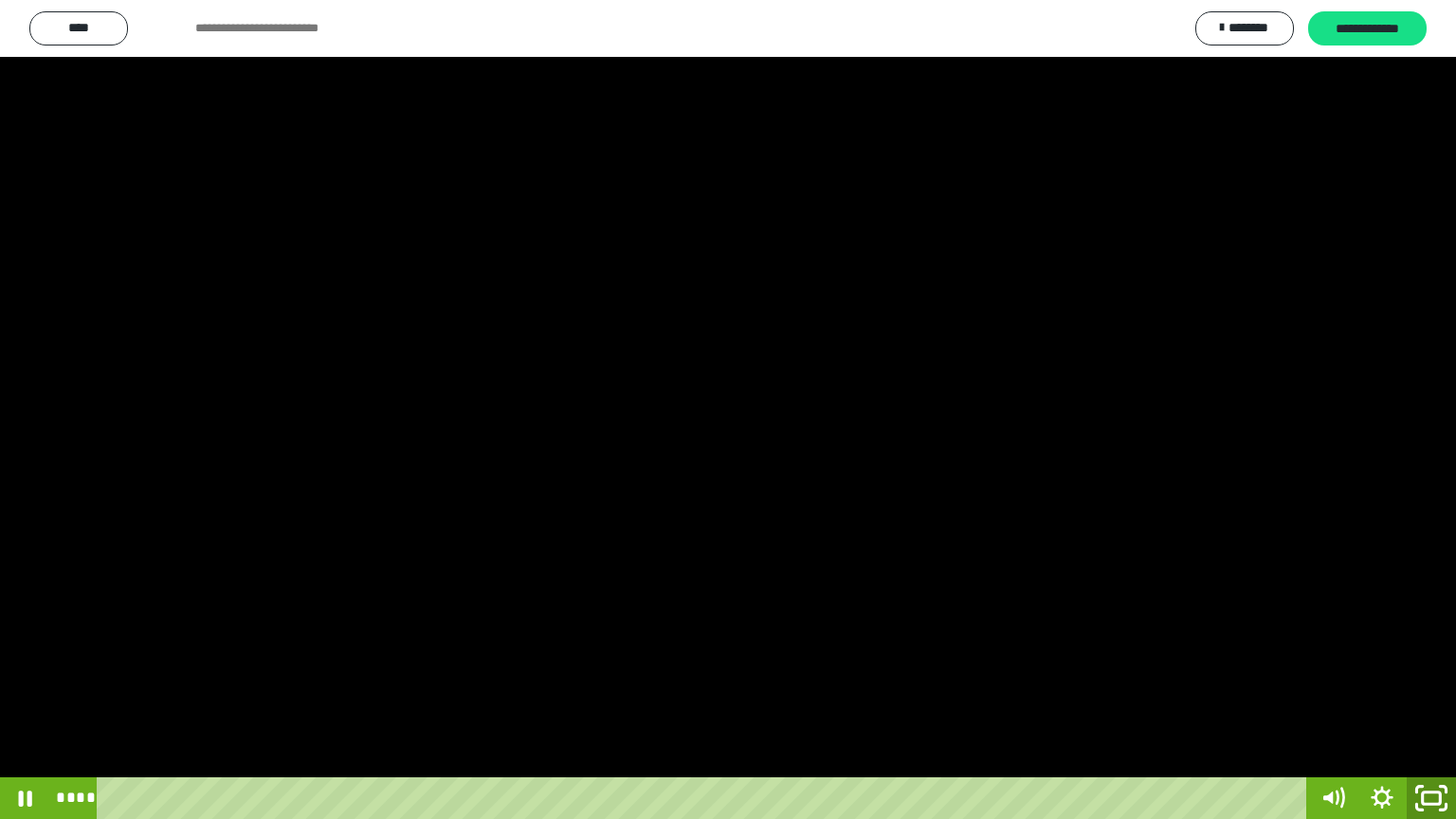click 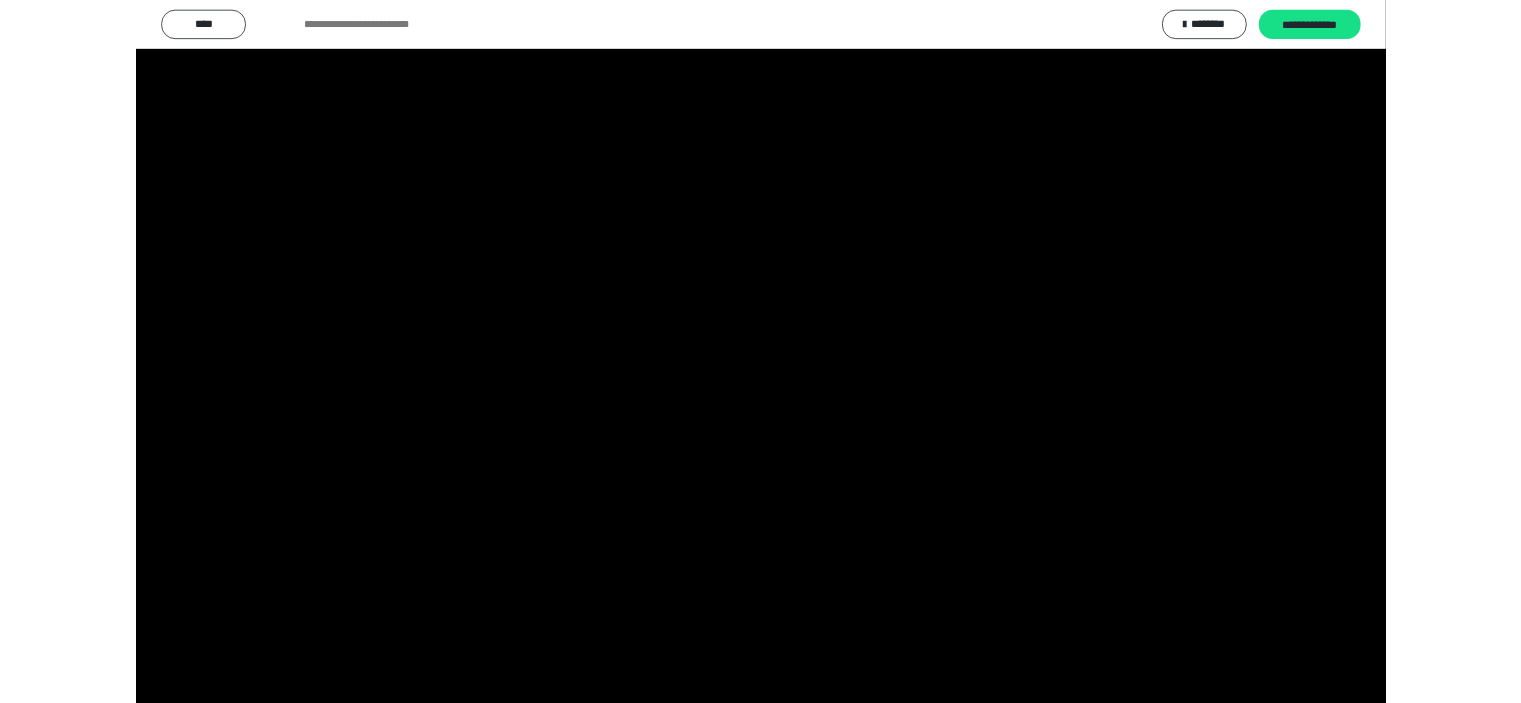 scroll, scrollTop: 3964, scrollLeft: 0, axis: vertical 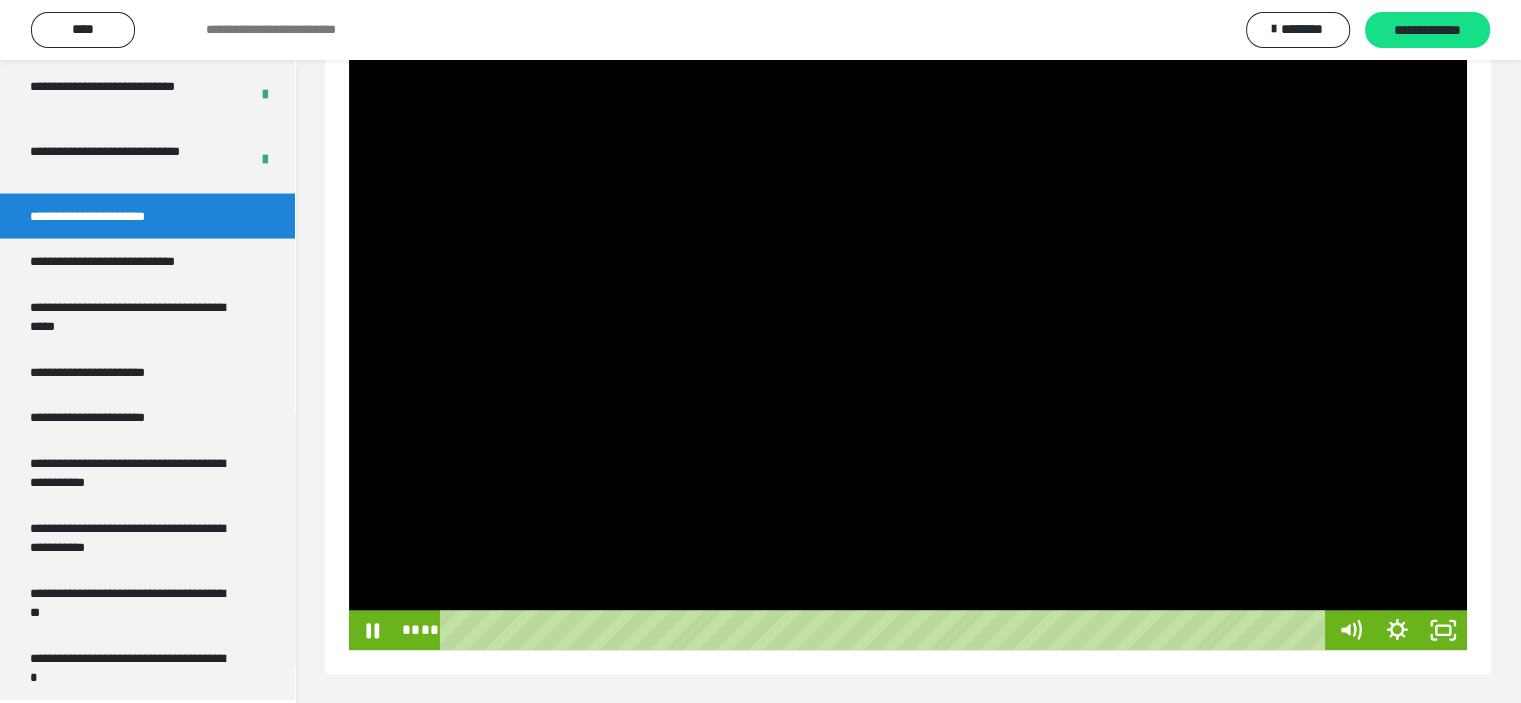 click at bounding box center [908, 353] 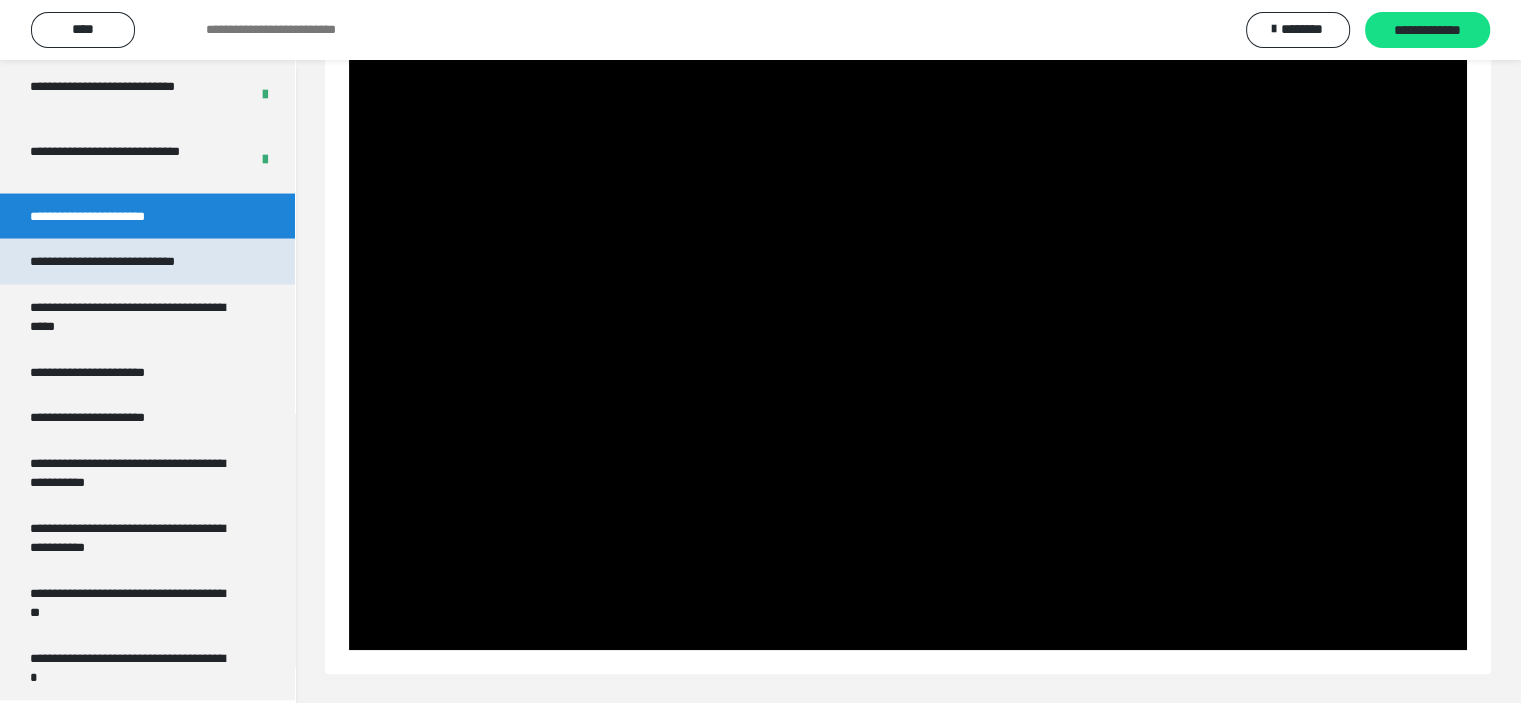 click on "**********" at bounding box center [129, 262] 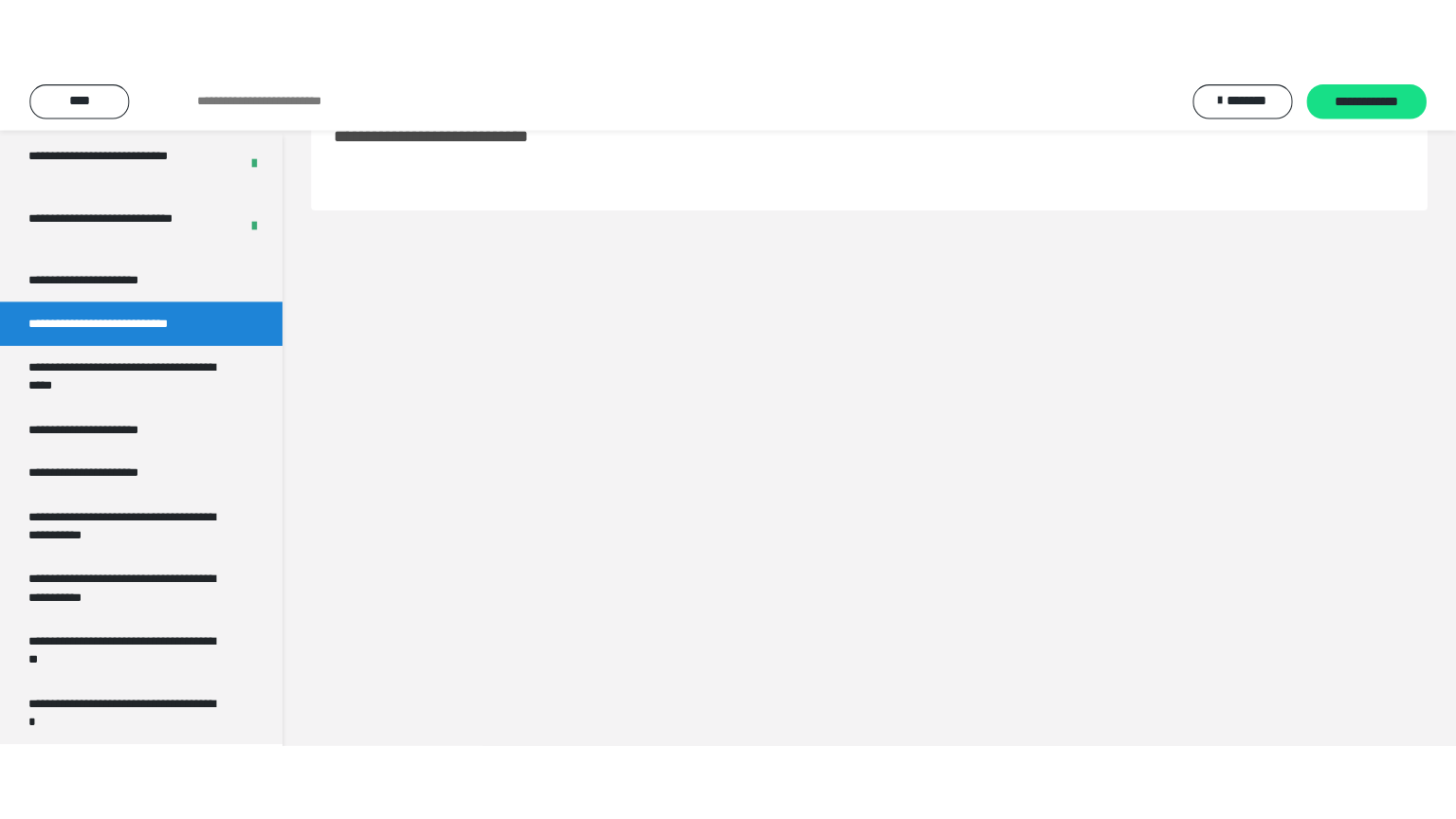 scroll, scrollTop: 57, scrollLeft: 0, axis: vertical 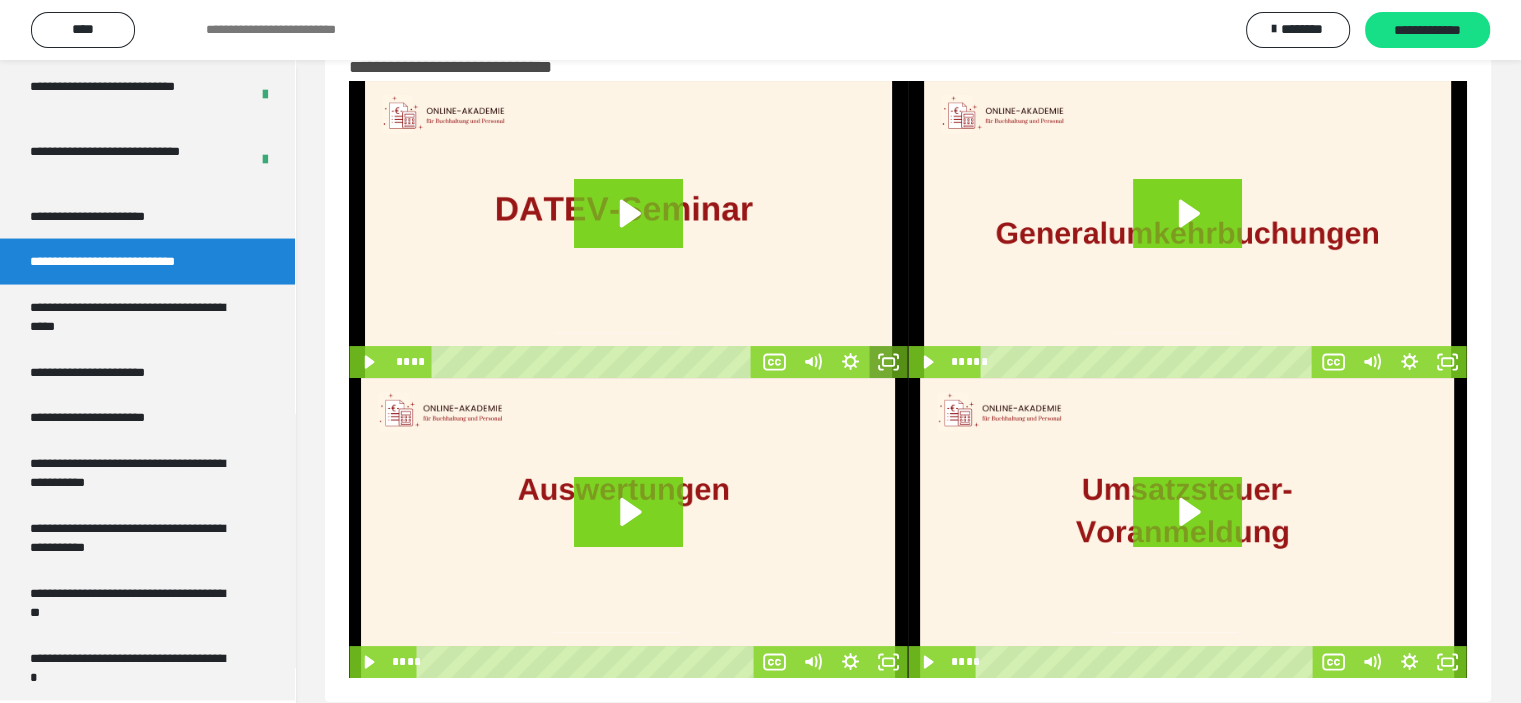 click 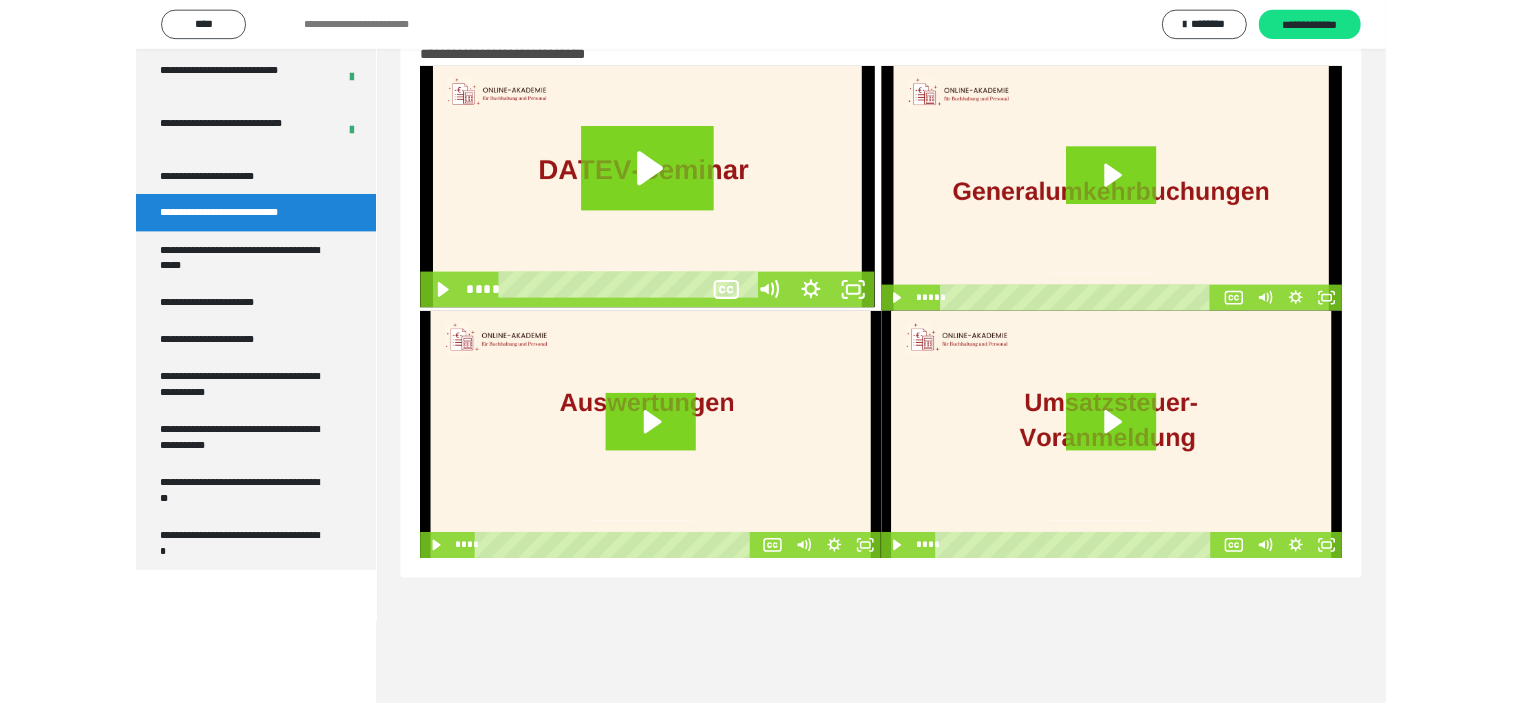 scroll, scrollTop: 3804, scrollLeft: 0, axis: vertical 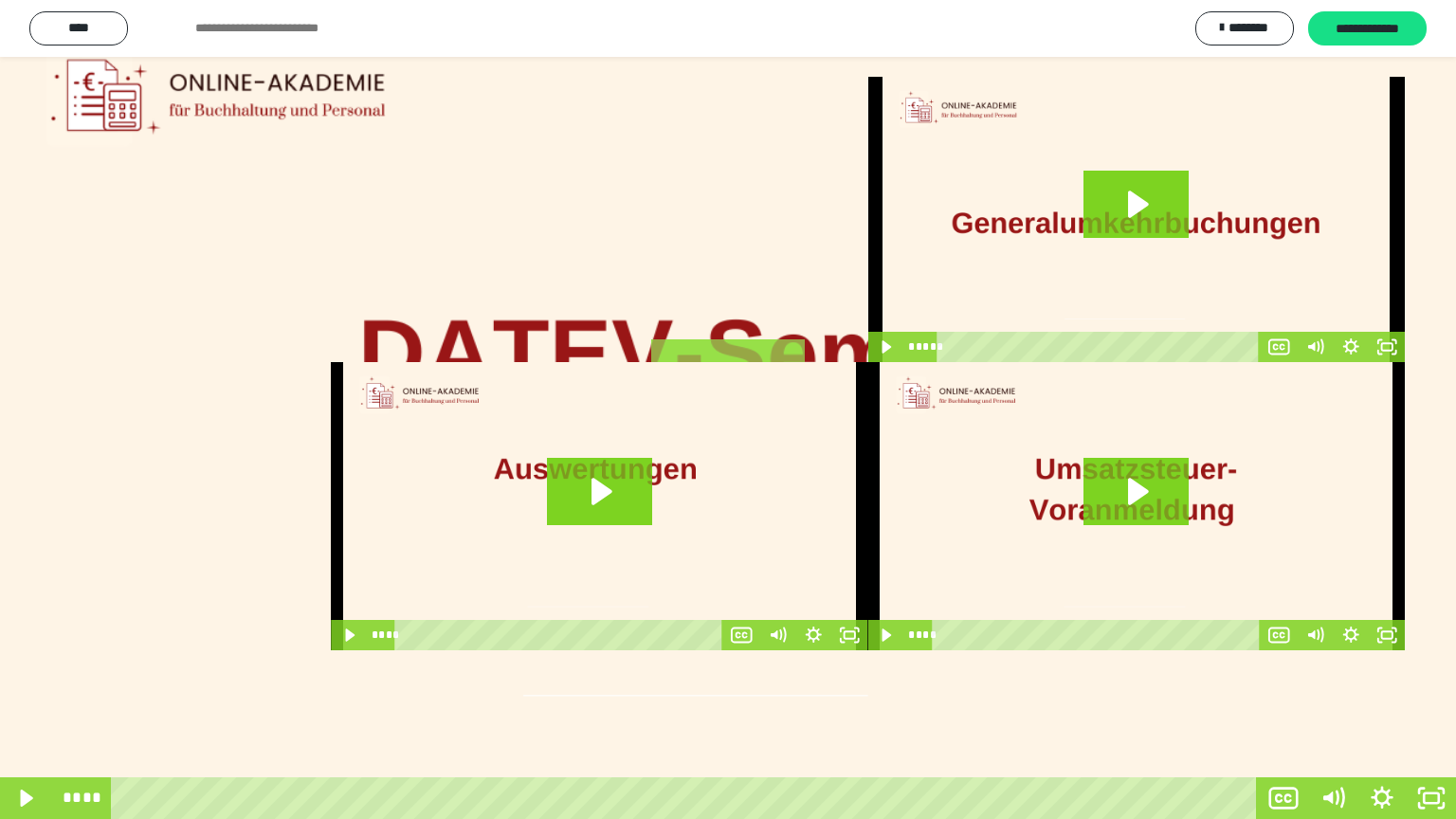 click 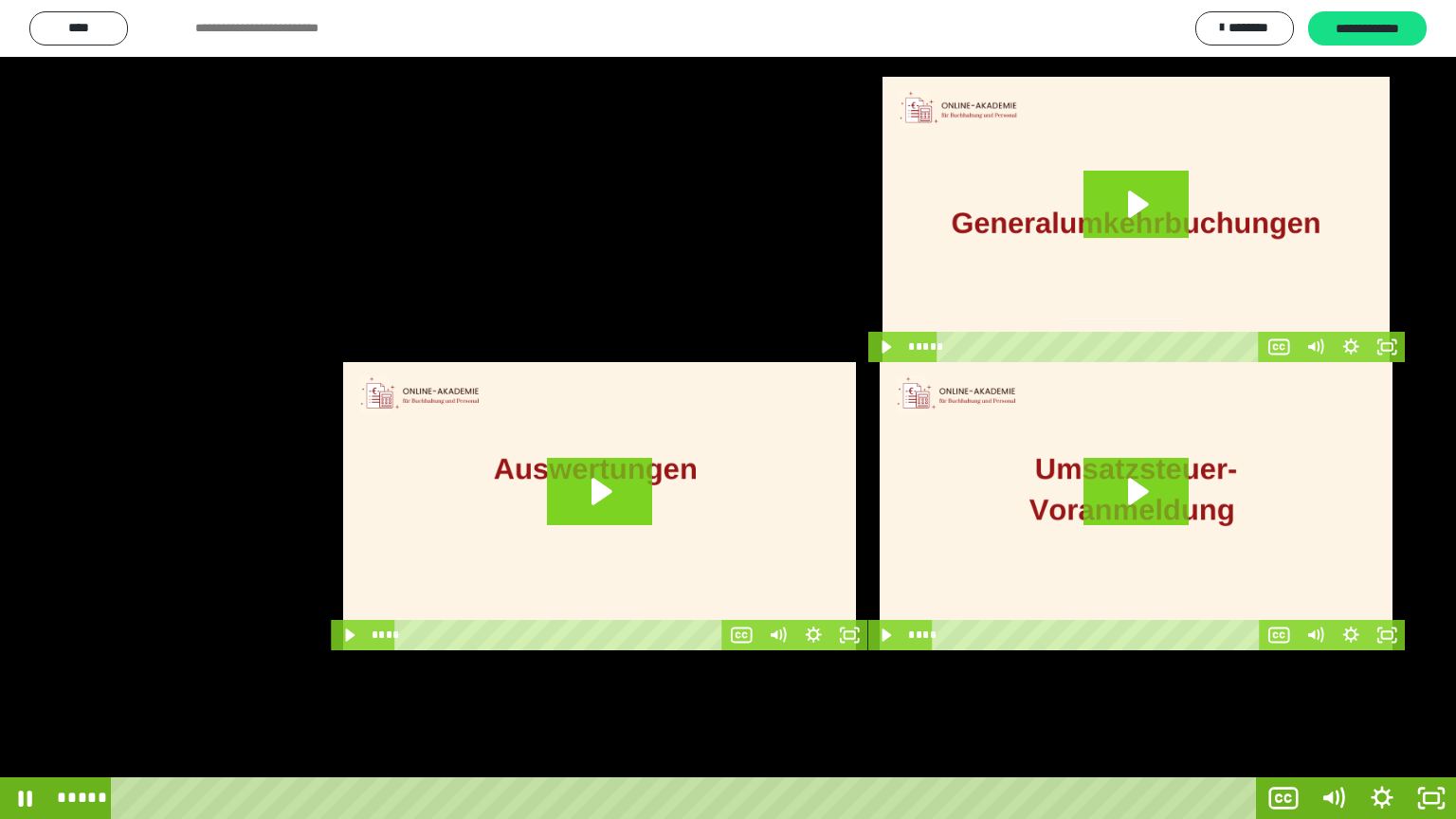 click at bounding box center (728, 410) 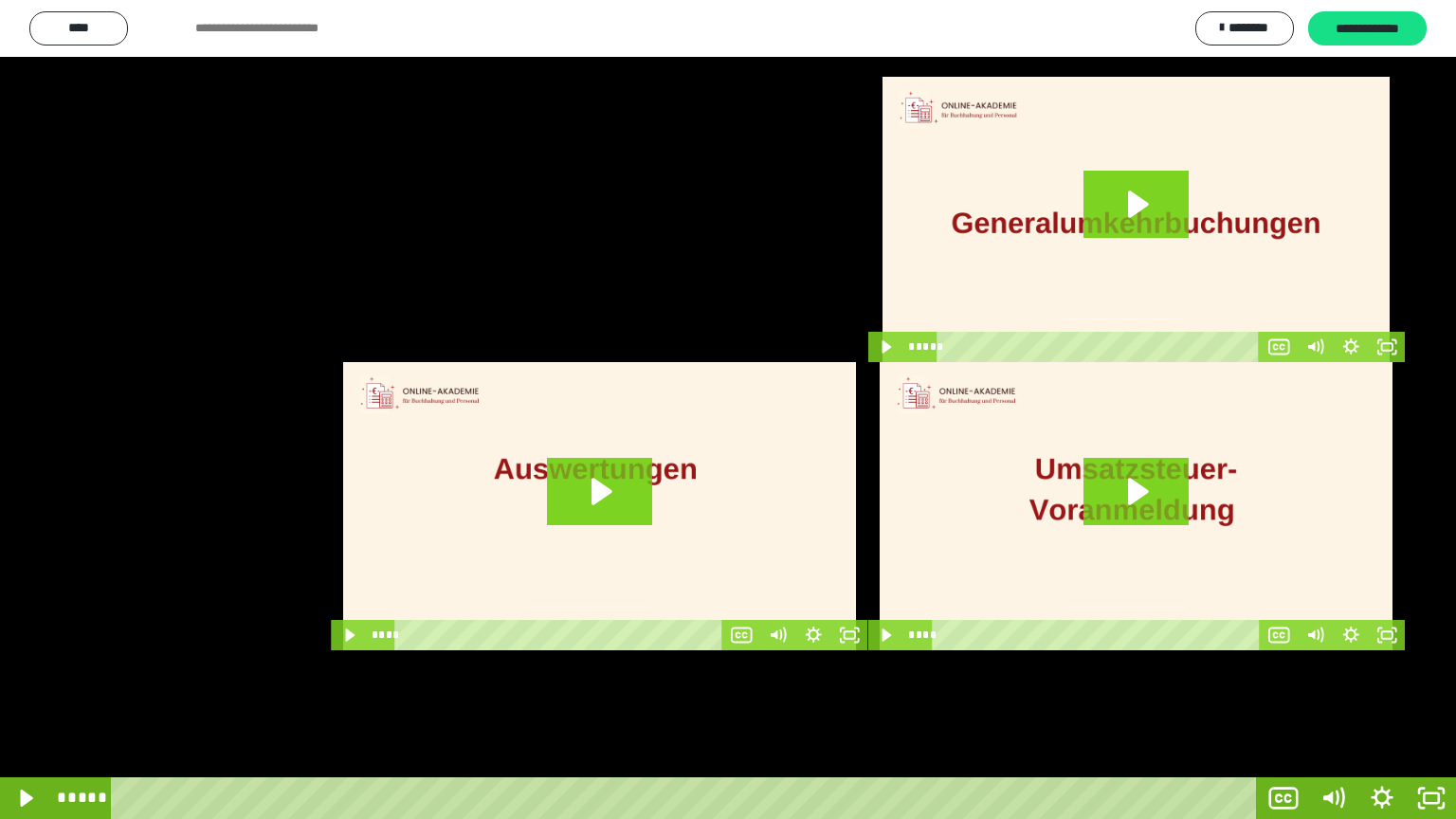 click at bounding box center (728, 410) 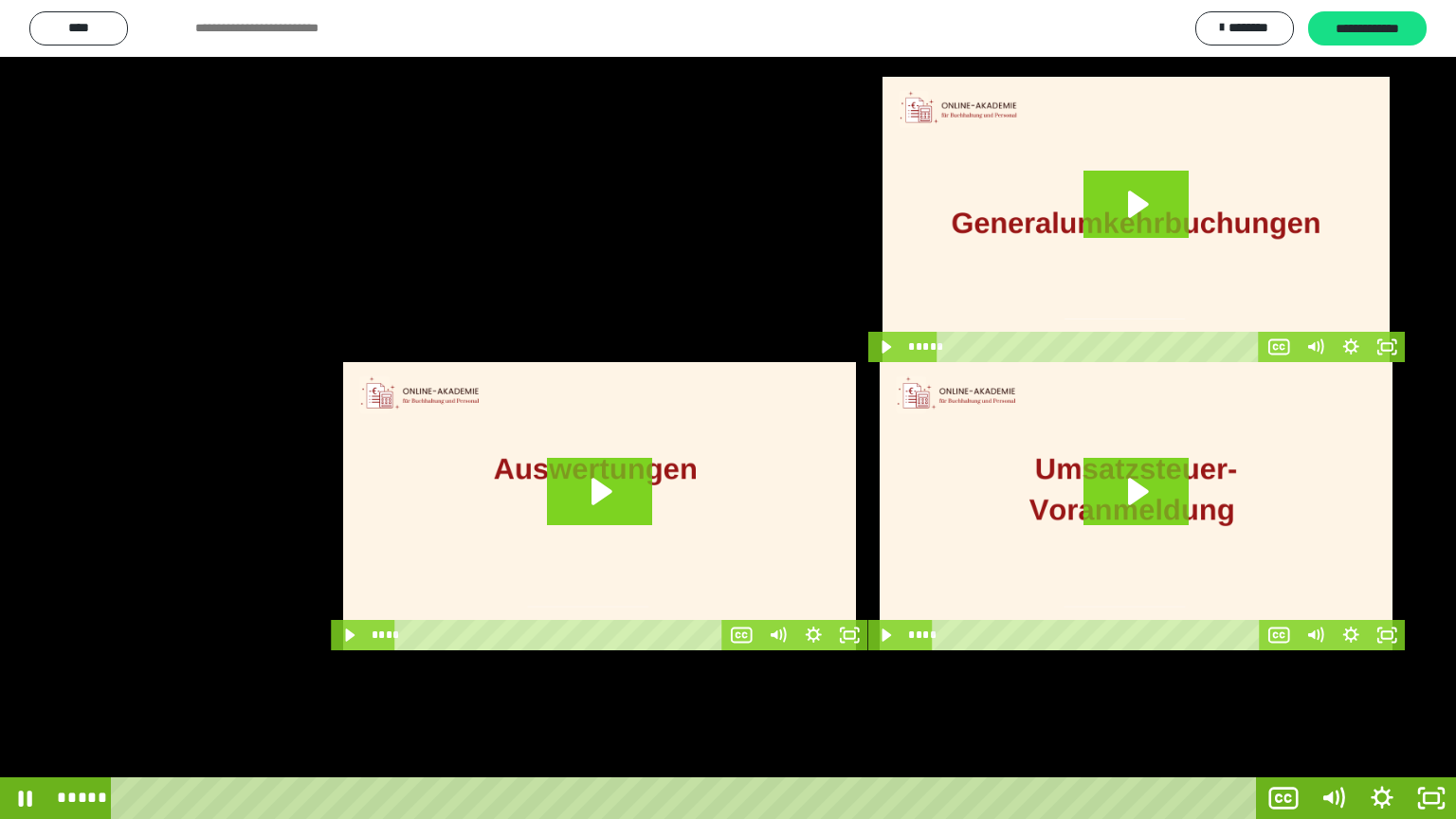 click at bounding box center (728, 410) 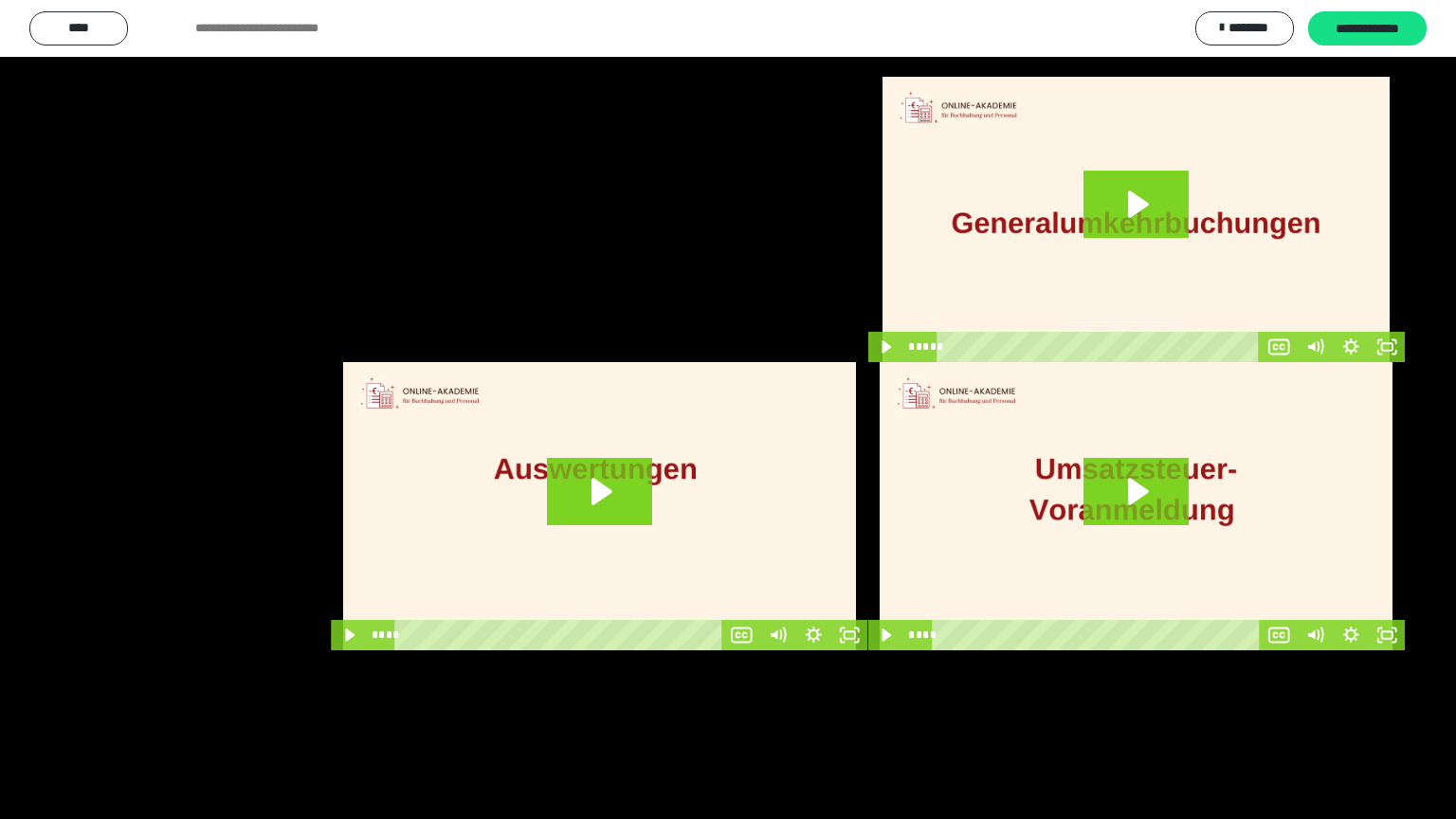 type 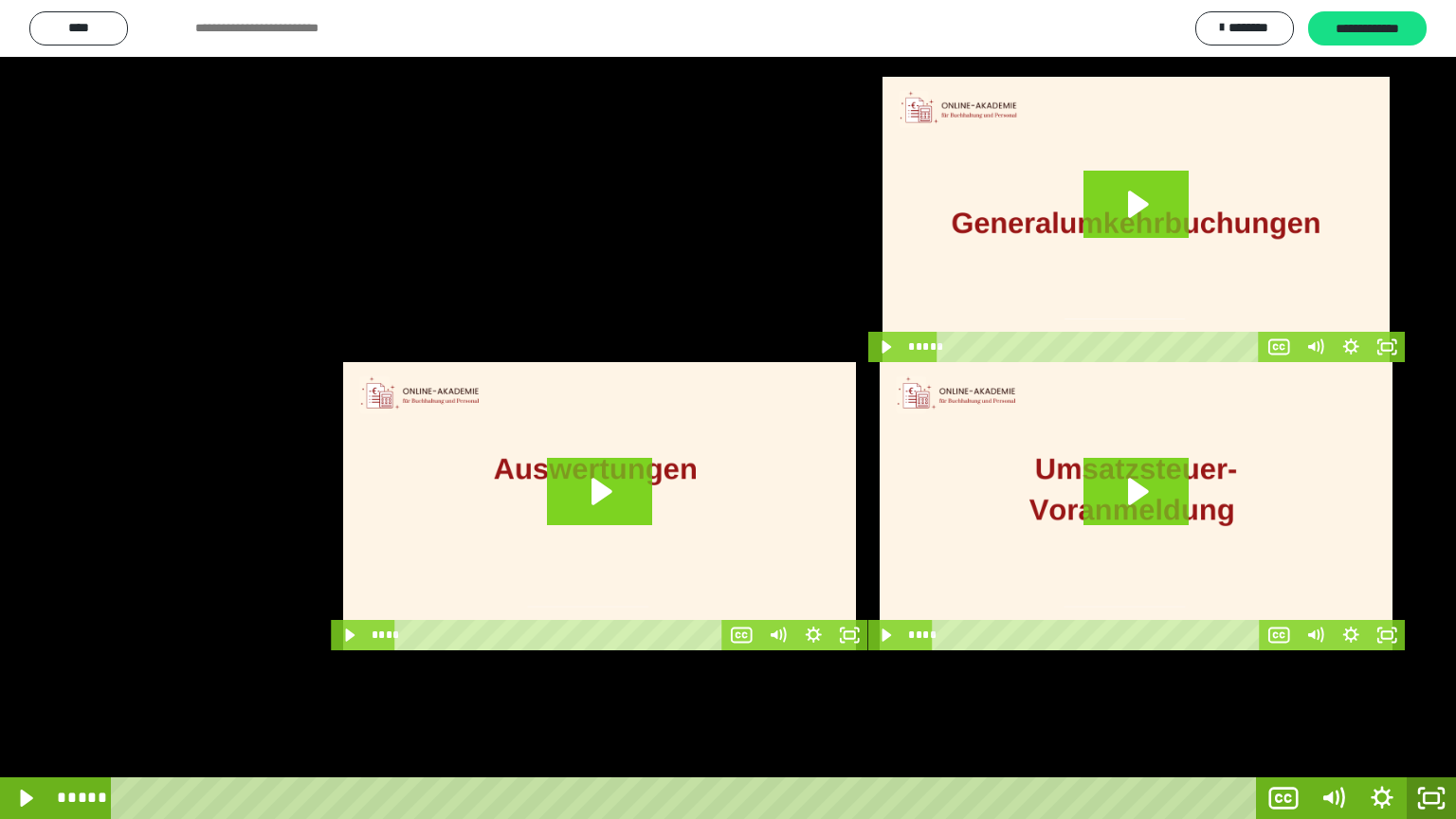 click 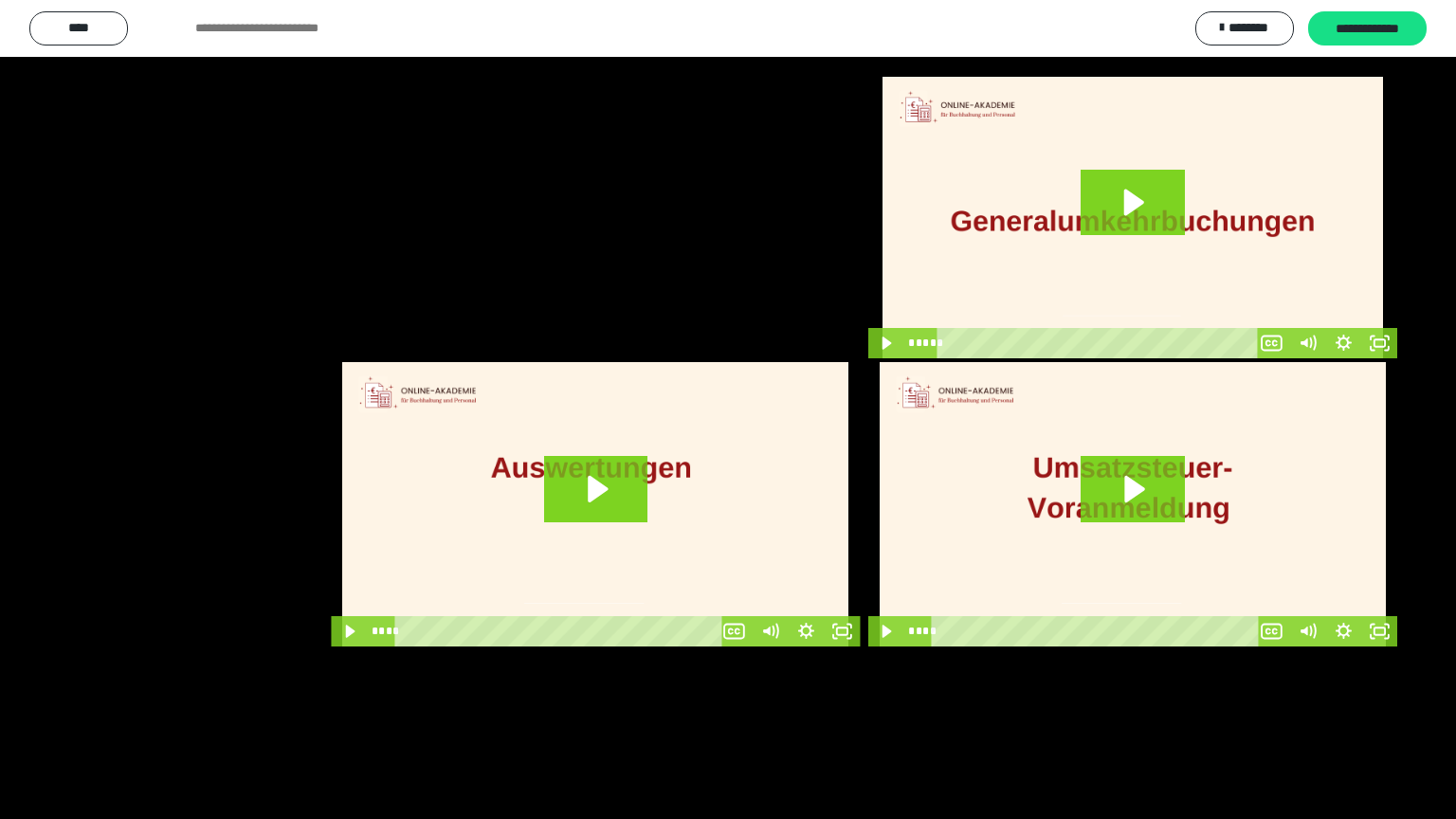 scroll, scrollTop: 3758, scrollLeft: 0, axis: vertical 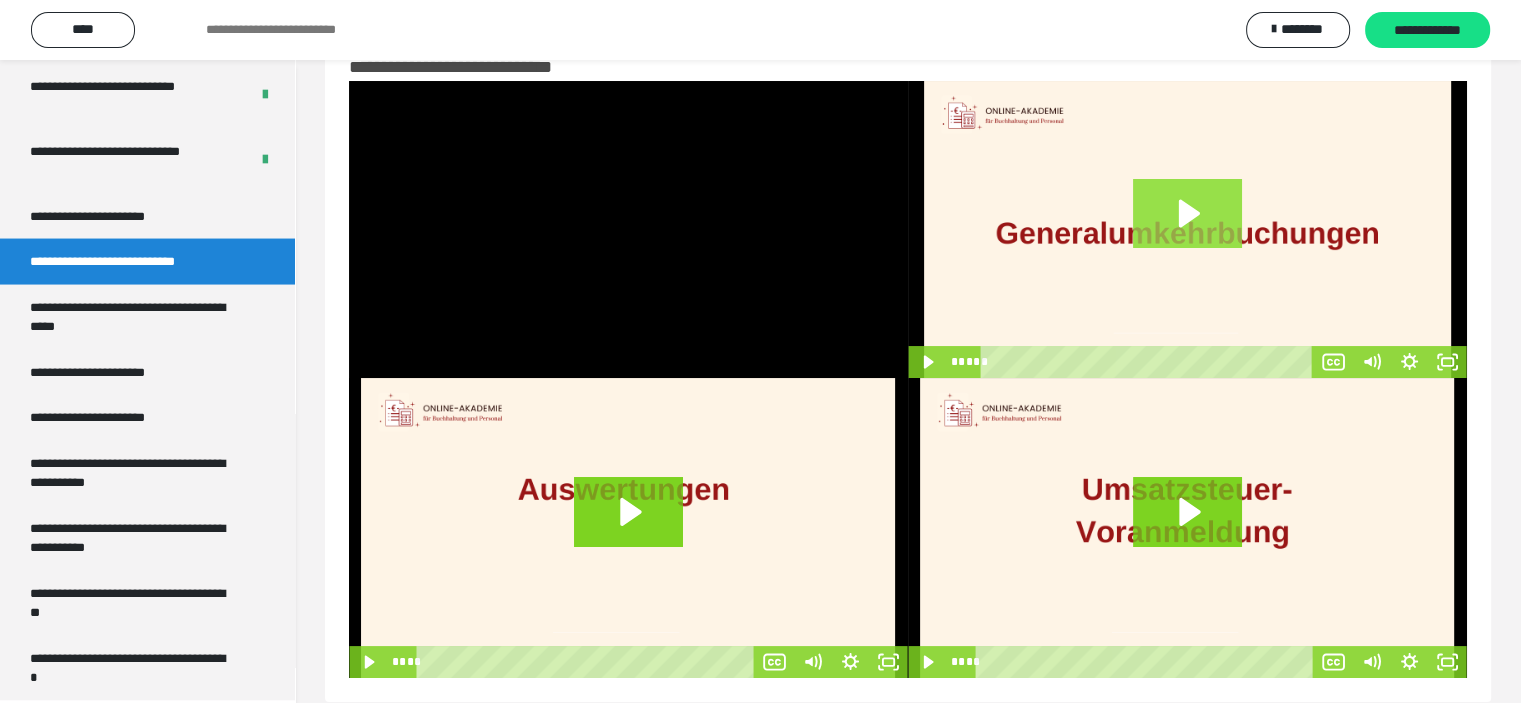 click 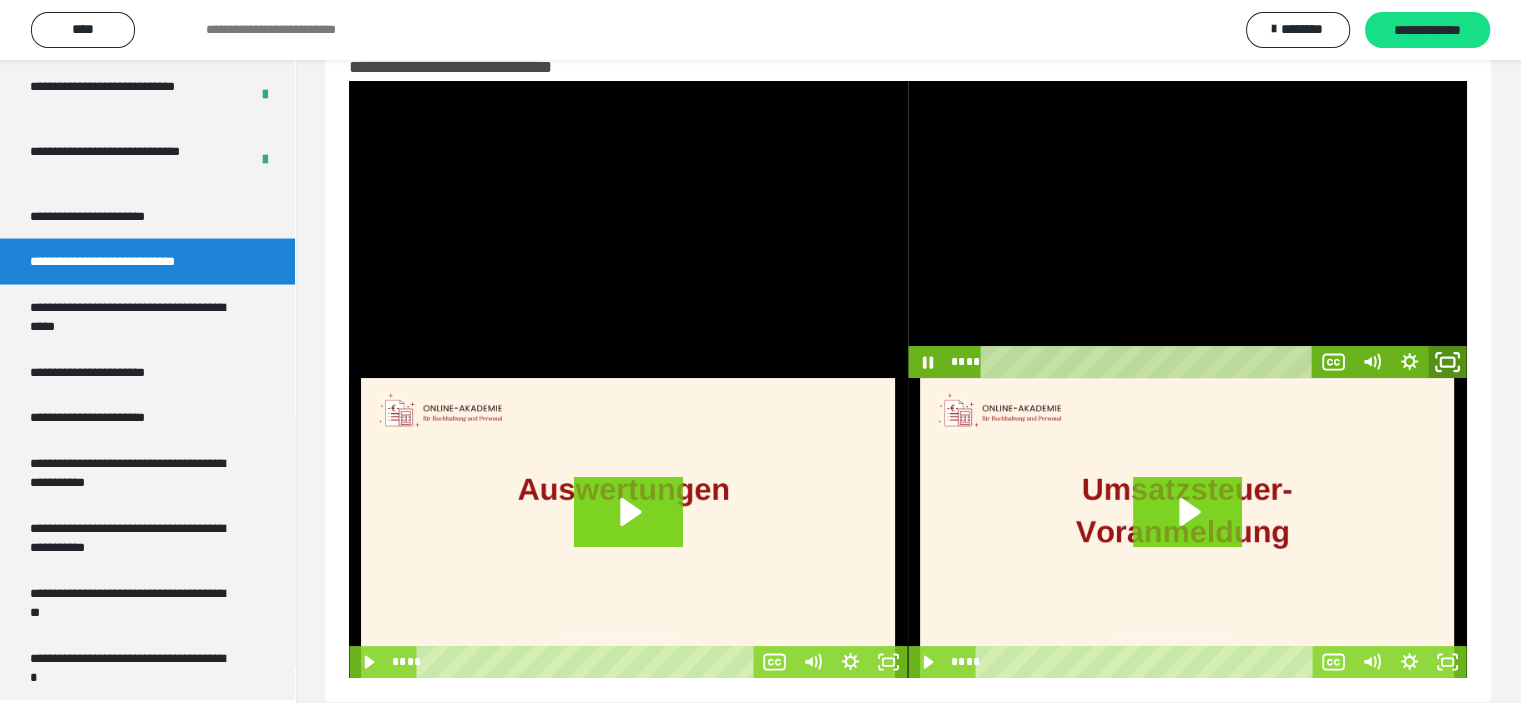 click 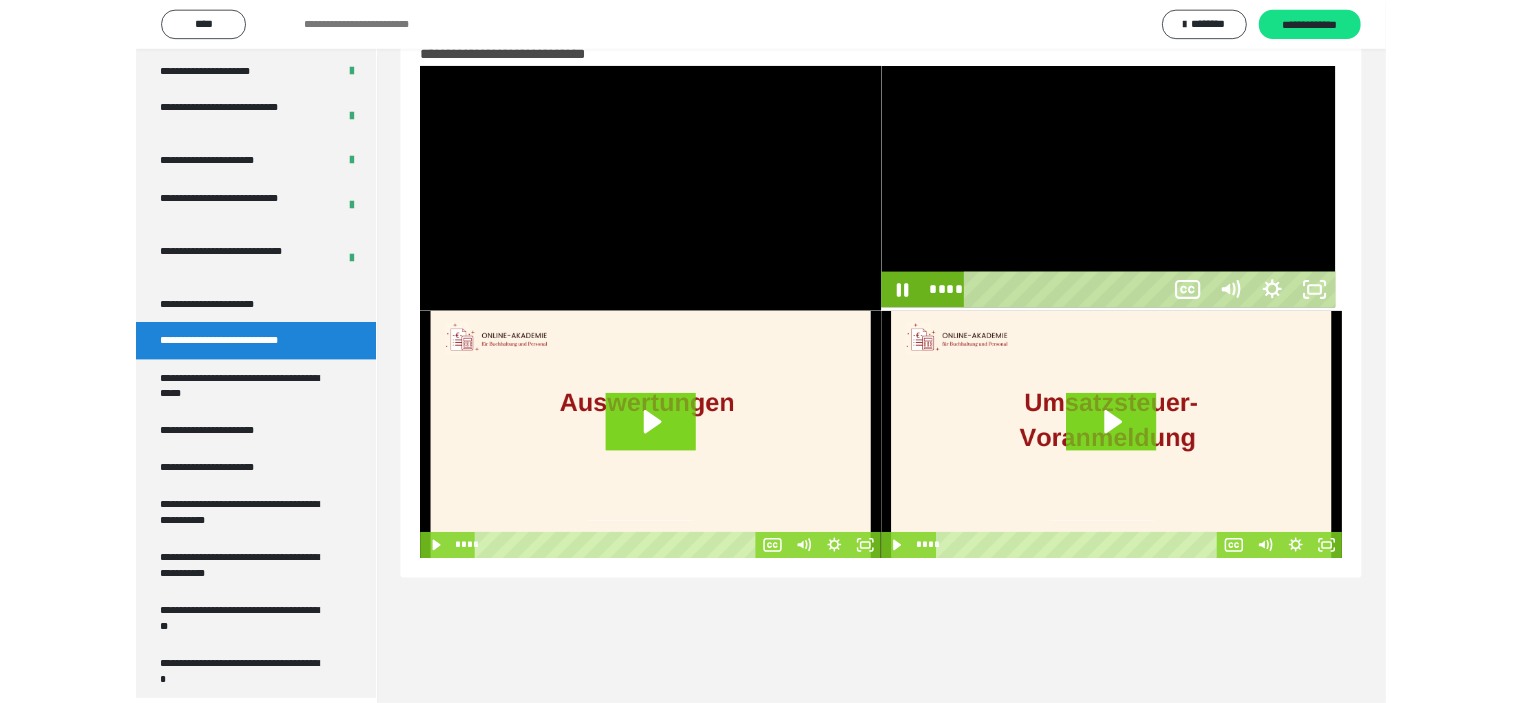 scroll, scrollTop: 3804, scrollLeft: 0, axis: vertical 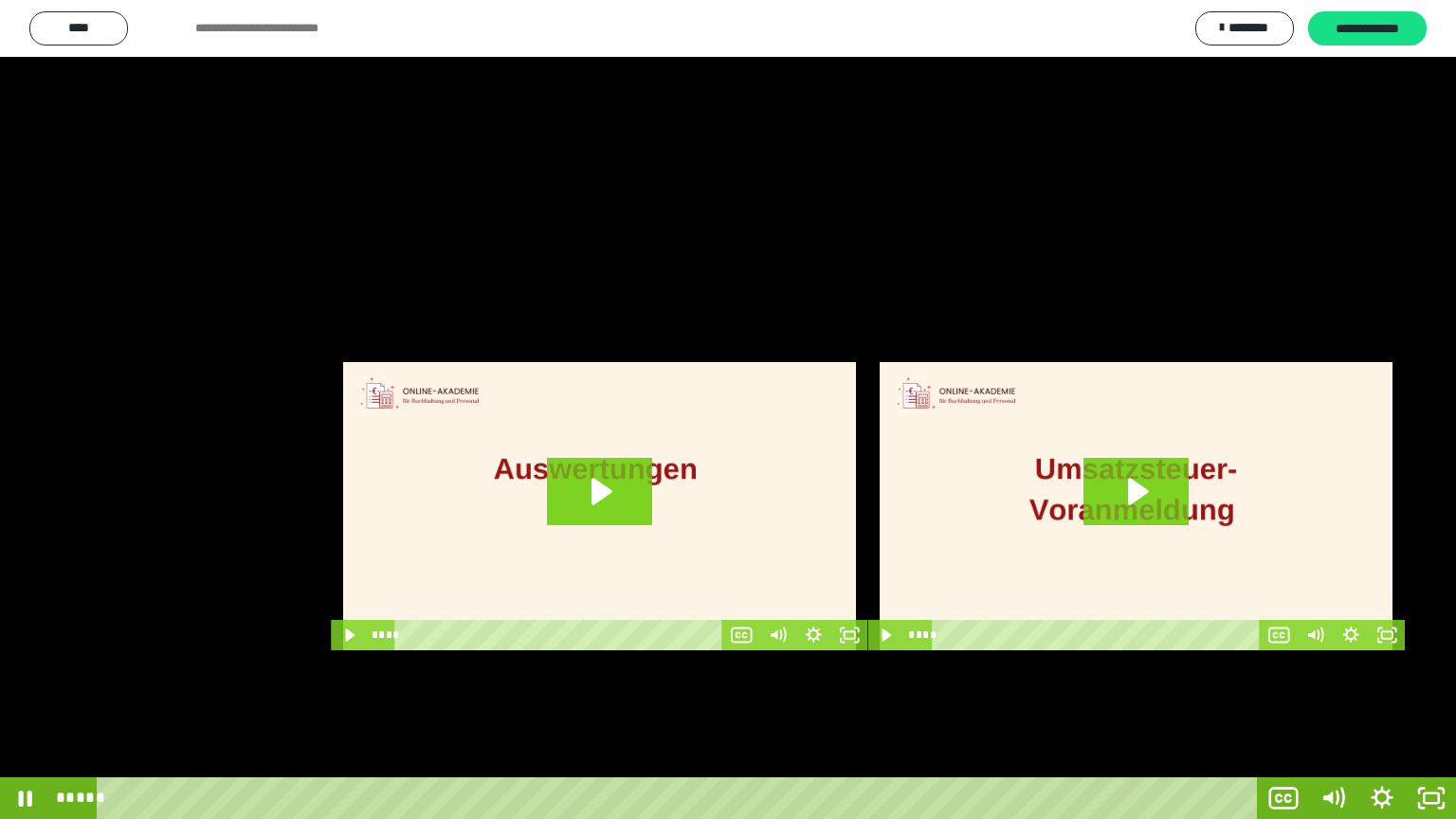 click at bounding box center (728, 410) 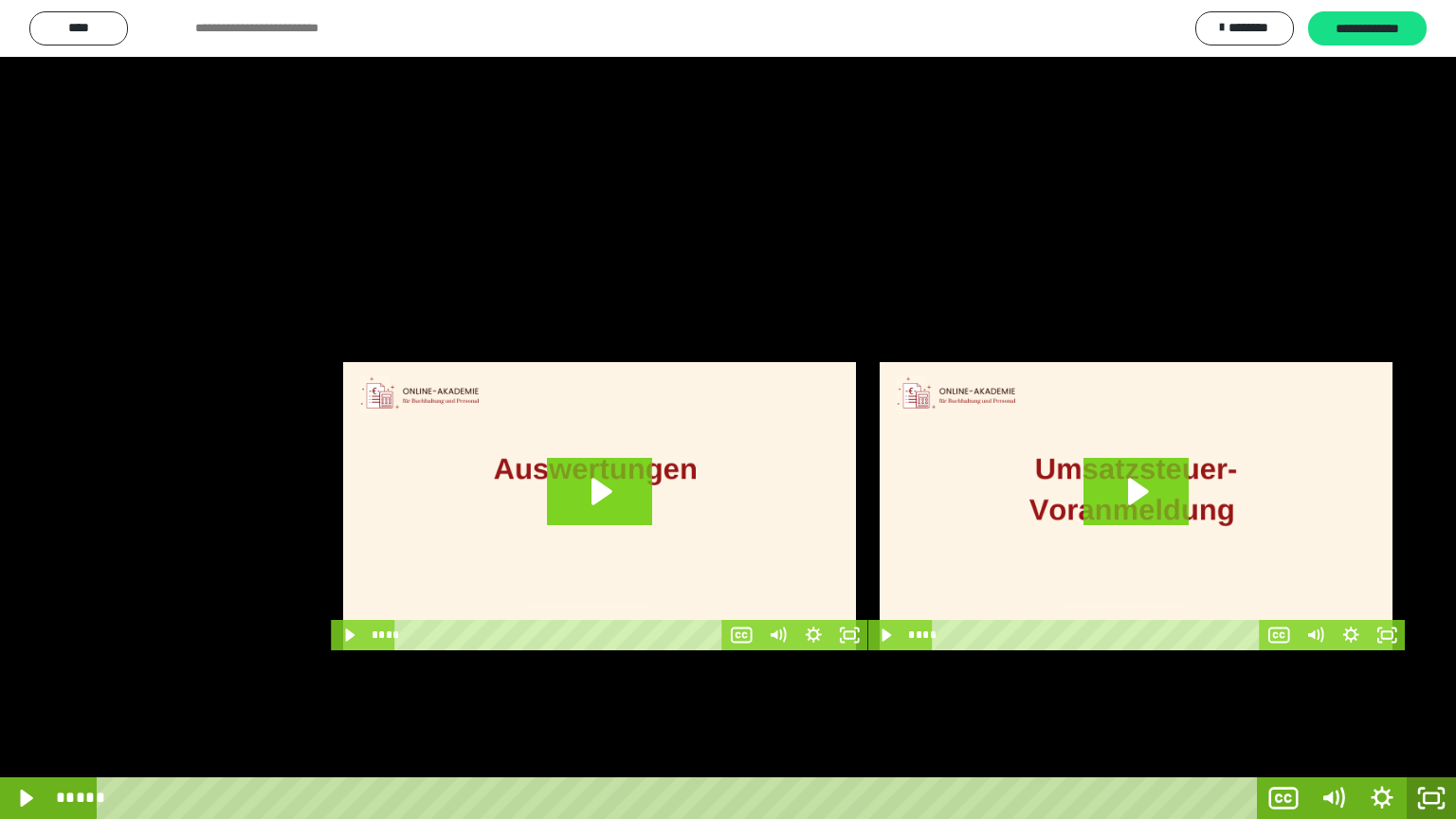 click 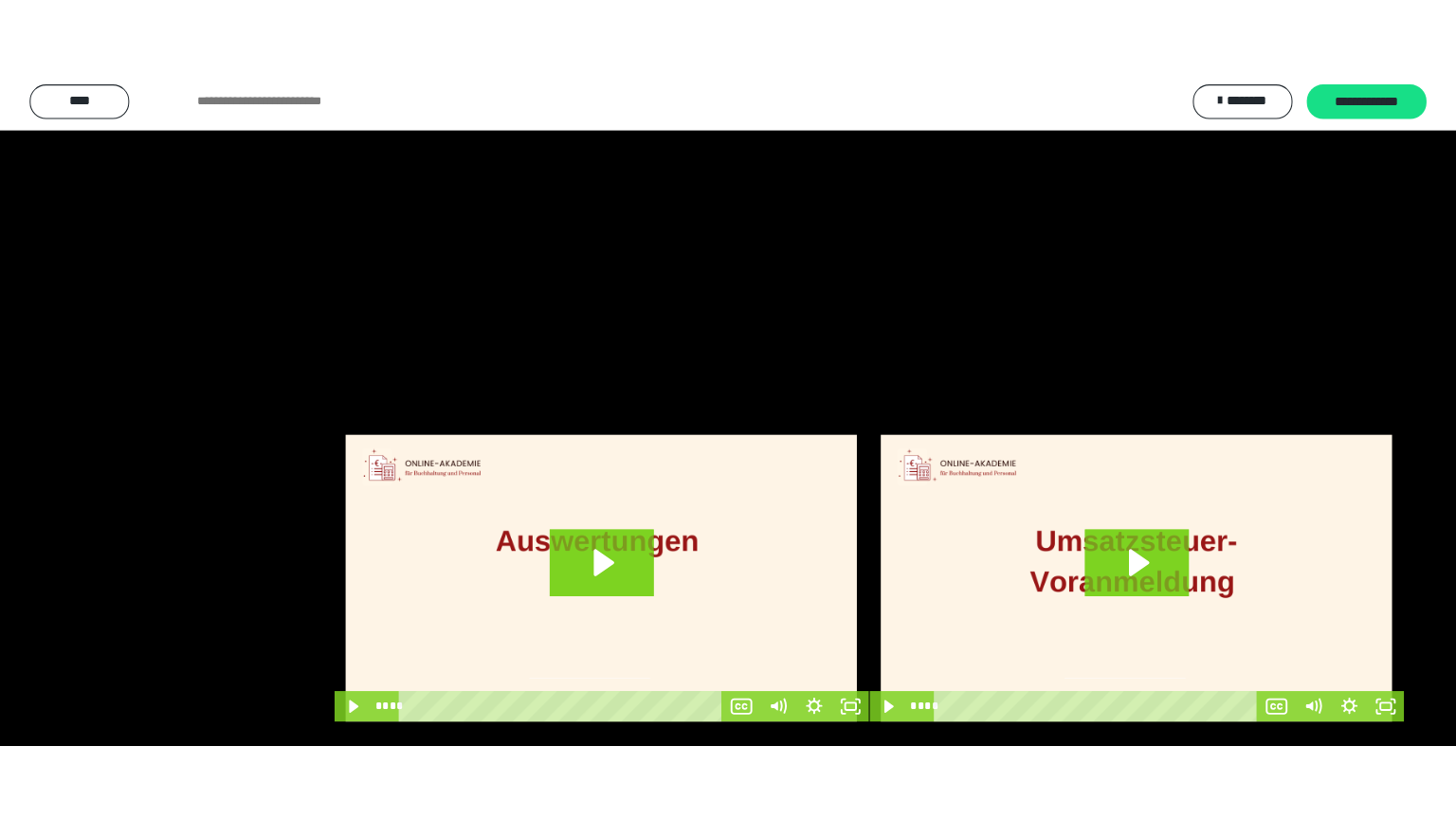 scroll, scrollTop: 3758, scrollLeft: 0, axis: vertical 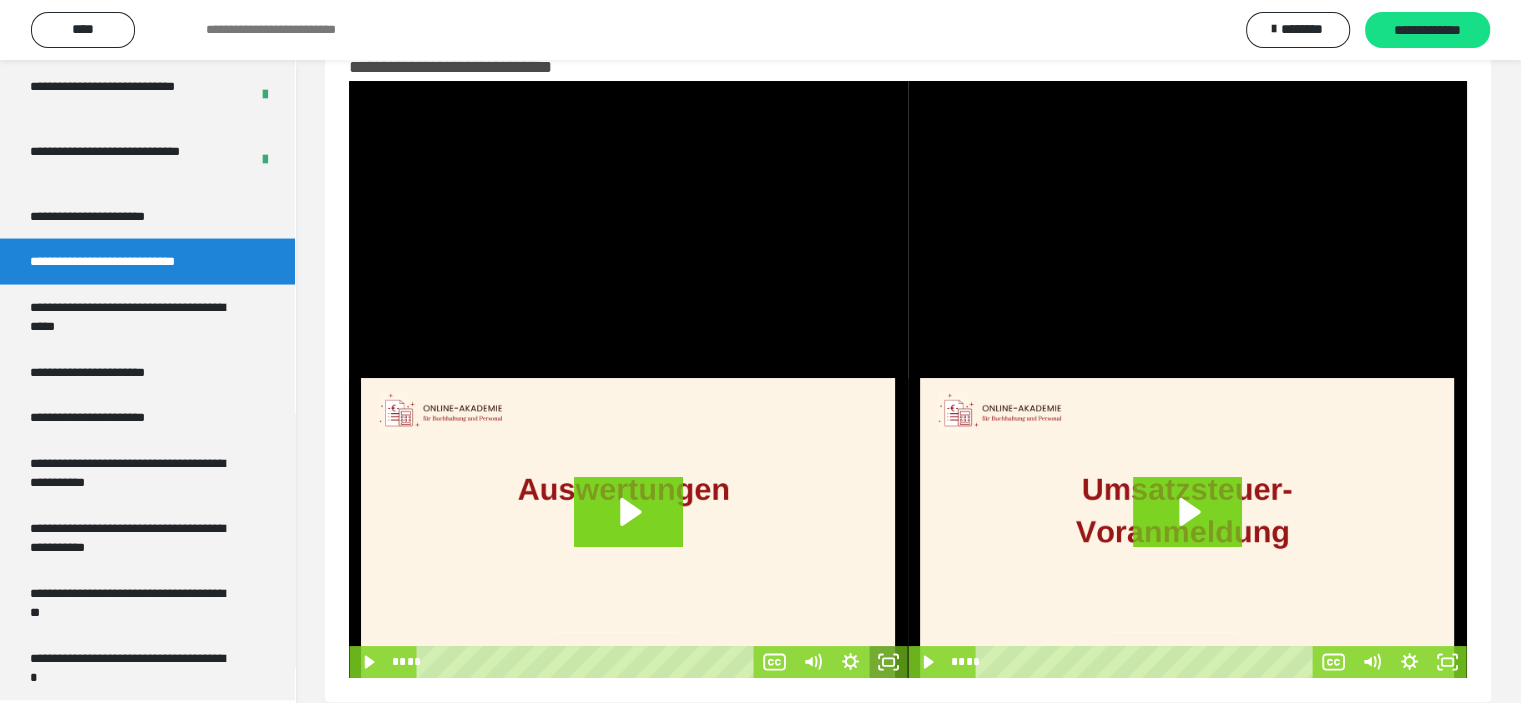 click 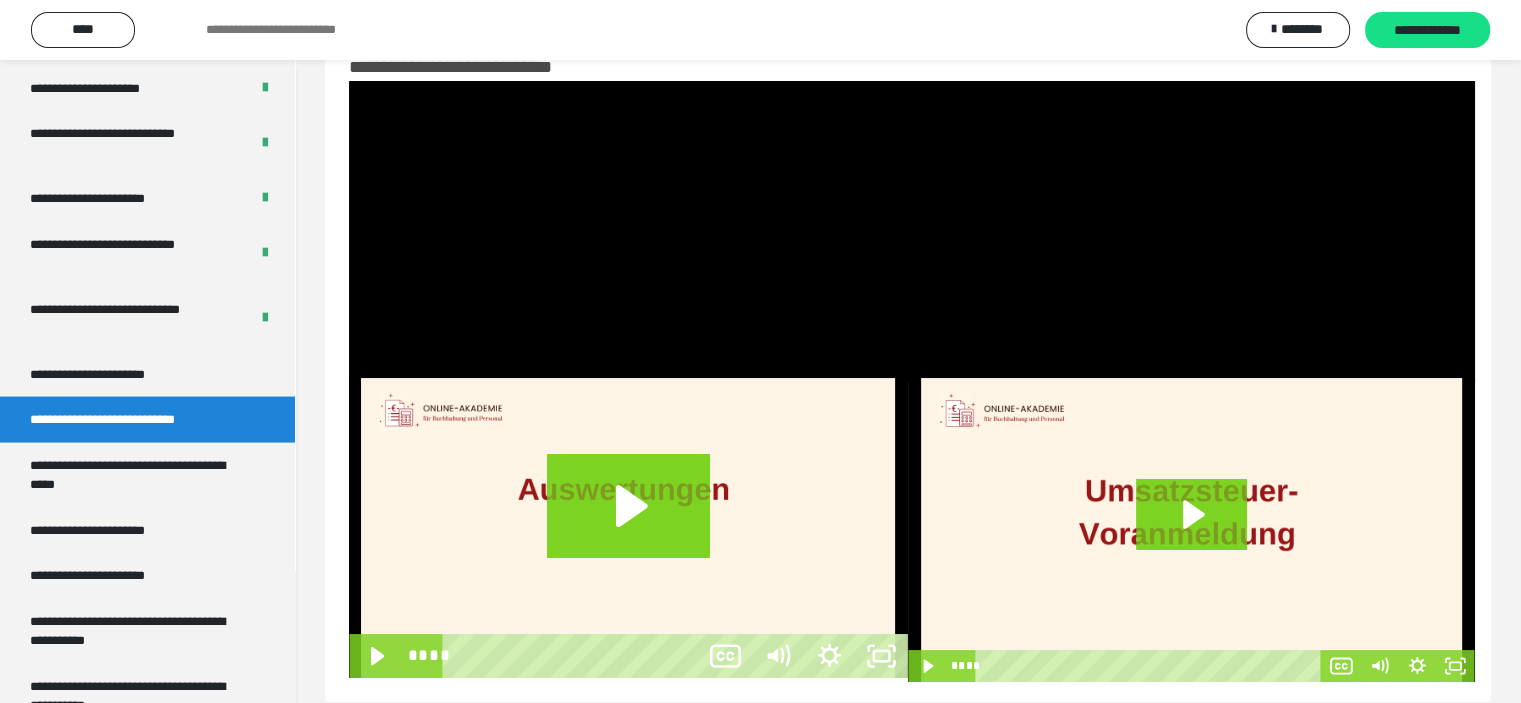 scroll, scrollTop: 3804, scrollLeft: 0, axis: vertical 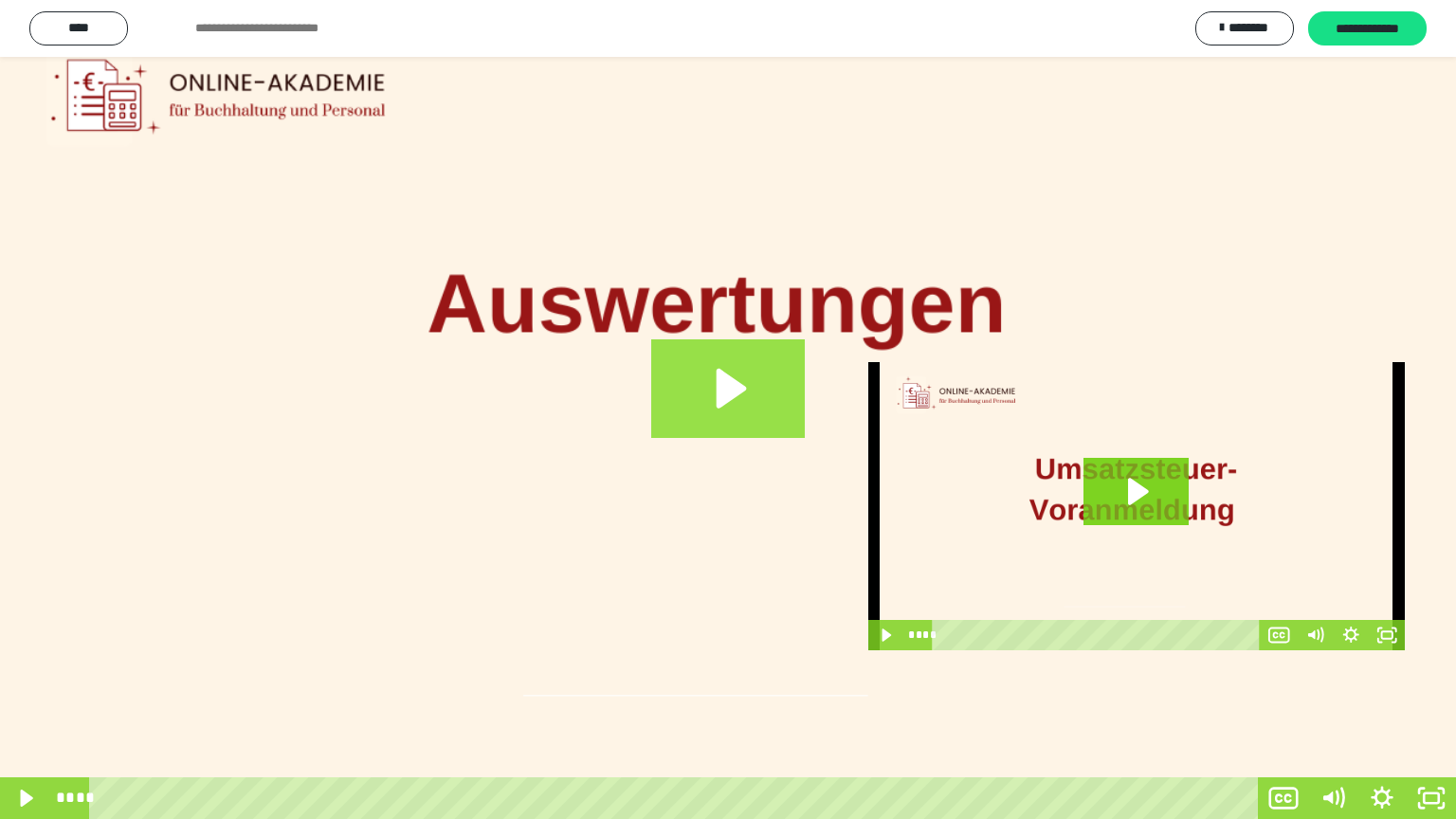 click 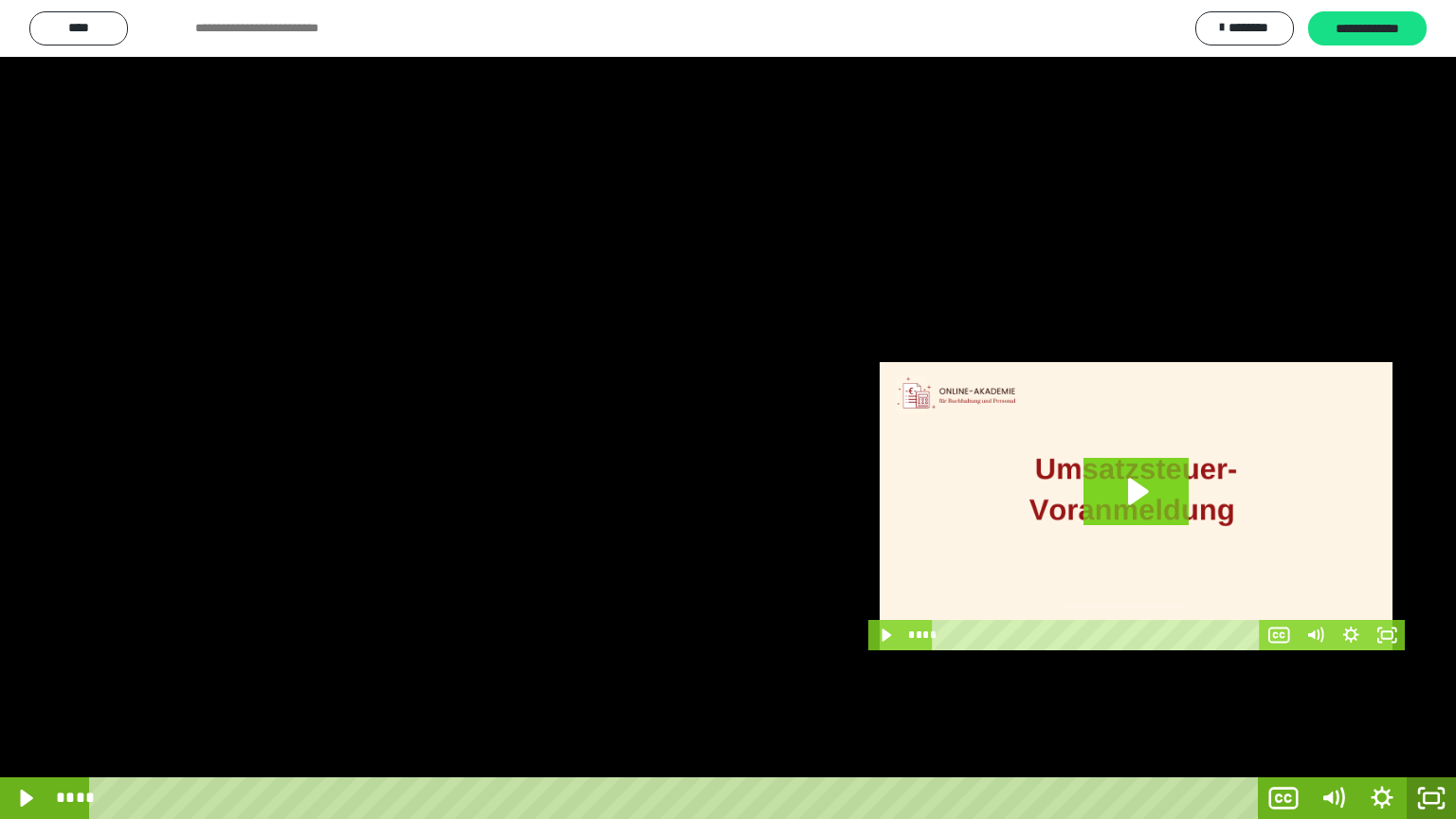 click 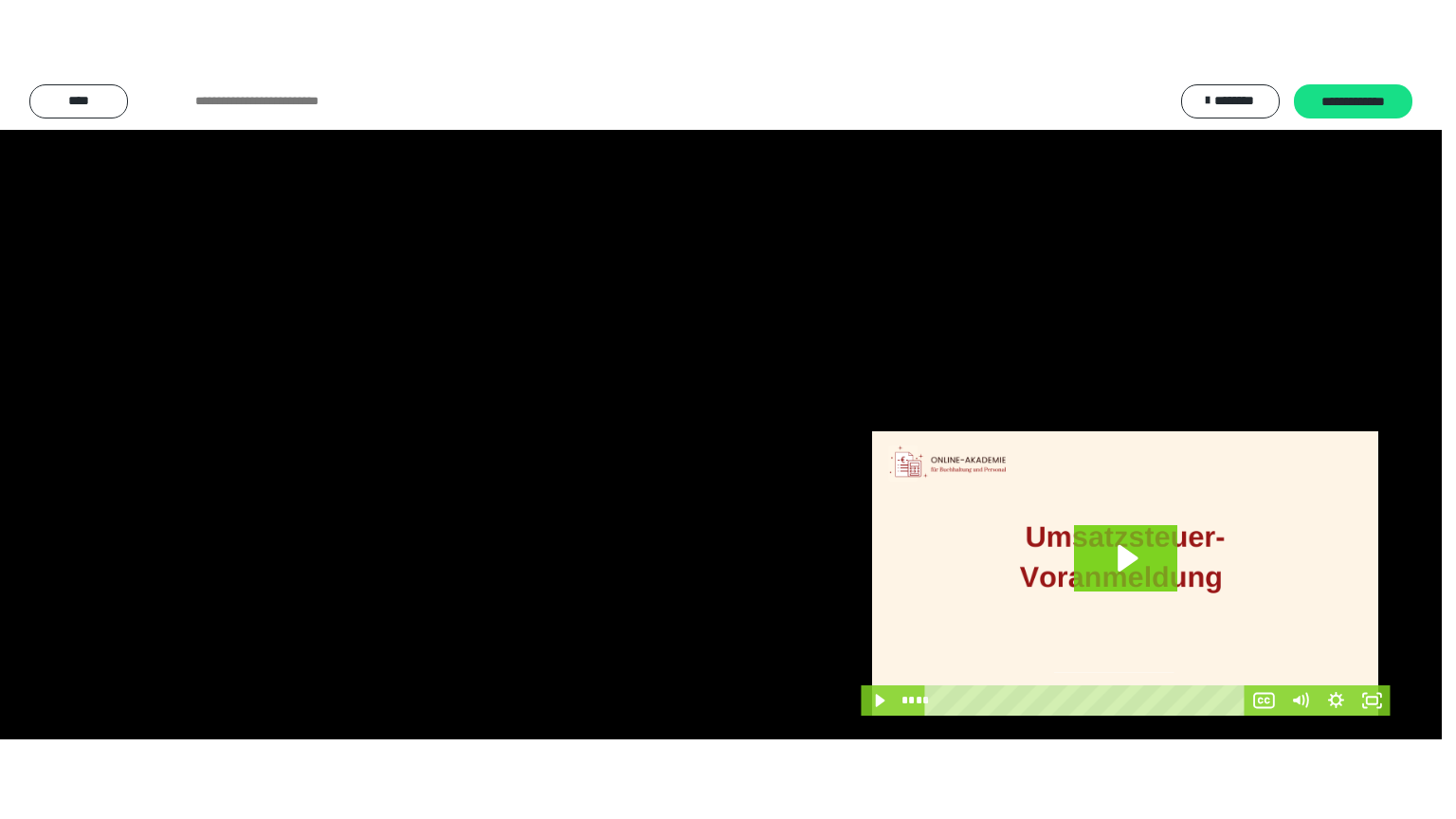 scroll, scrollTop: 3758, scrollLeft: 0, axis: vertical 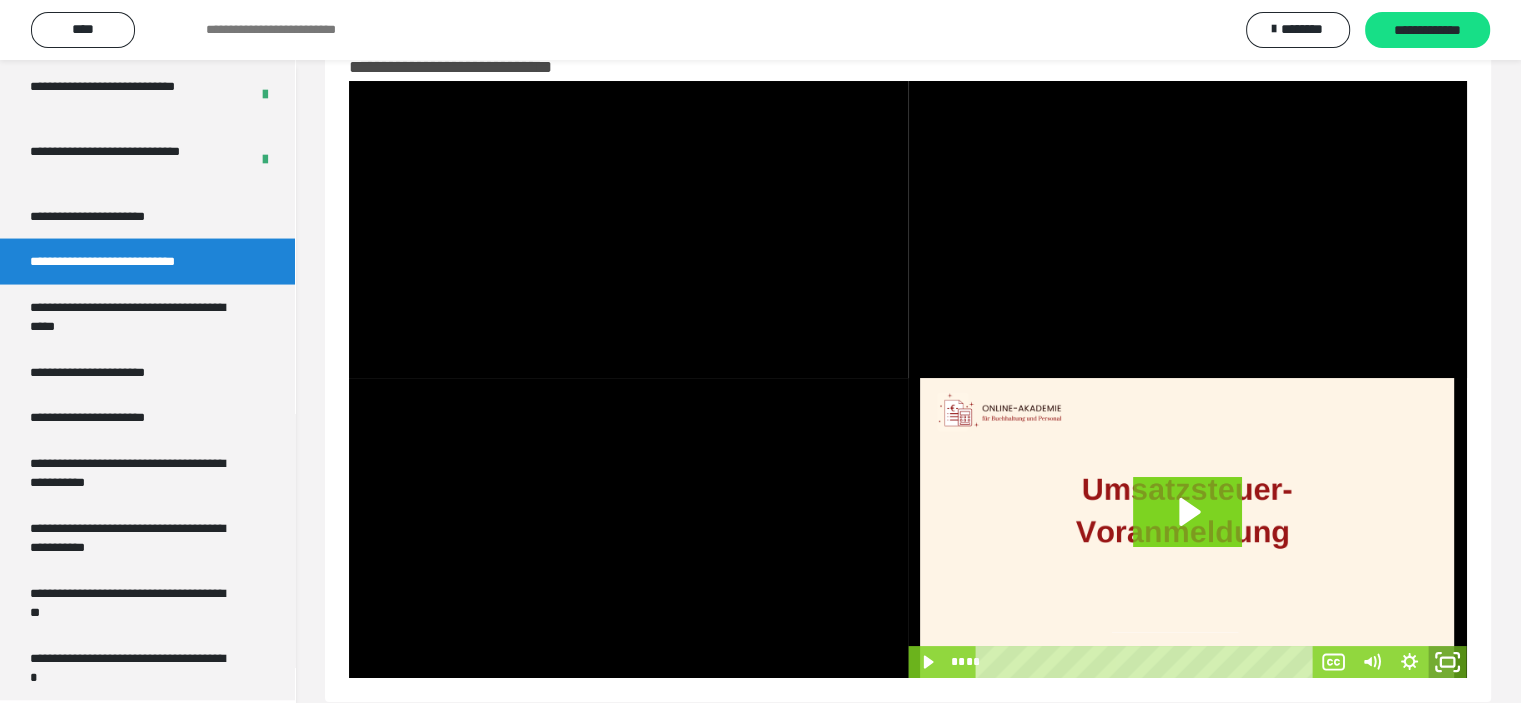 click 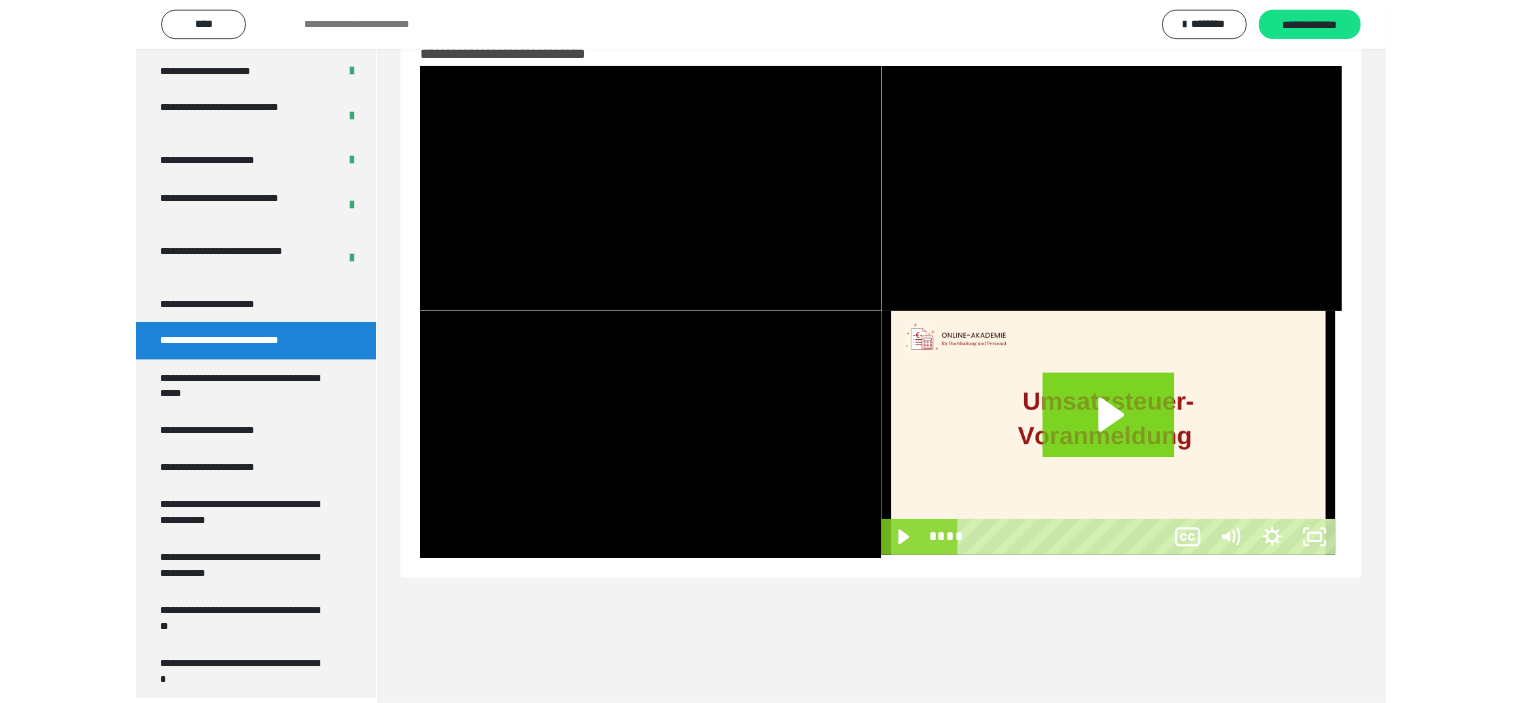 scroll, scrollTop: 3804, scrollLeft: 0, axis: vertical 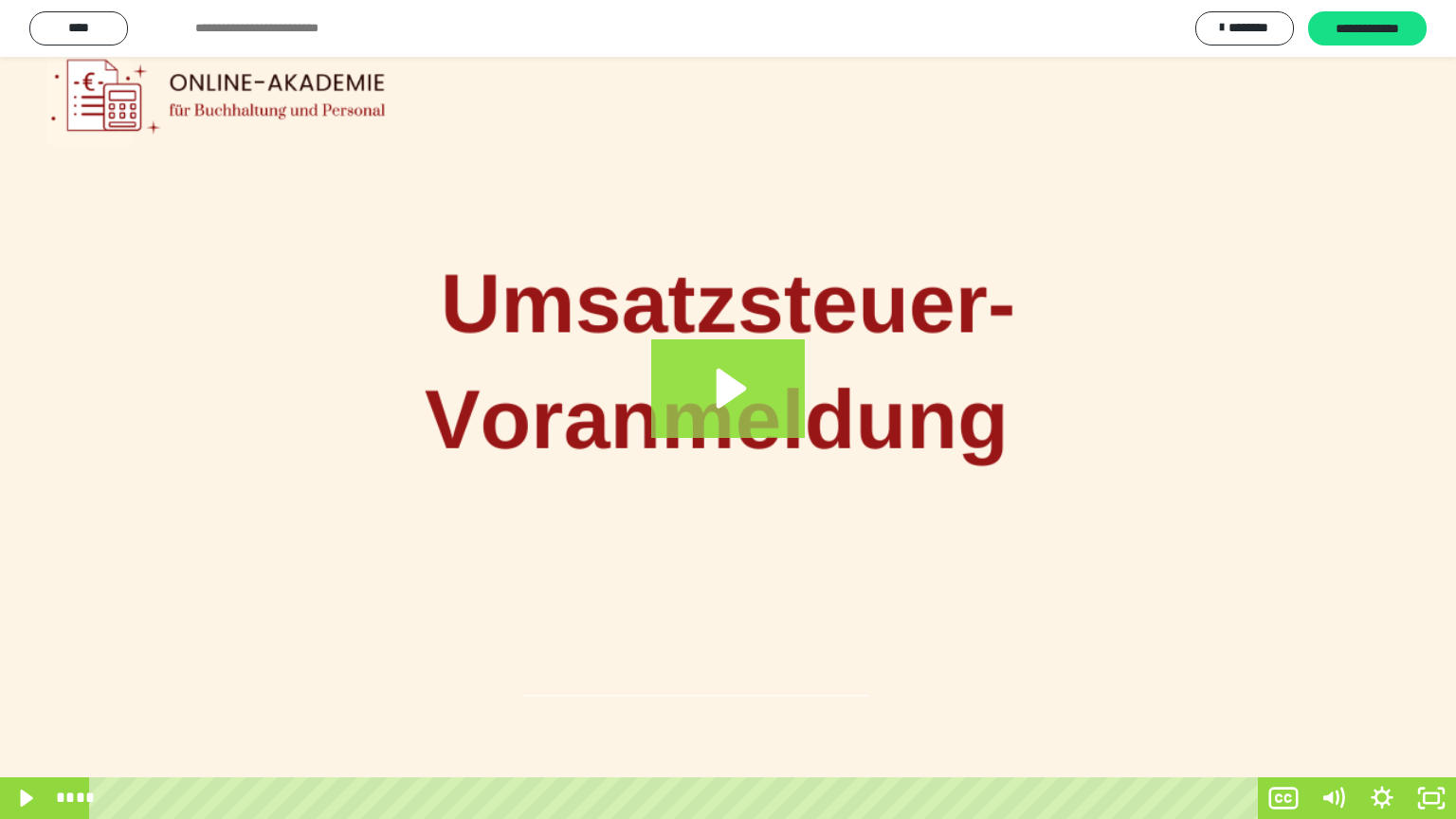 click 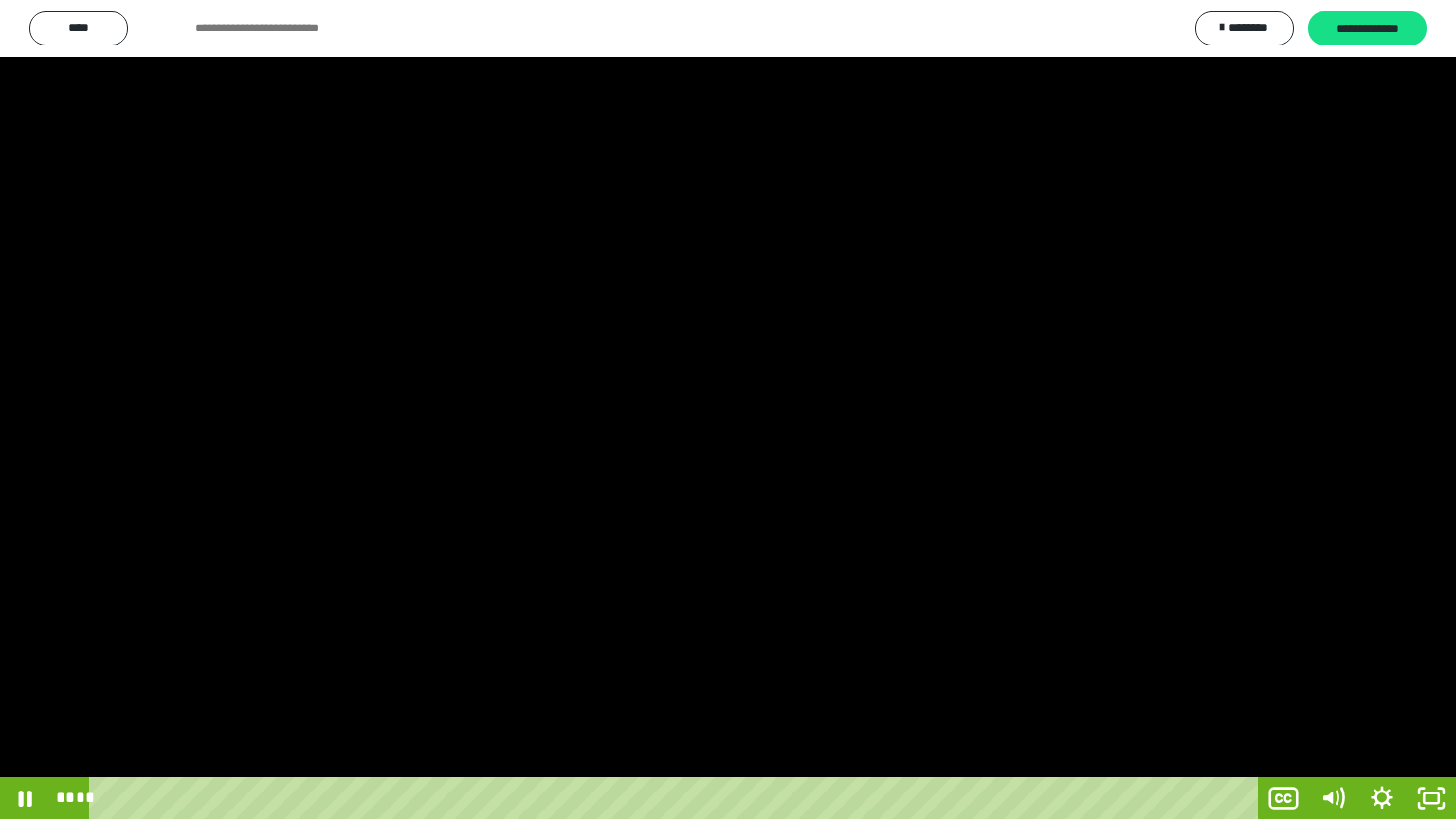 click at bounding box center [728, 410] 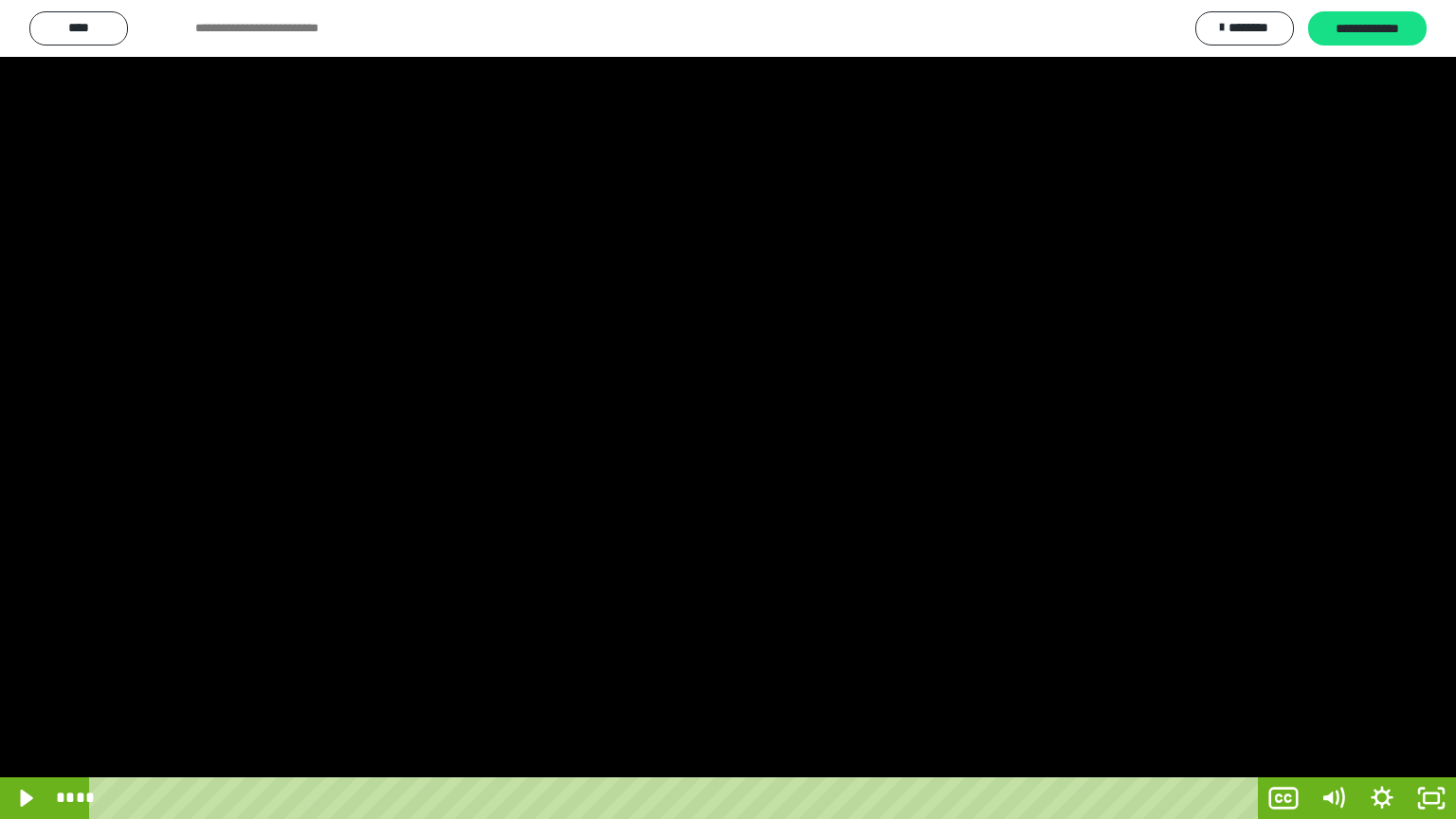 click at bounding box center (728, 410) 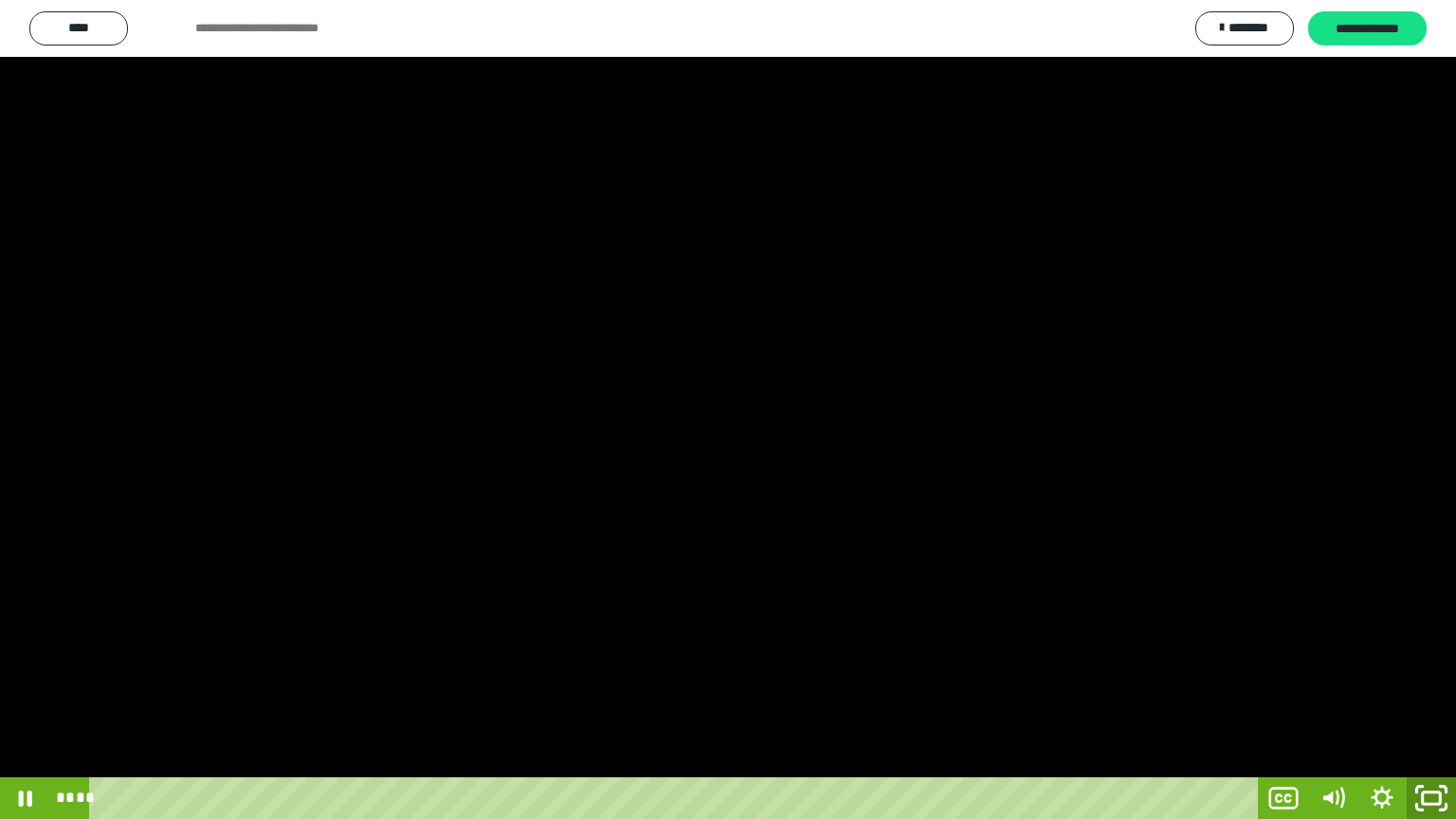 click 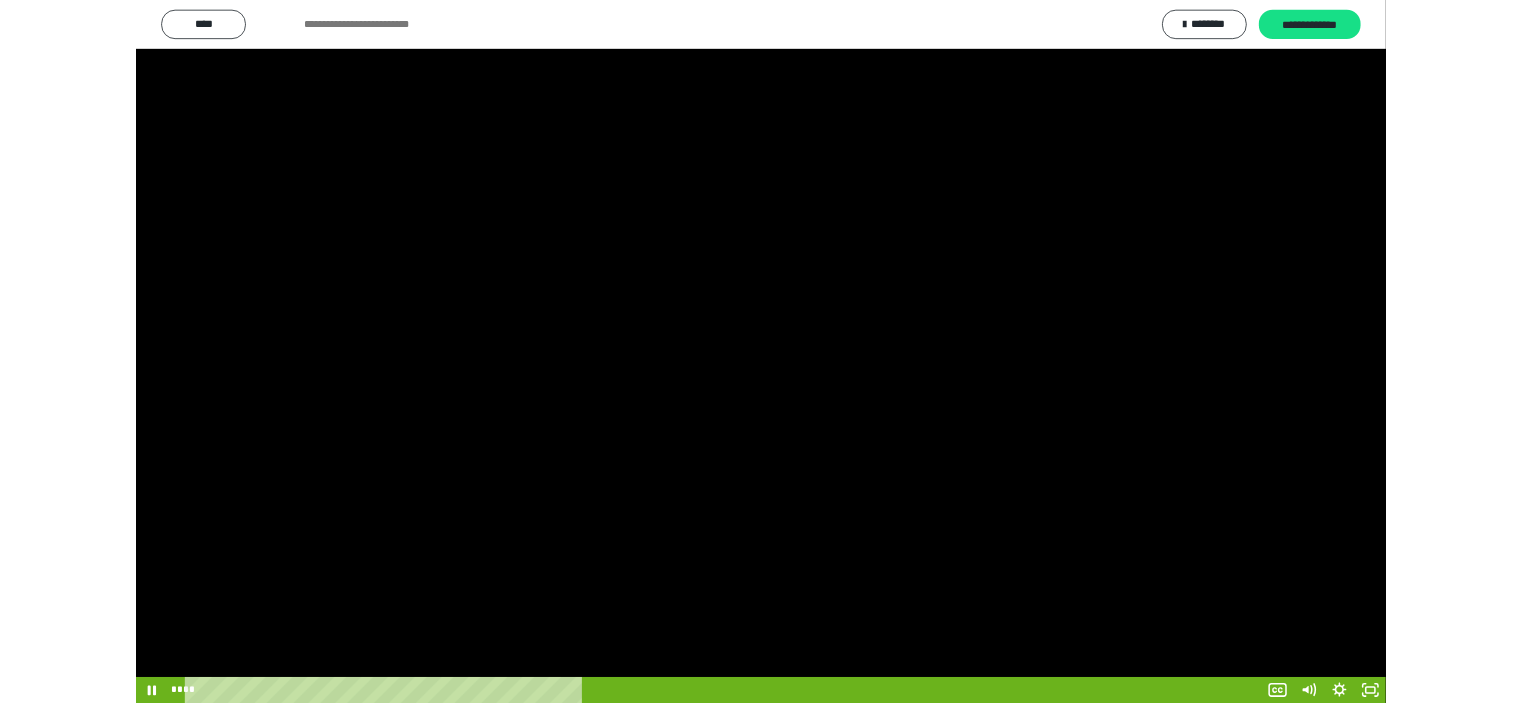 scroll, scrollTop: 3964, scrollLeft: 0, axis: vertical 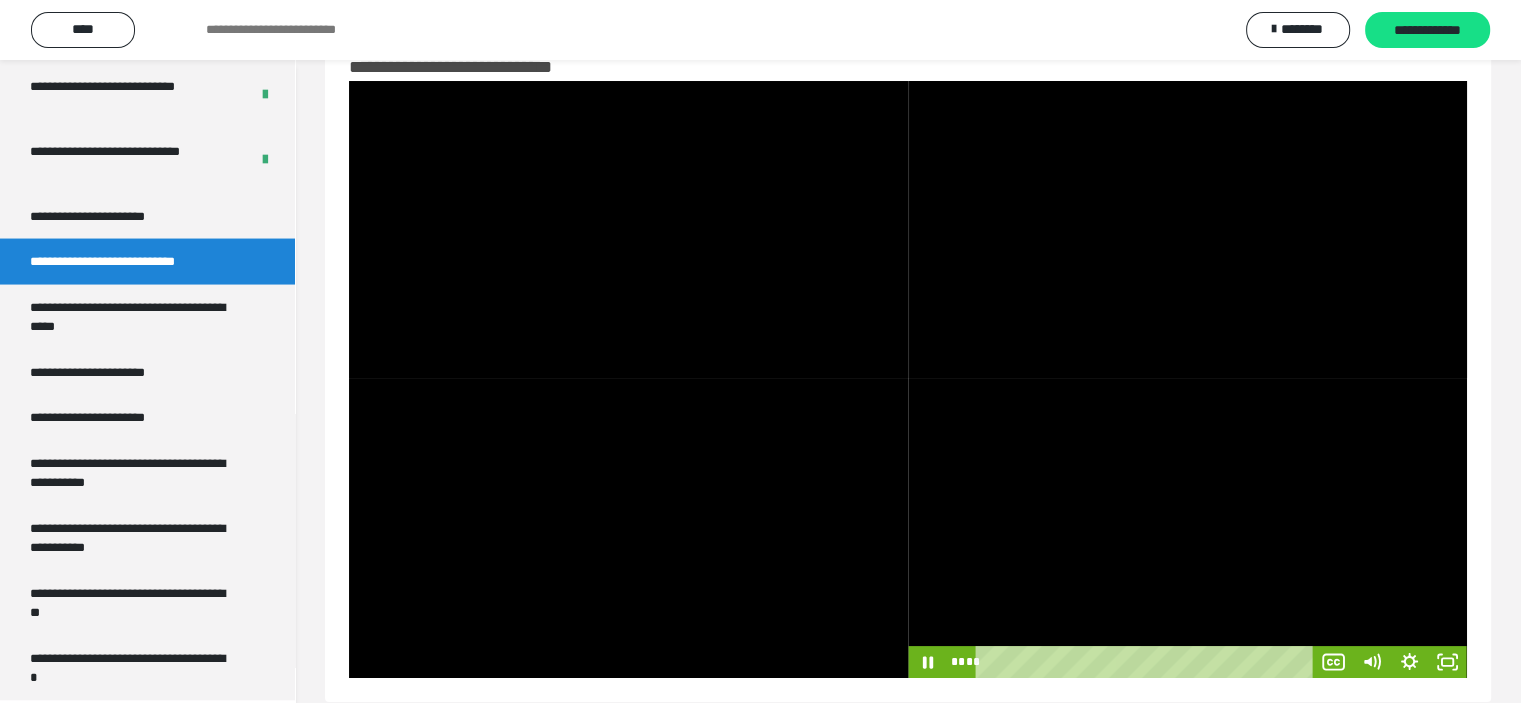 click at bounding box center [1187, 528] 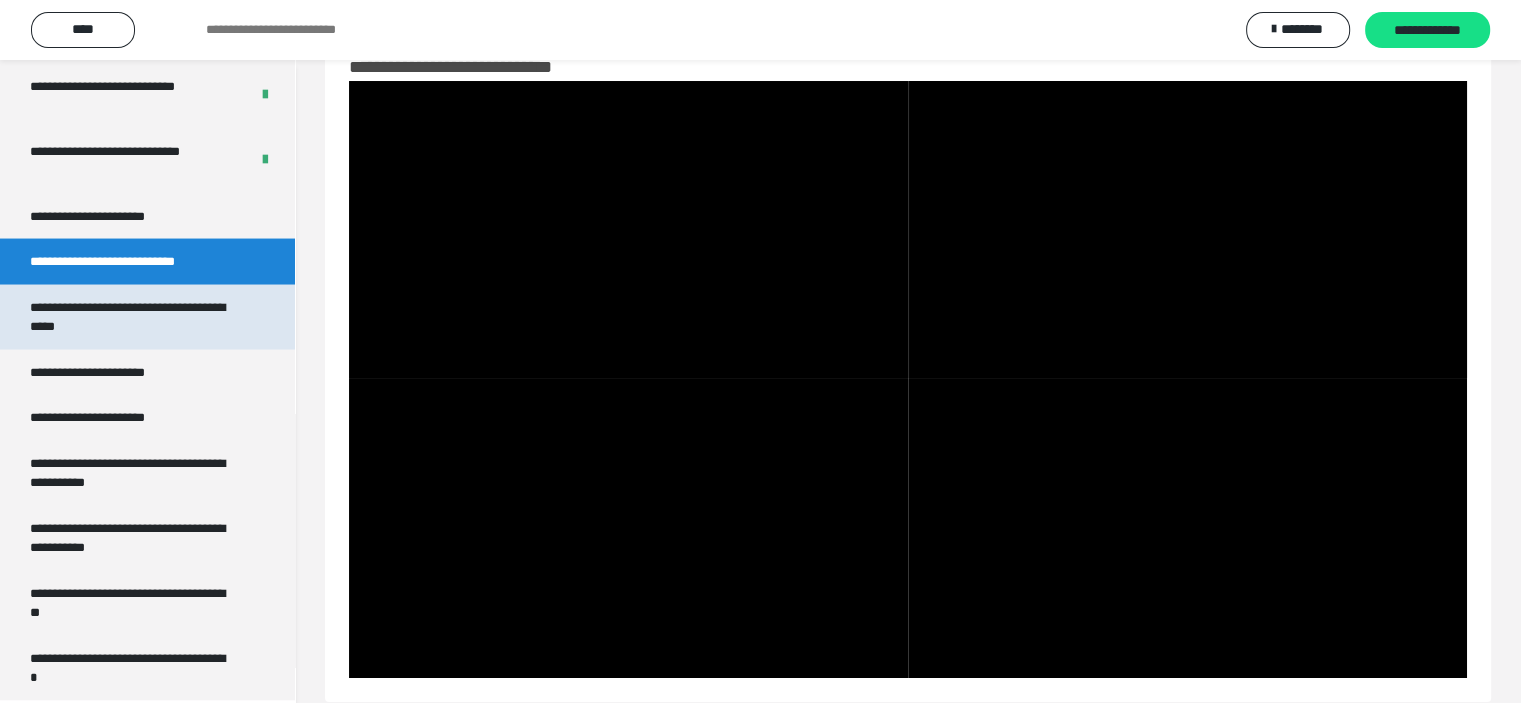 click on "**********" at bounding box center (132, 317) 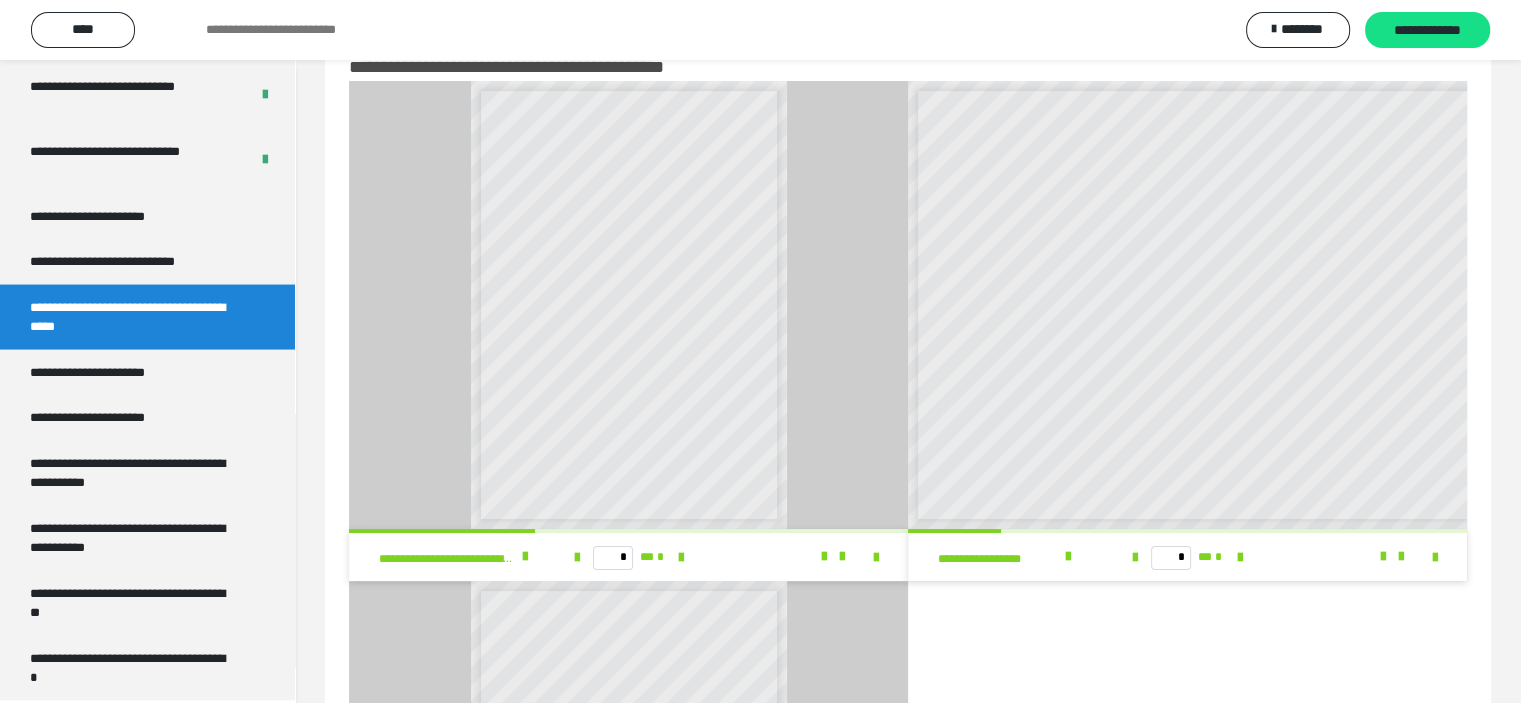 scroll, scrollTop: 8, scrollLeft: 0, axis: vertical 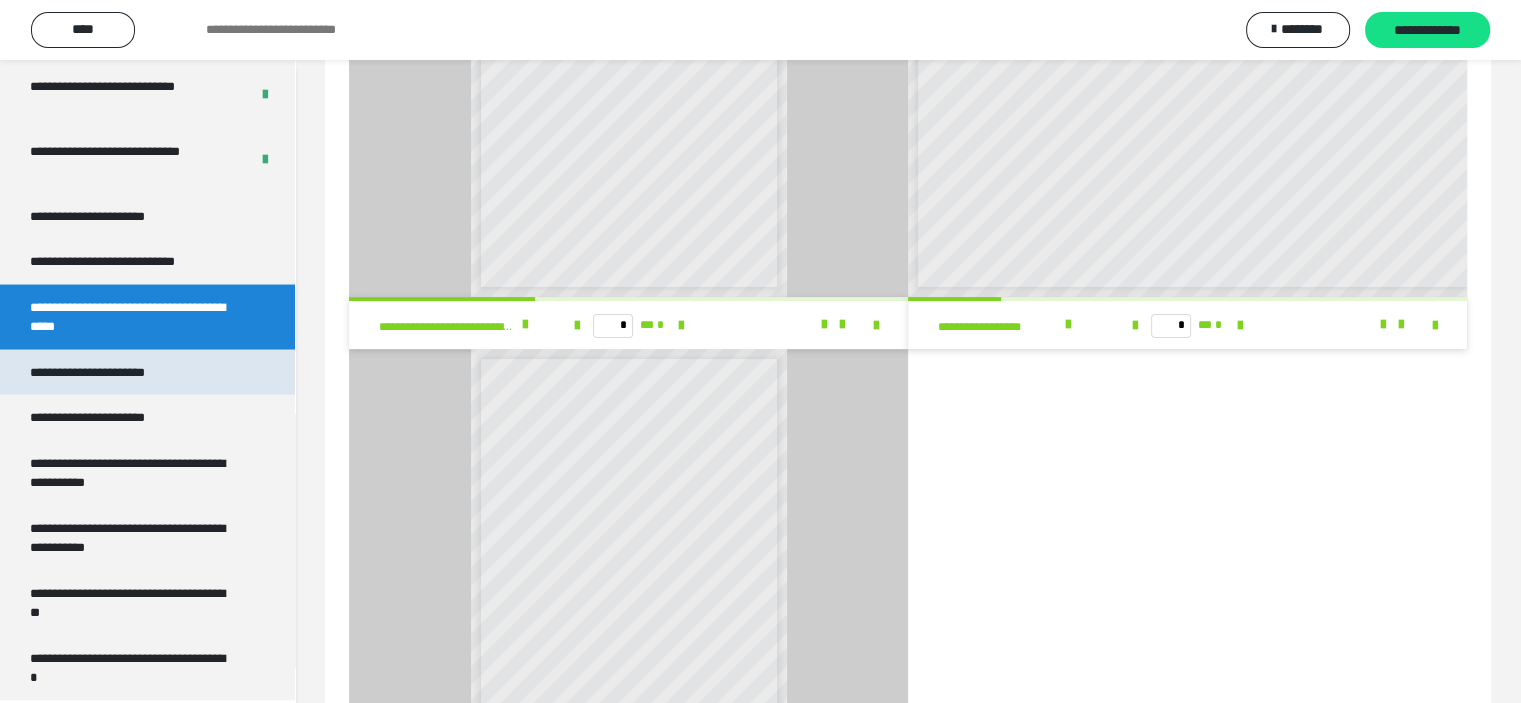 click on "**********" at bounding box center (110, 373) 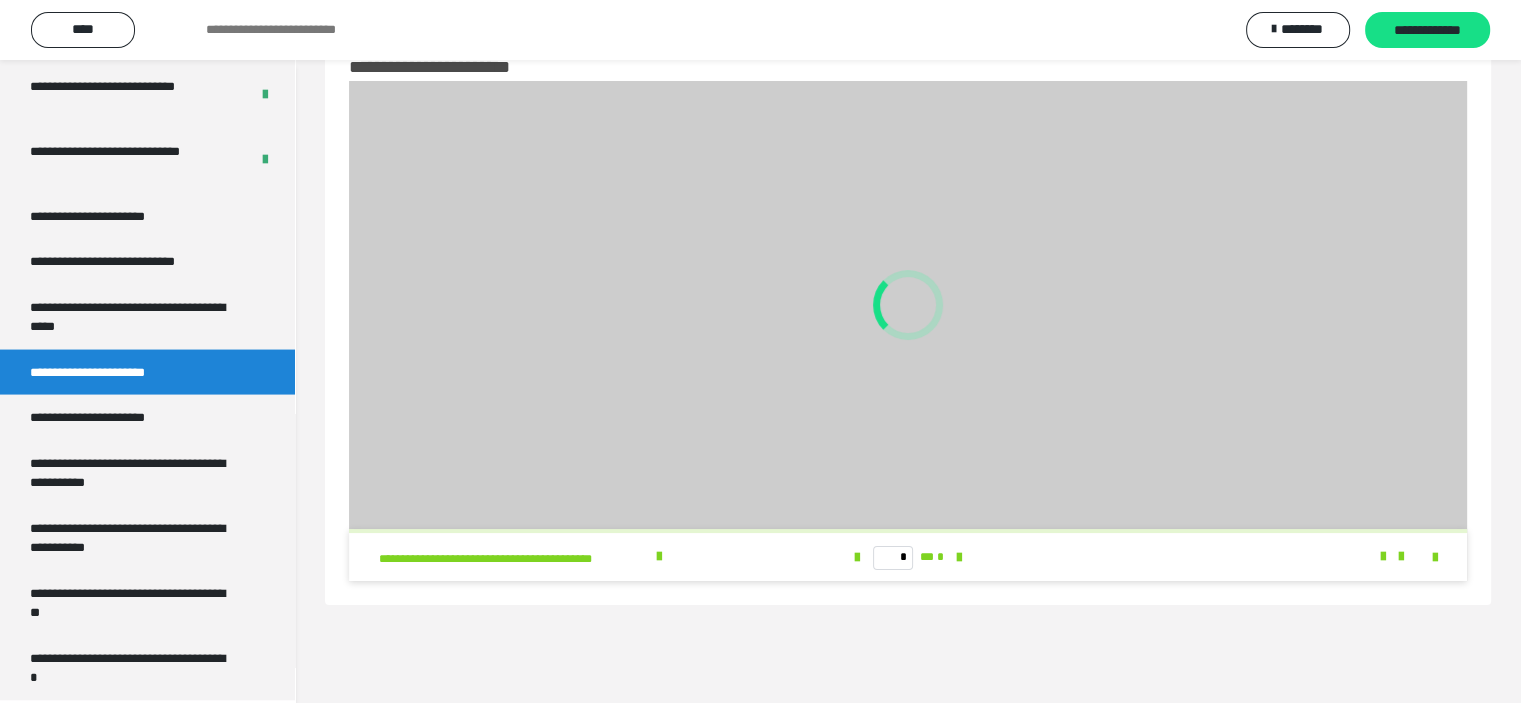scroll, scrollTop: 60, scrollLeft: 0, axis: vertical 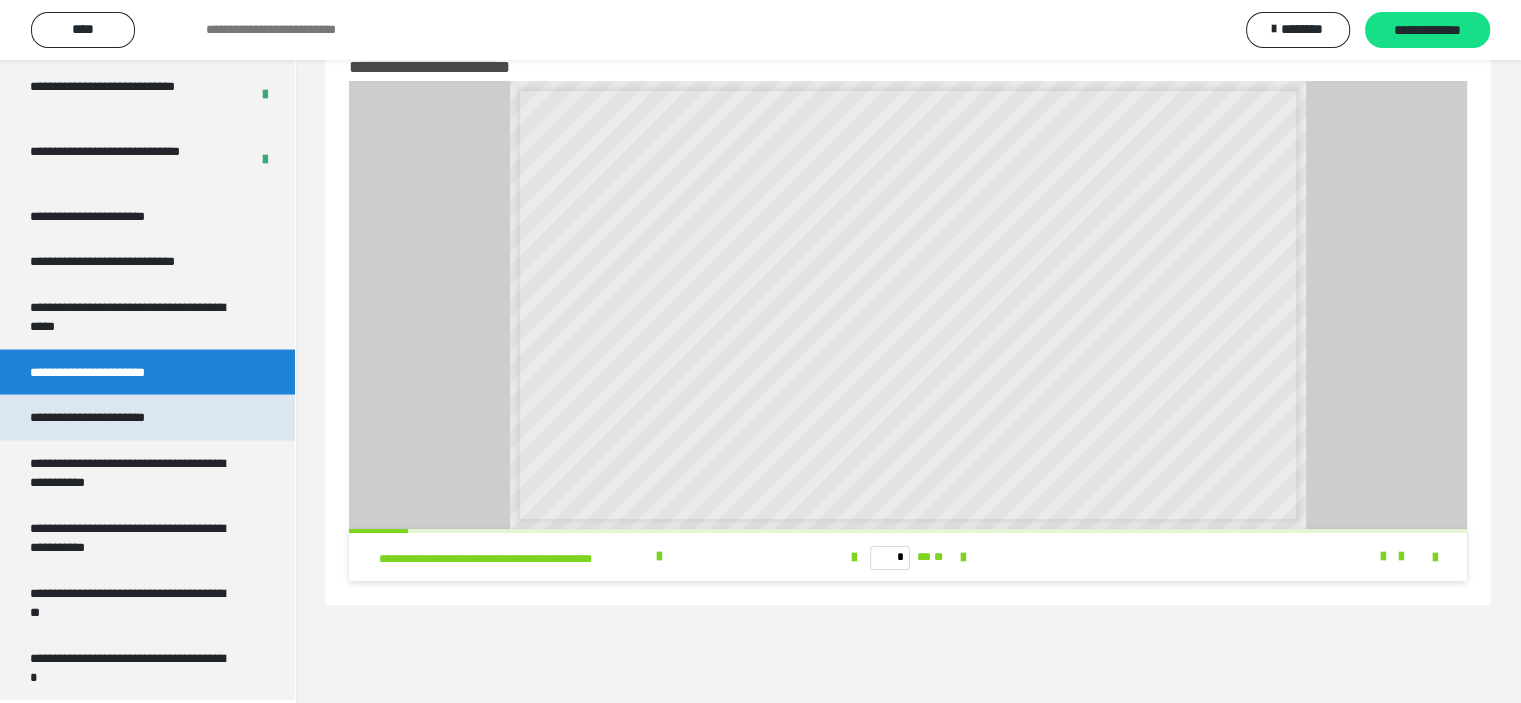 click on "**********" at bounding box center [111, 418] 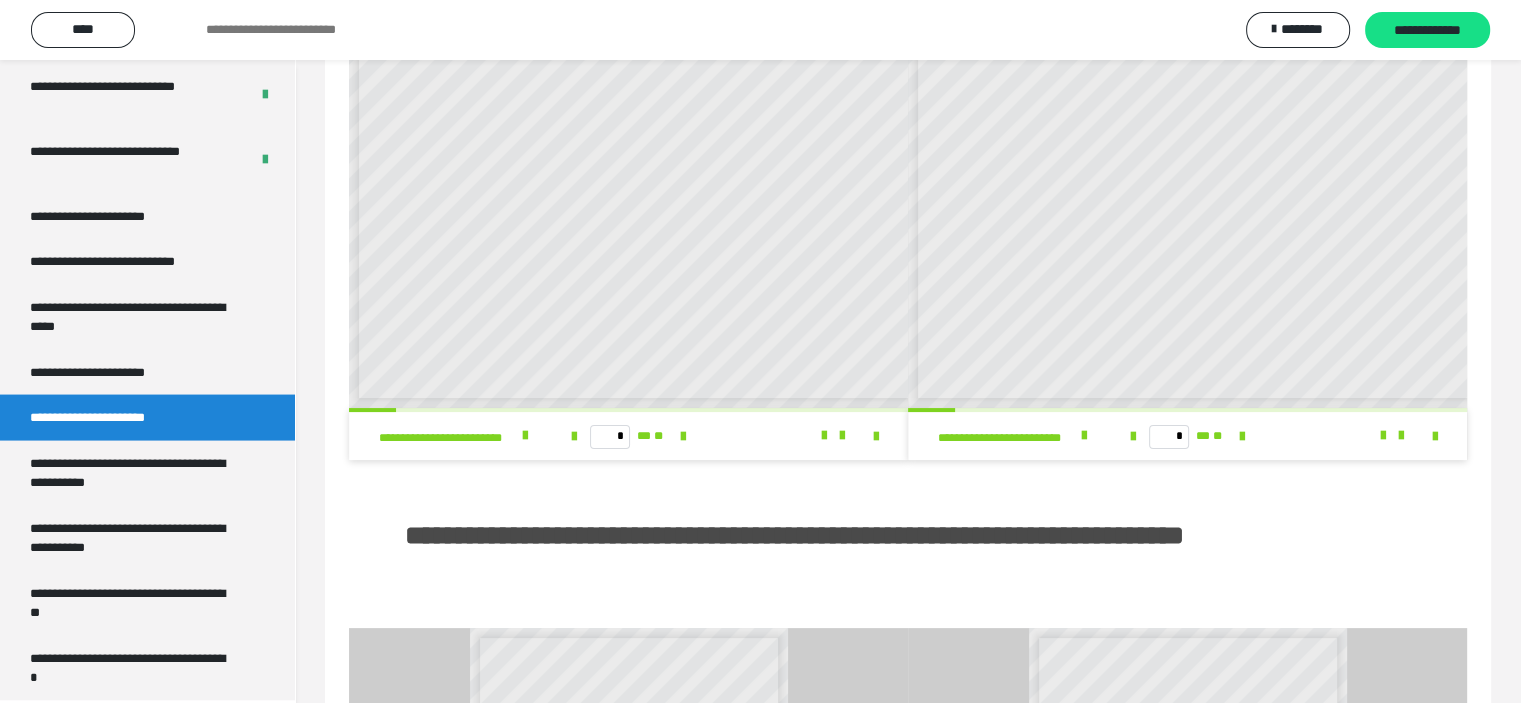 scroll, scrollTop: 92, scrollLeft: 0, axis: vertical 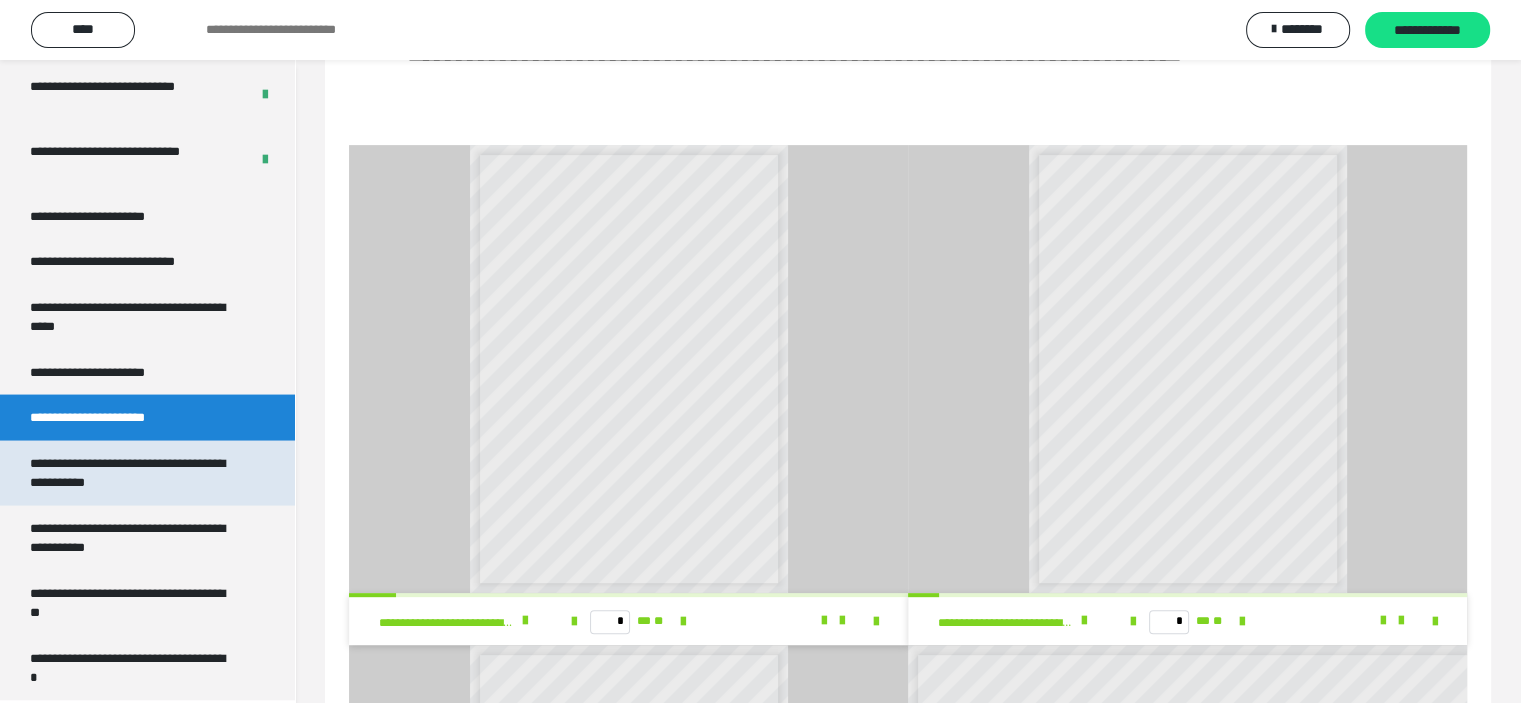 click on "**********" at bounding box center (132, 473) 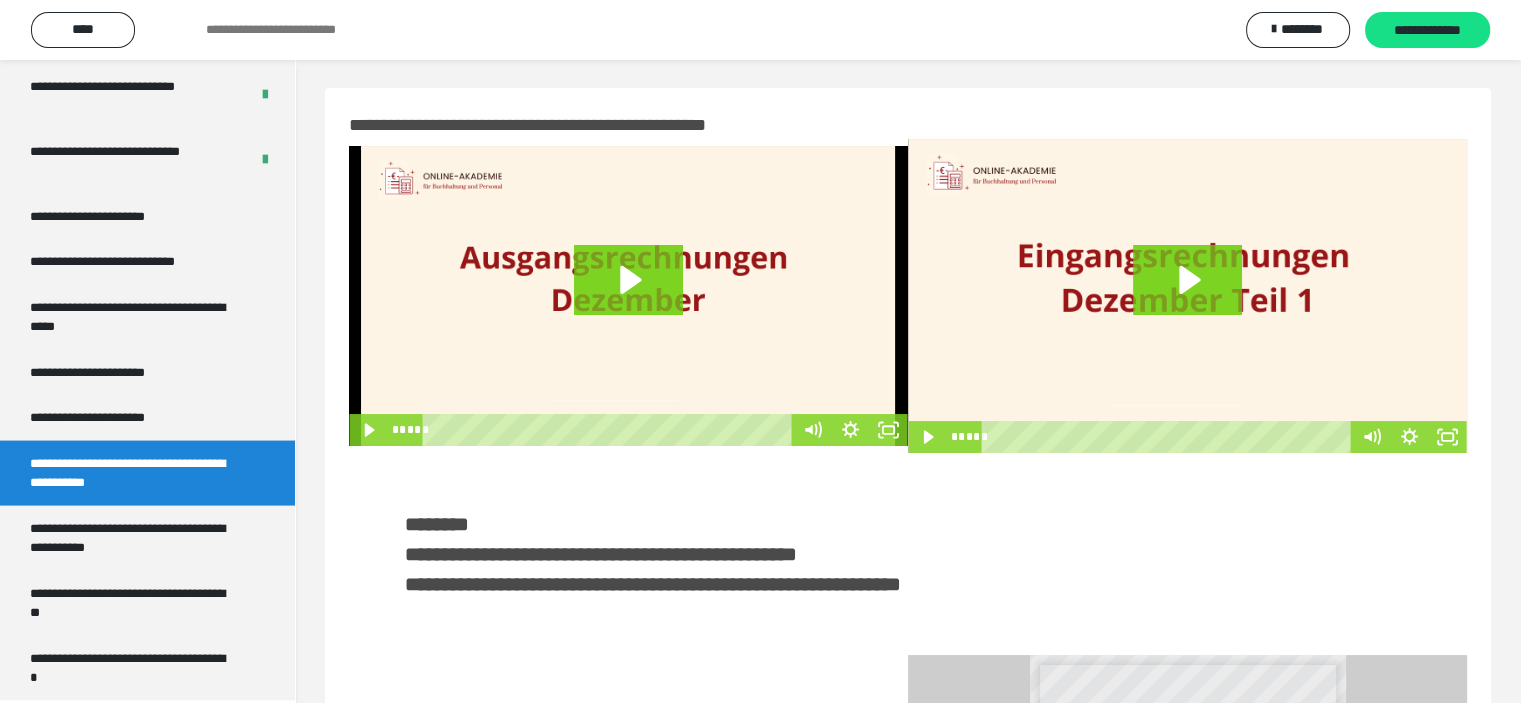 scroll, scrollTop: 0, scrollLeft: 0, axis: both 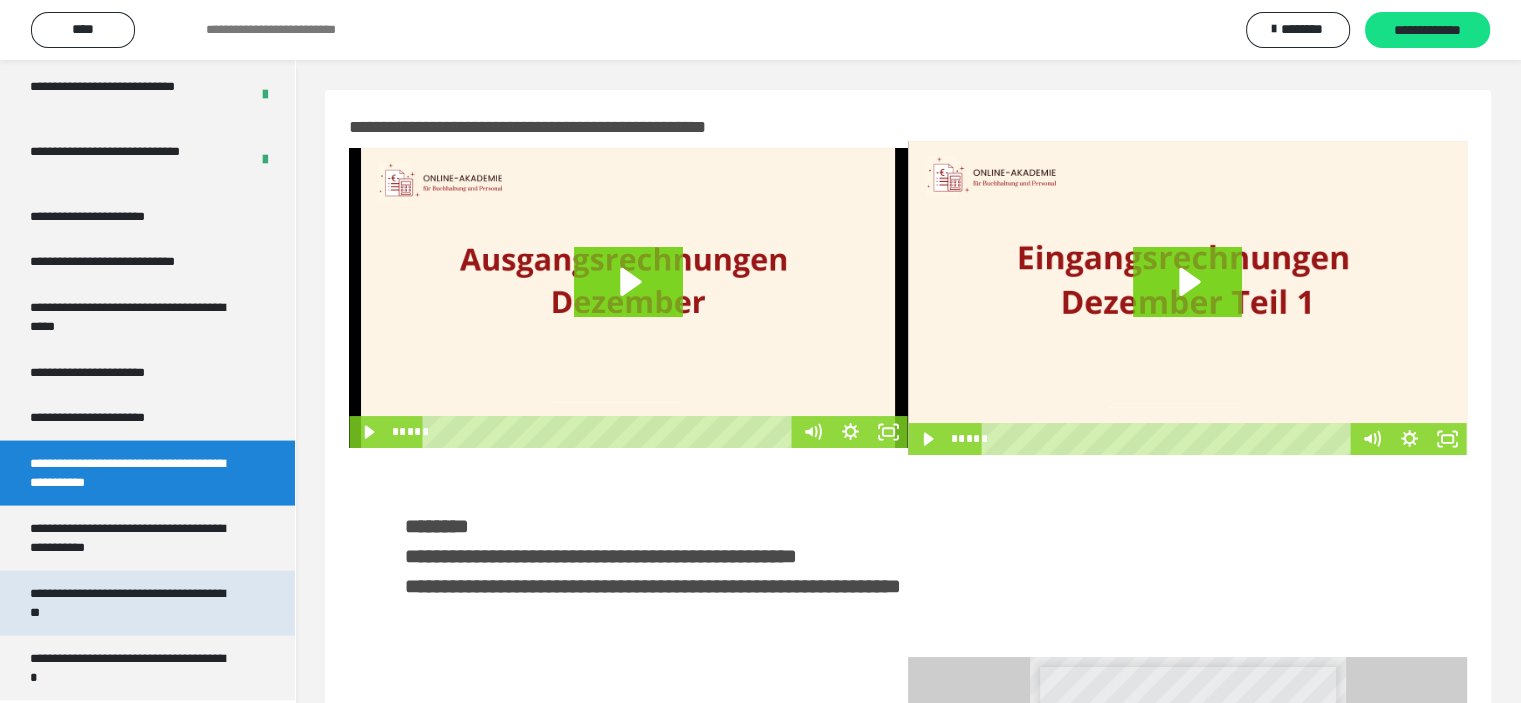 click on "**********" at bounding box center (132, 603) 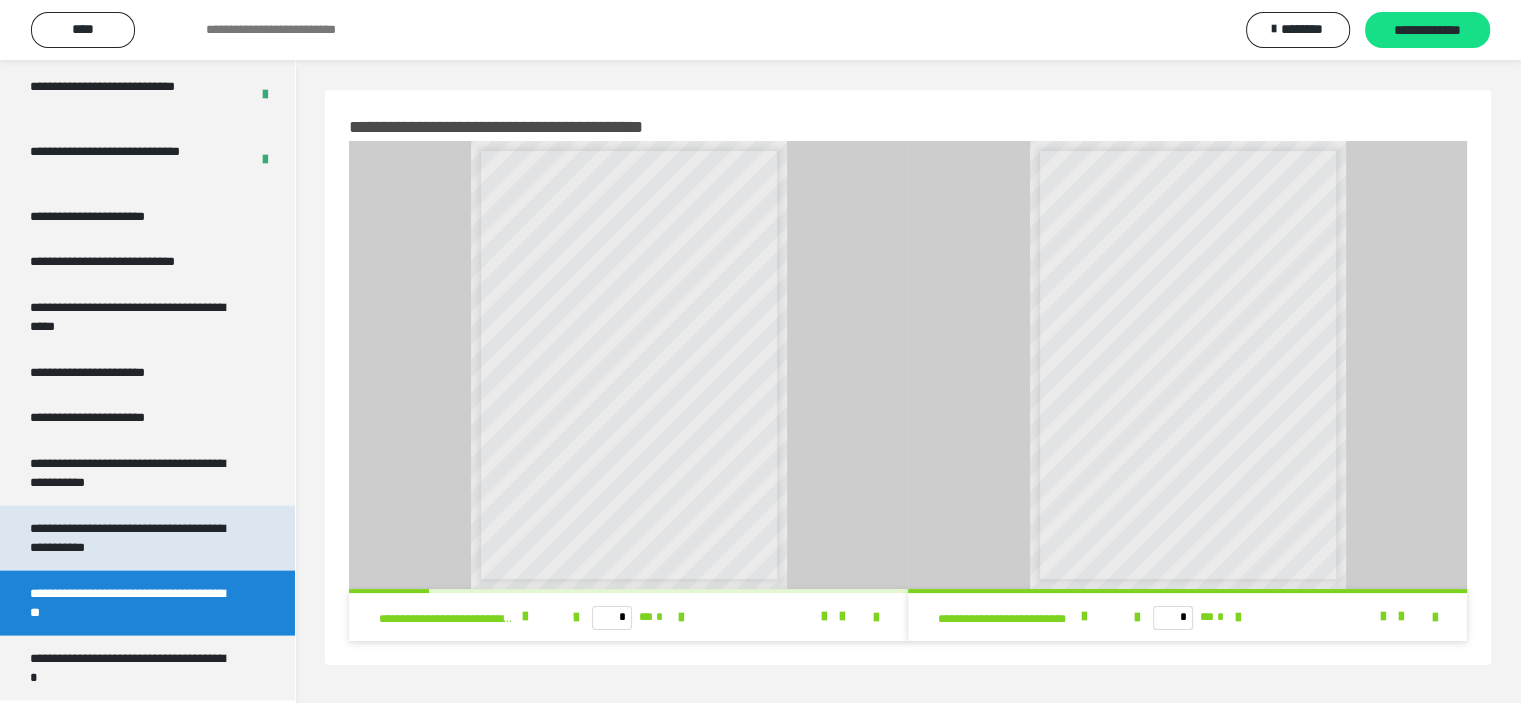click on "**********" at bounding box center (132, 538) 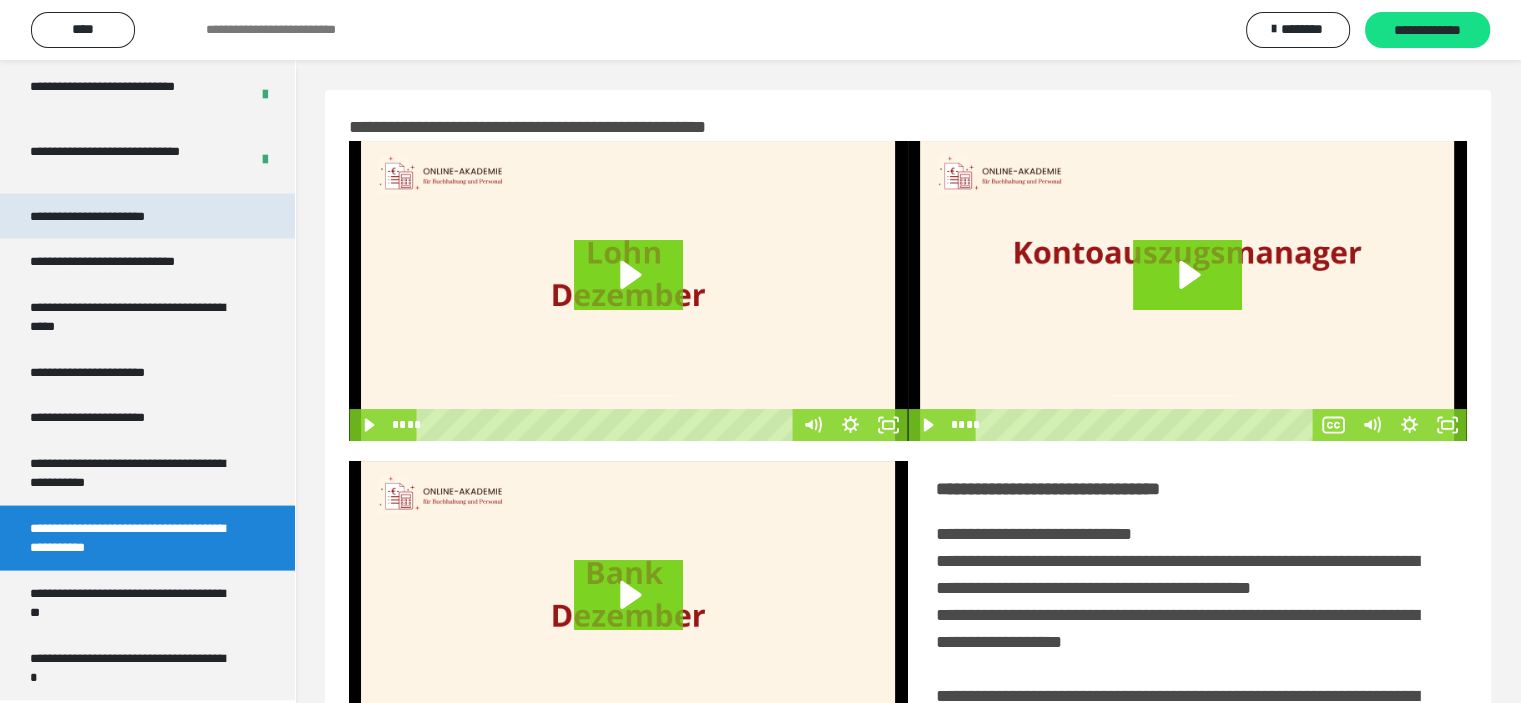 click on "**********" at bounding box center [109, 217] 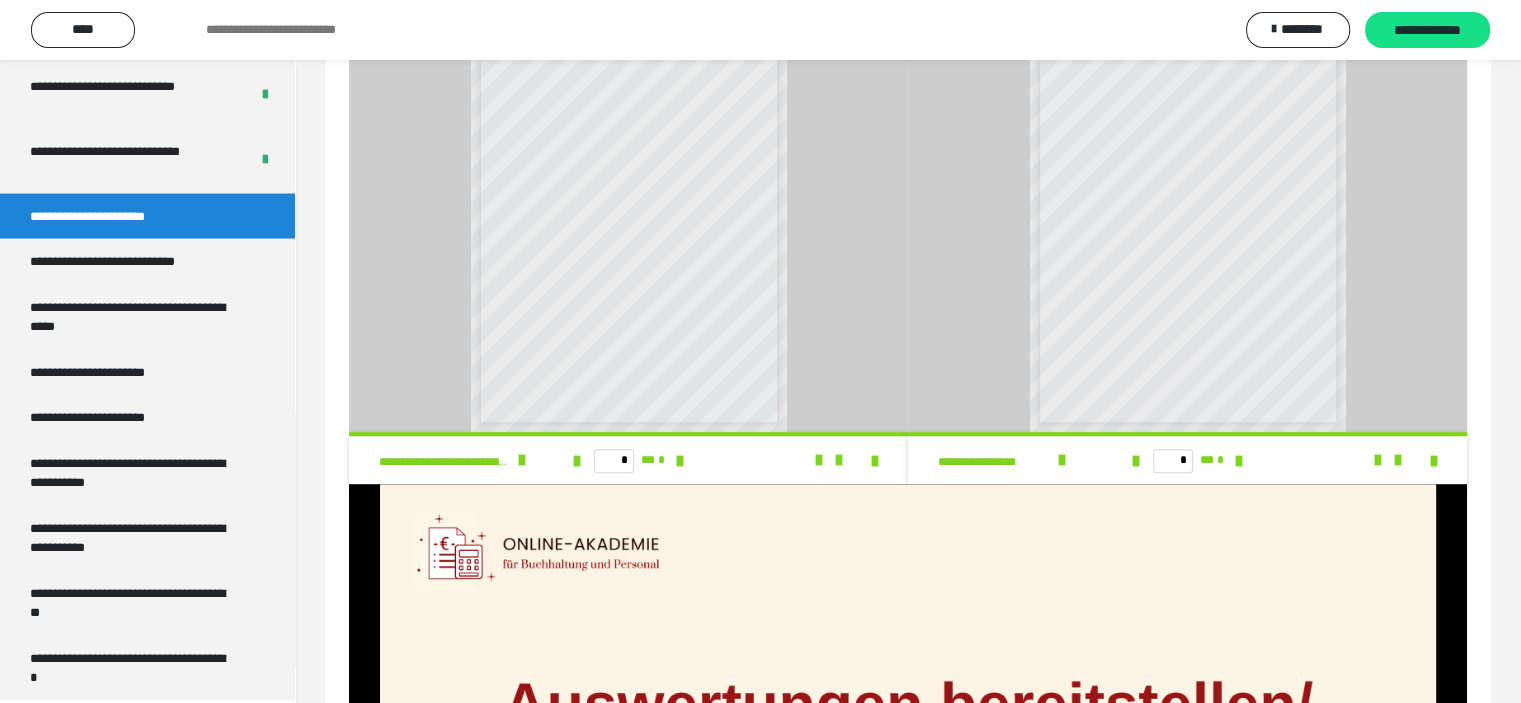 scroll, scrollTop: 1230, scrollLeft: 0, axis: vertical 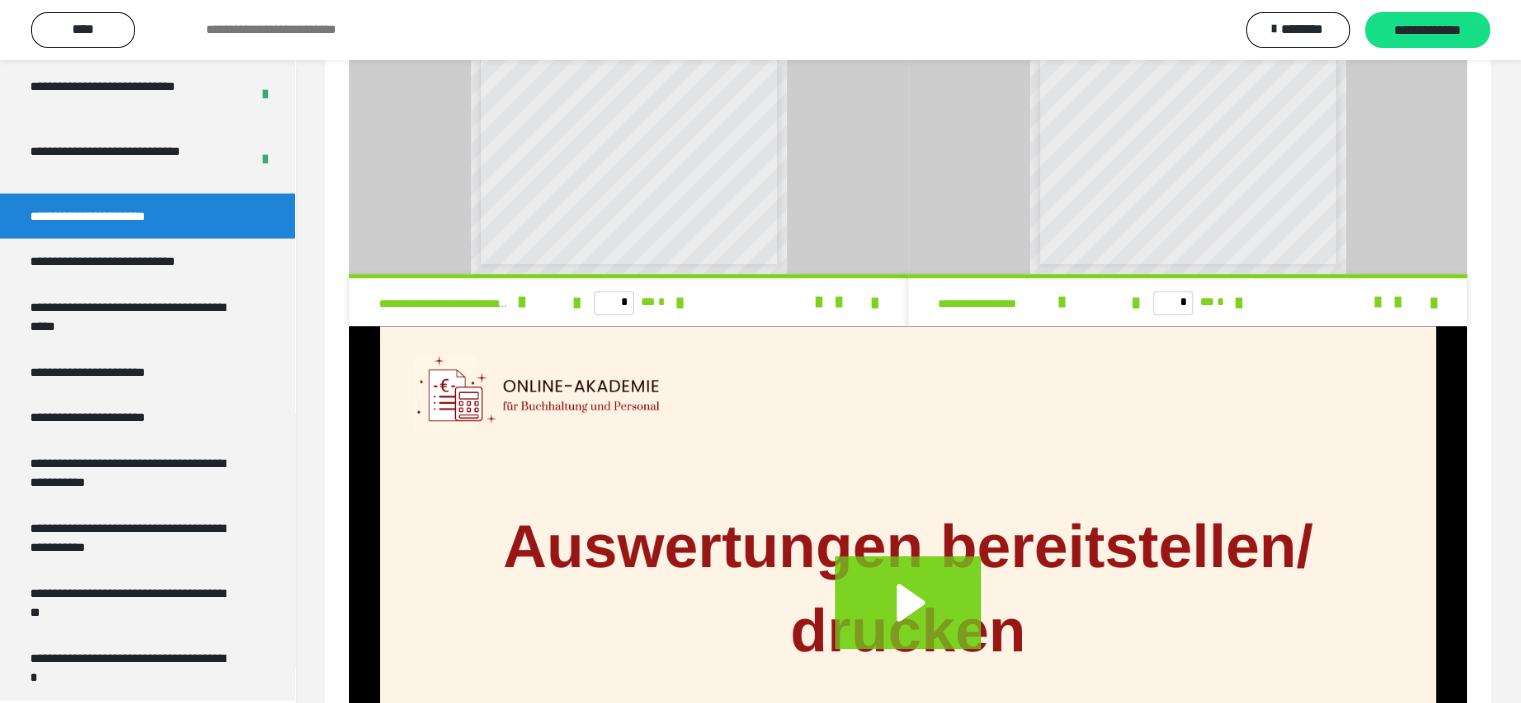 click on "**********" at bounding box center (109, 217) 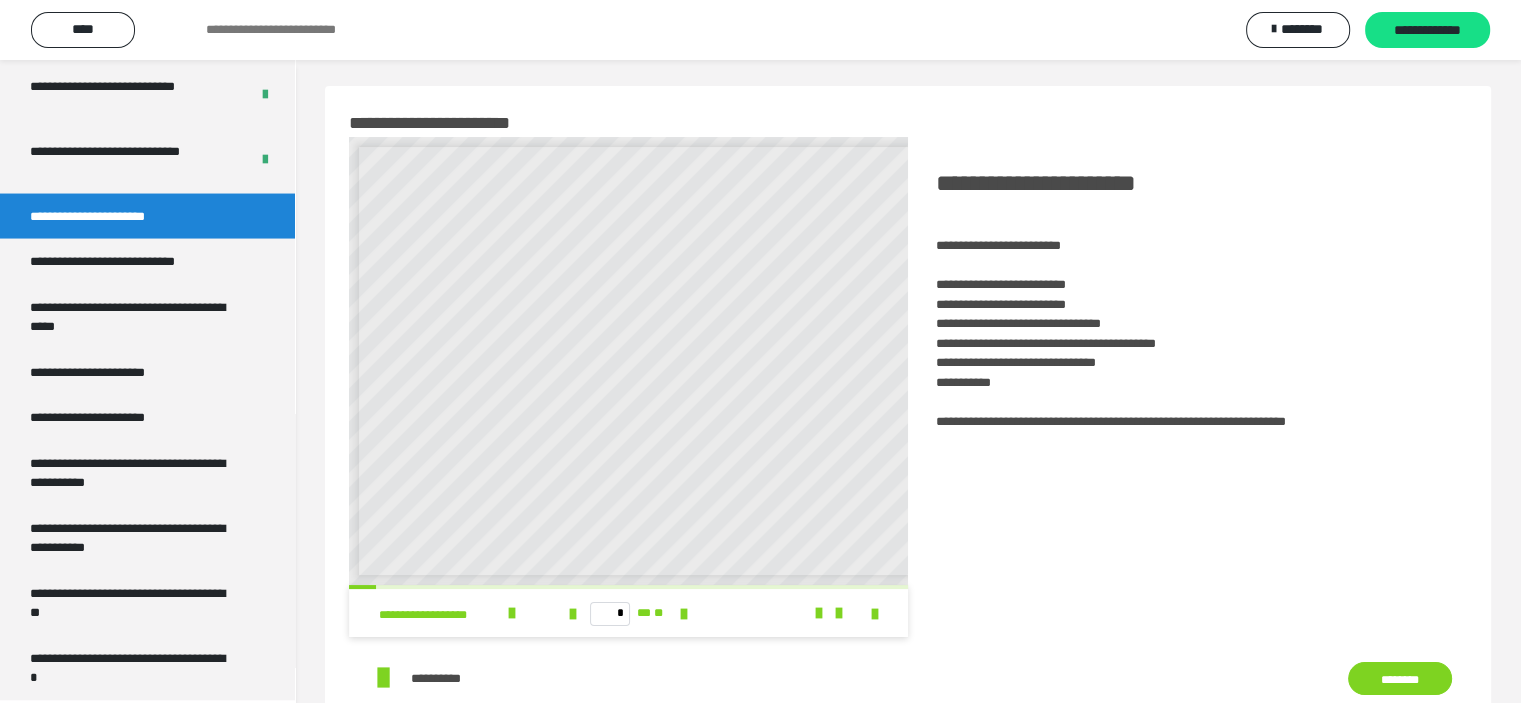 scroll, scrollTop: 0, scrollLeft: 0, axis: both 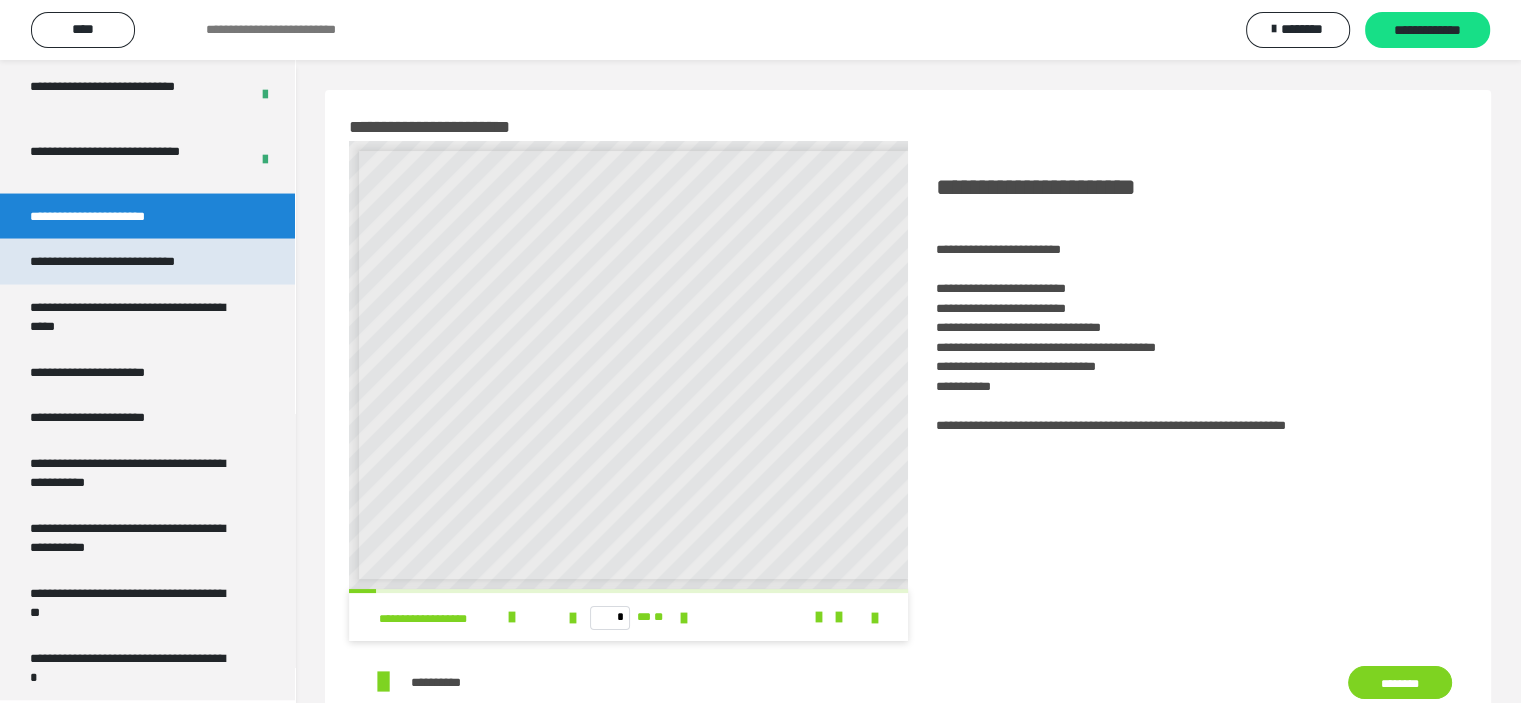 click on "**********" at bounding box center (147, 262) 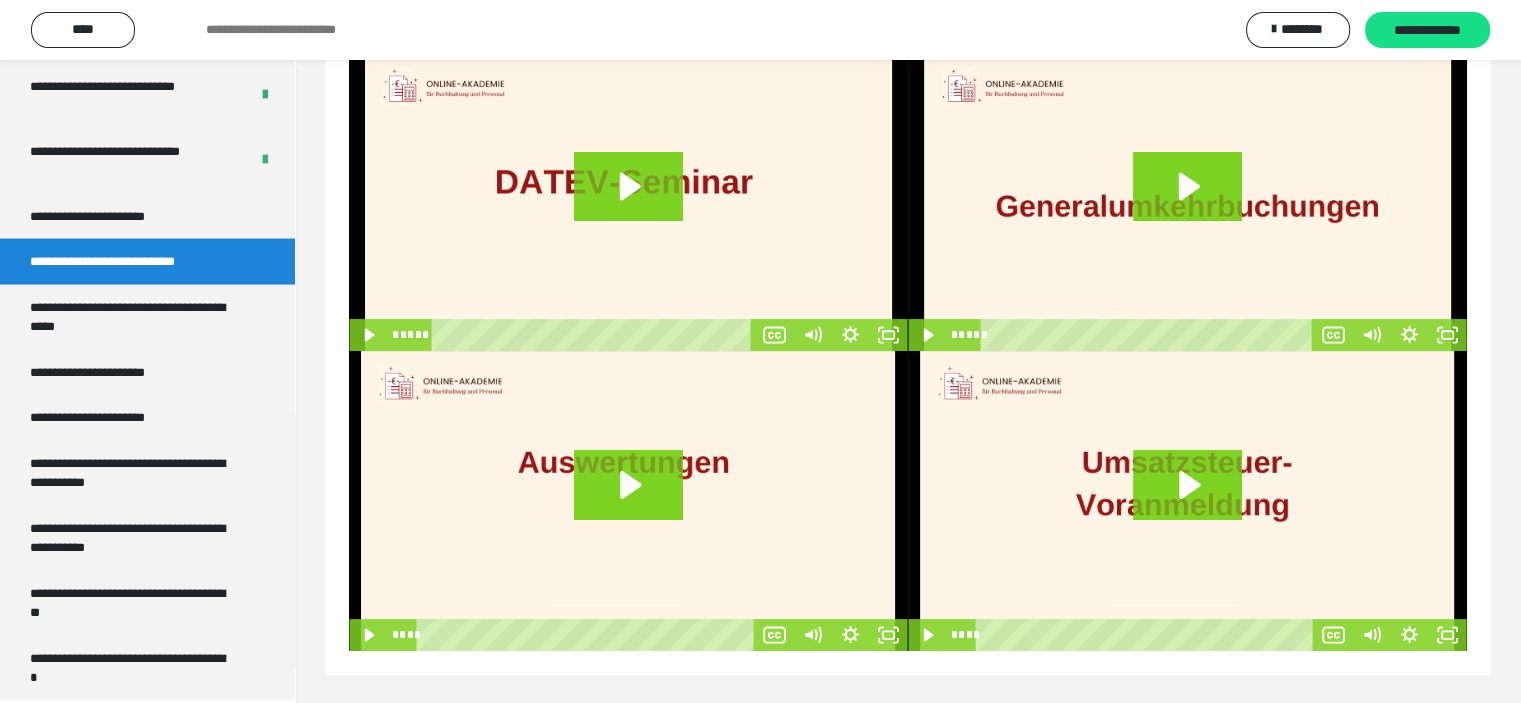 scroll, scrollTop: 88, scrollLeft: 0, axis: vertical 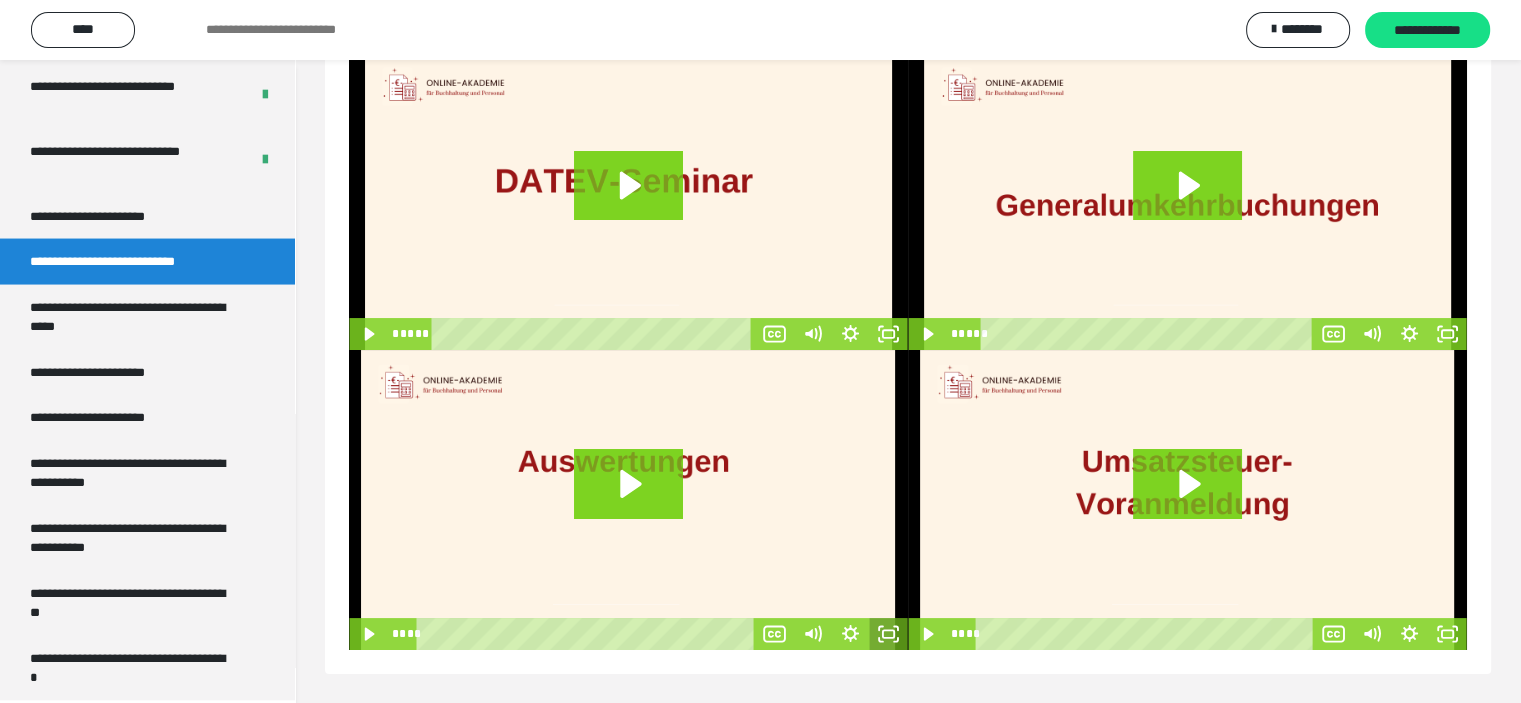click 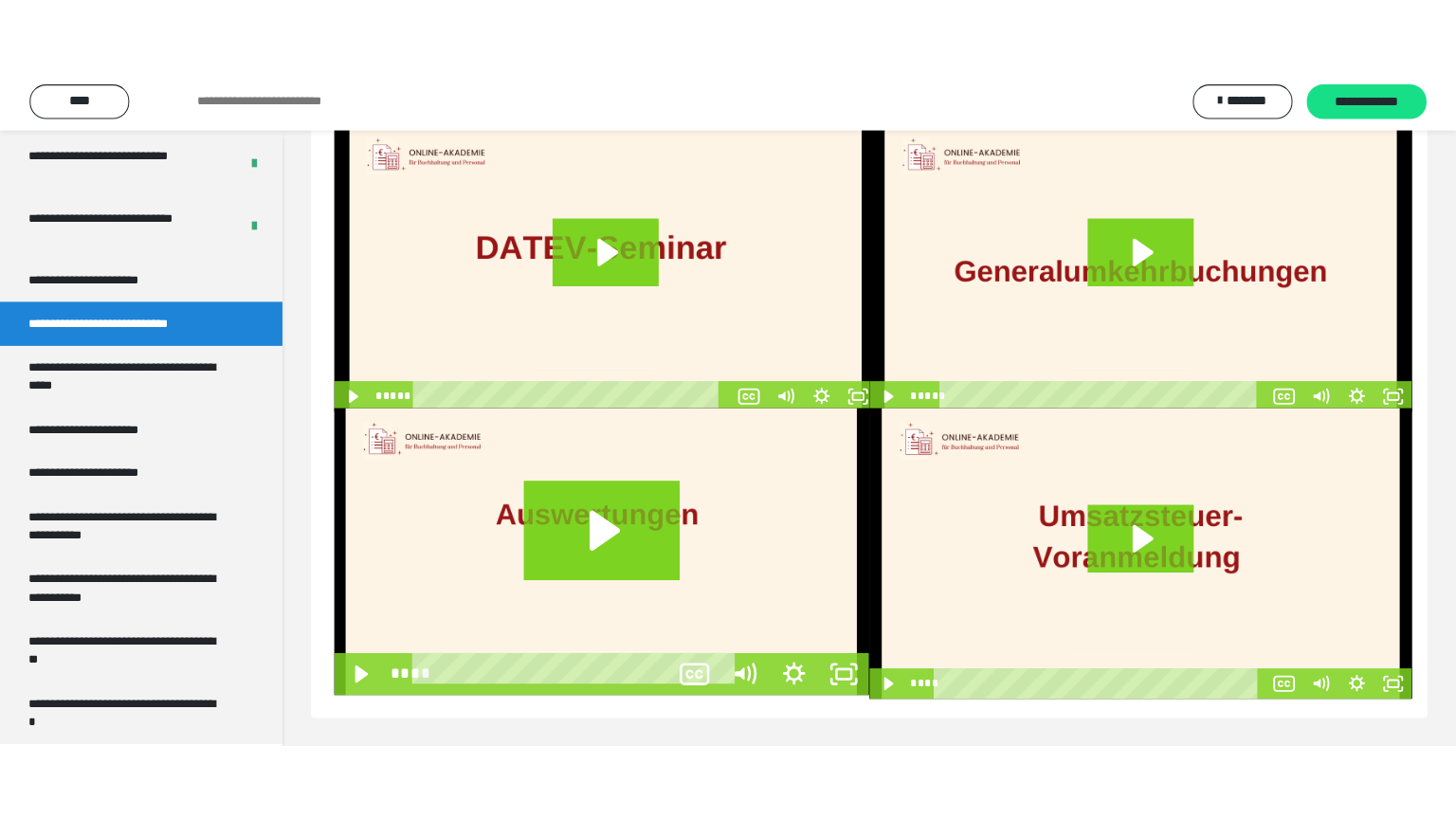 scroll, scrollTop: 57, scrollLeft: 0, axis: vertical 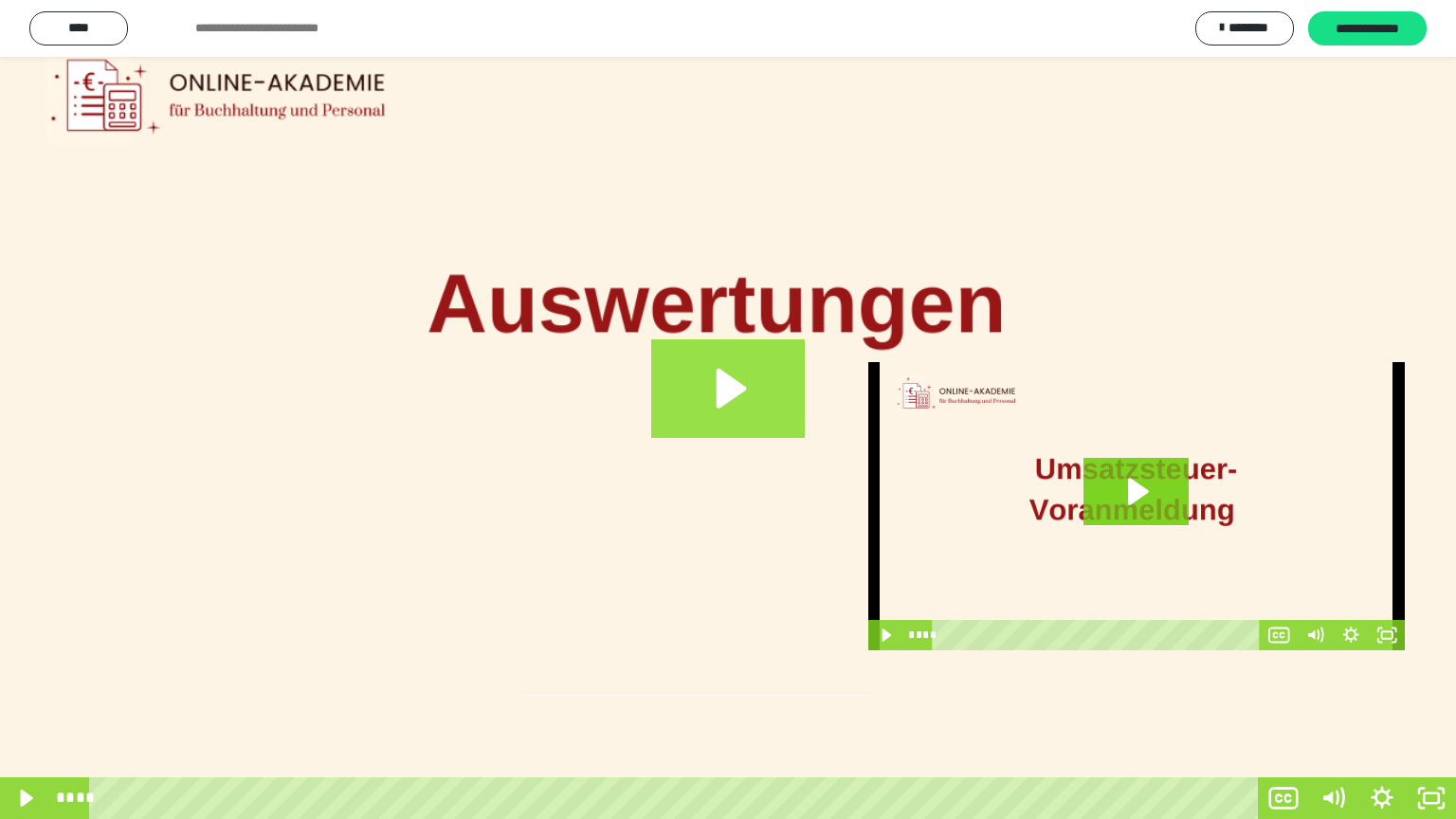 click 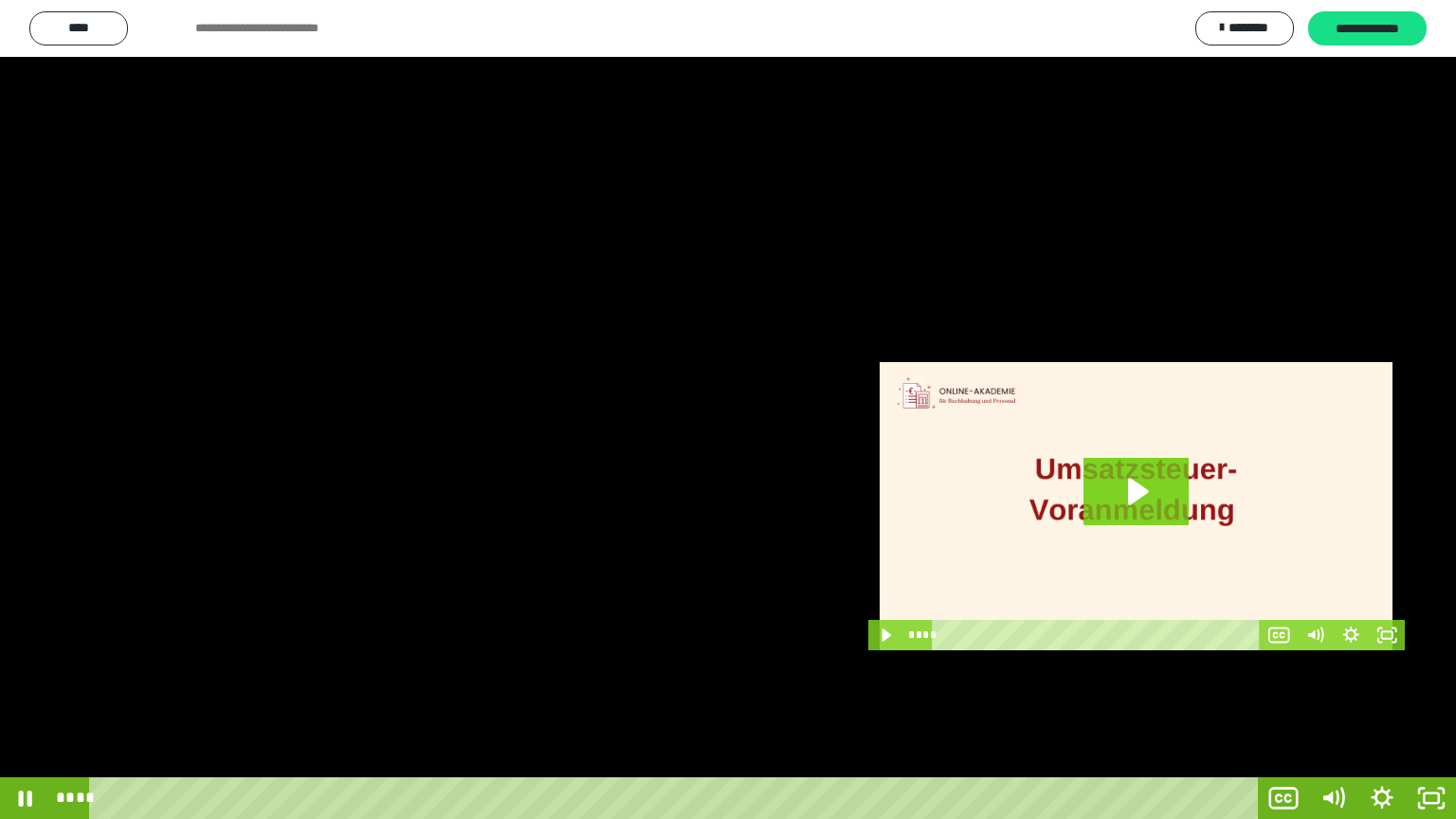 click at bounding box center (728, 410) 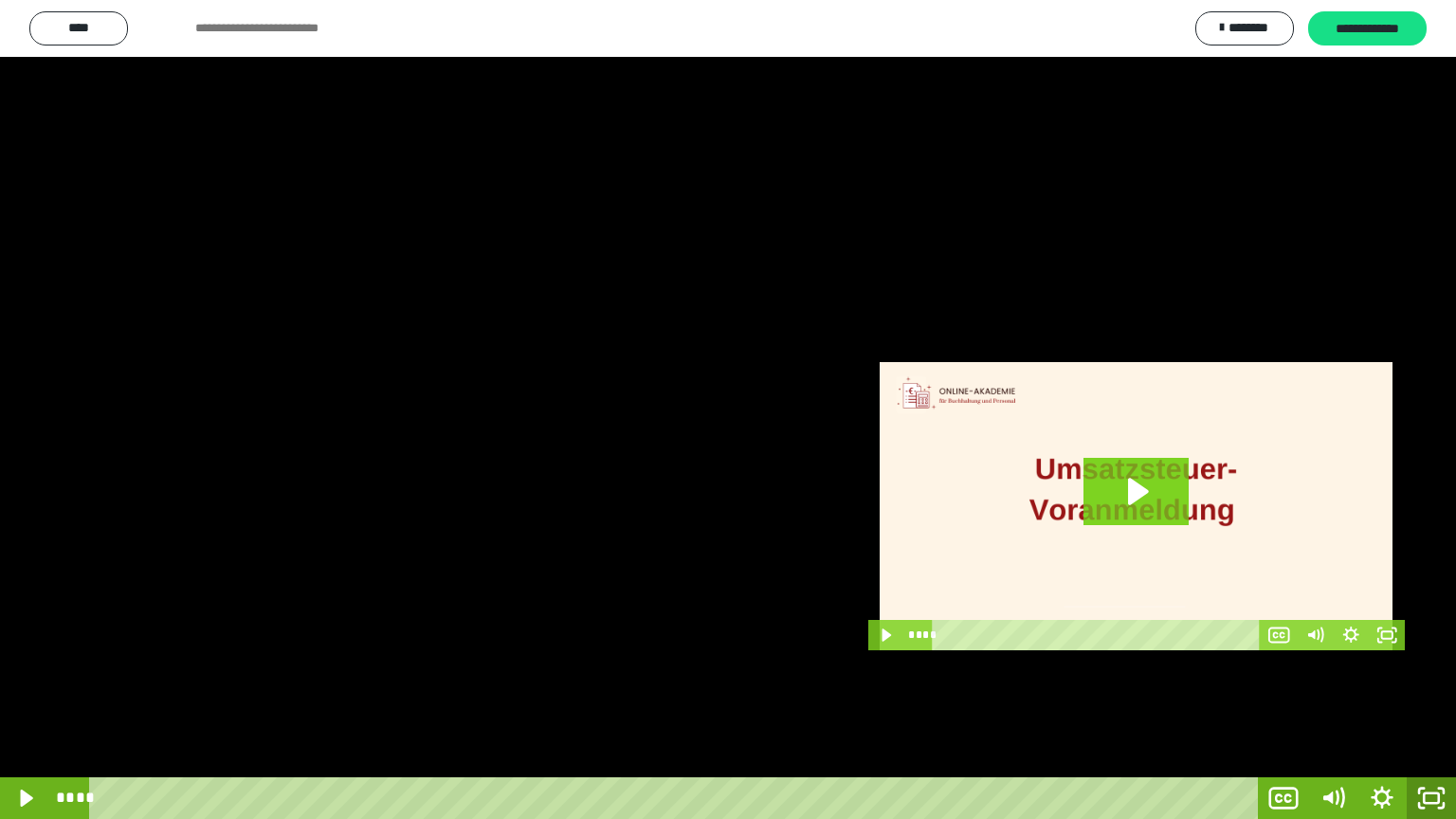 click 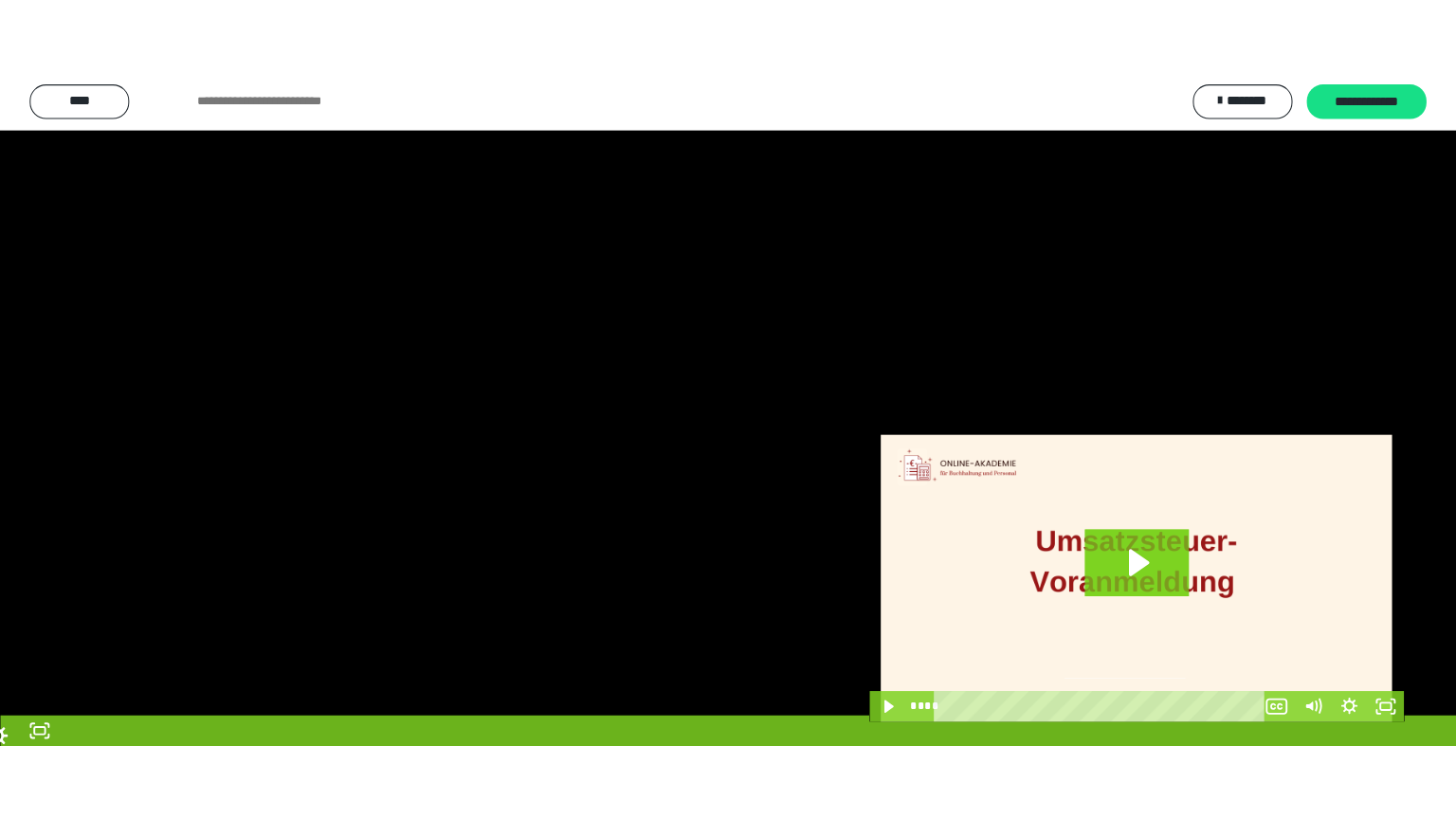 scroll, scrollTop: 3758, scrollLeft: 0, axis: vertical 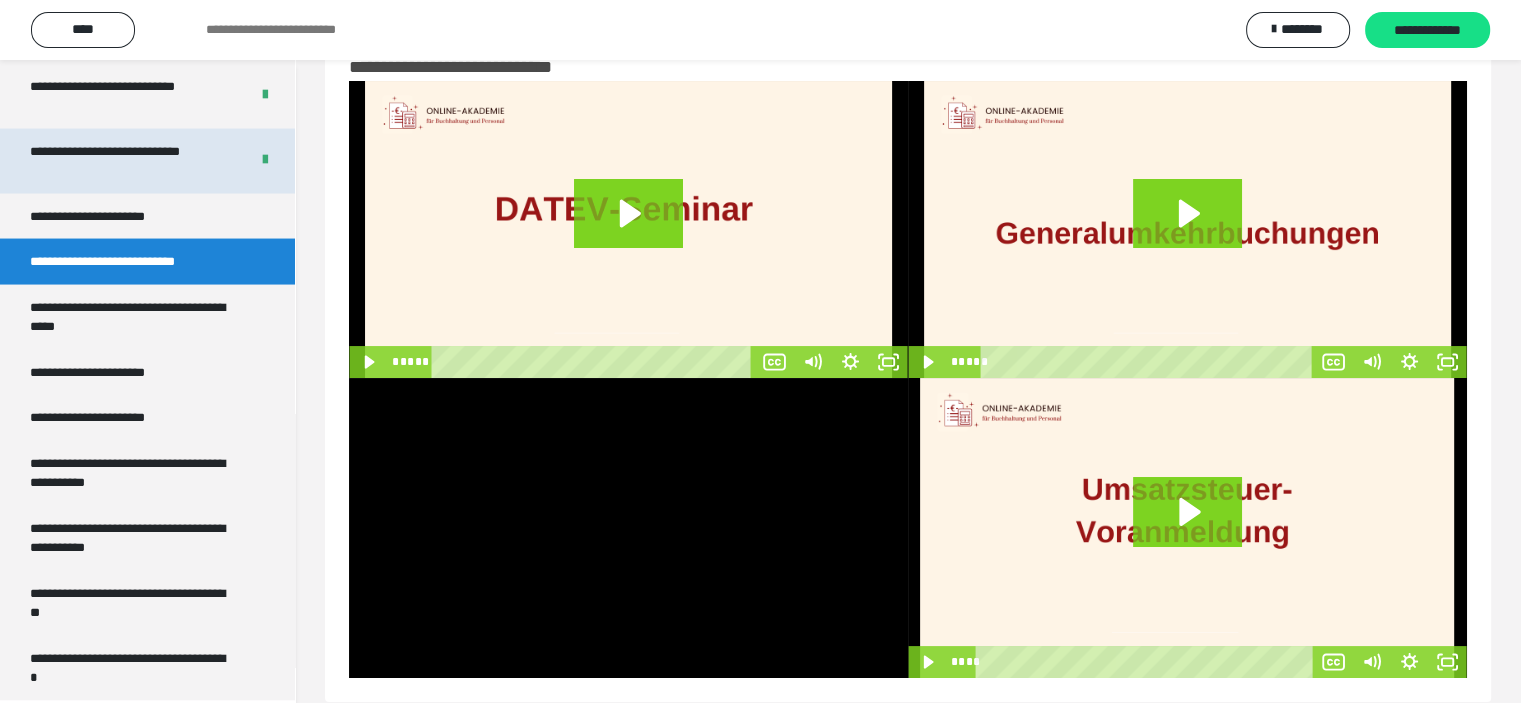 click on "**********" at bounding box center [124, 161] 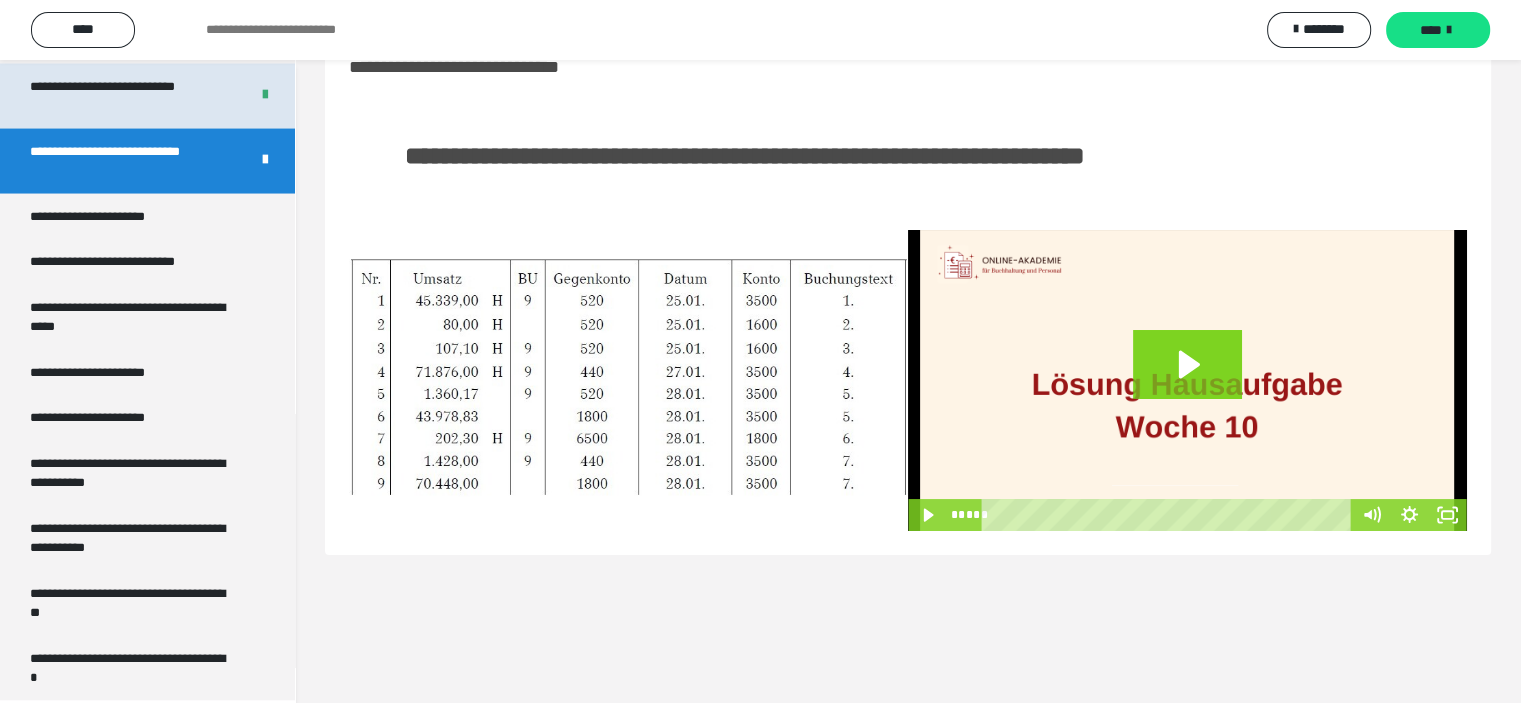 click on "**********" at bounding box center (124, 96) 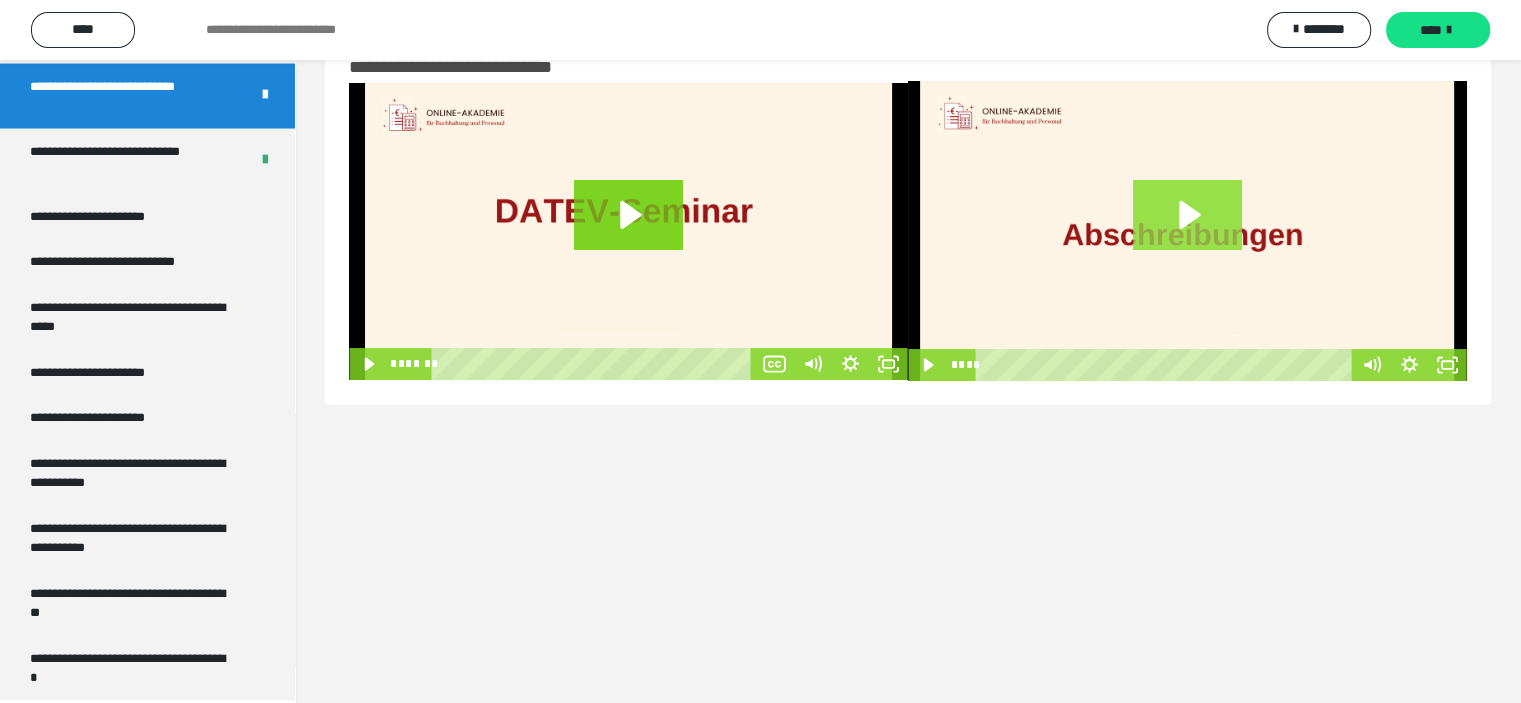 click 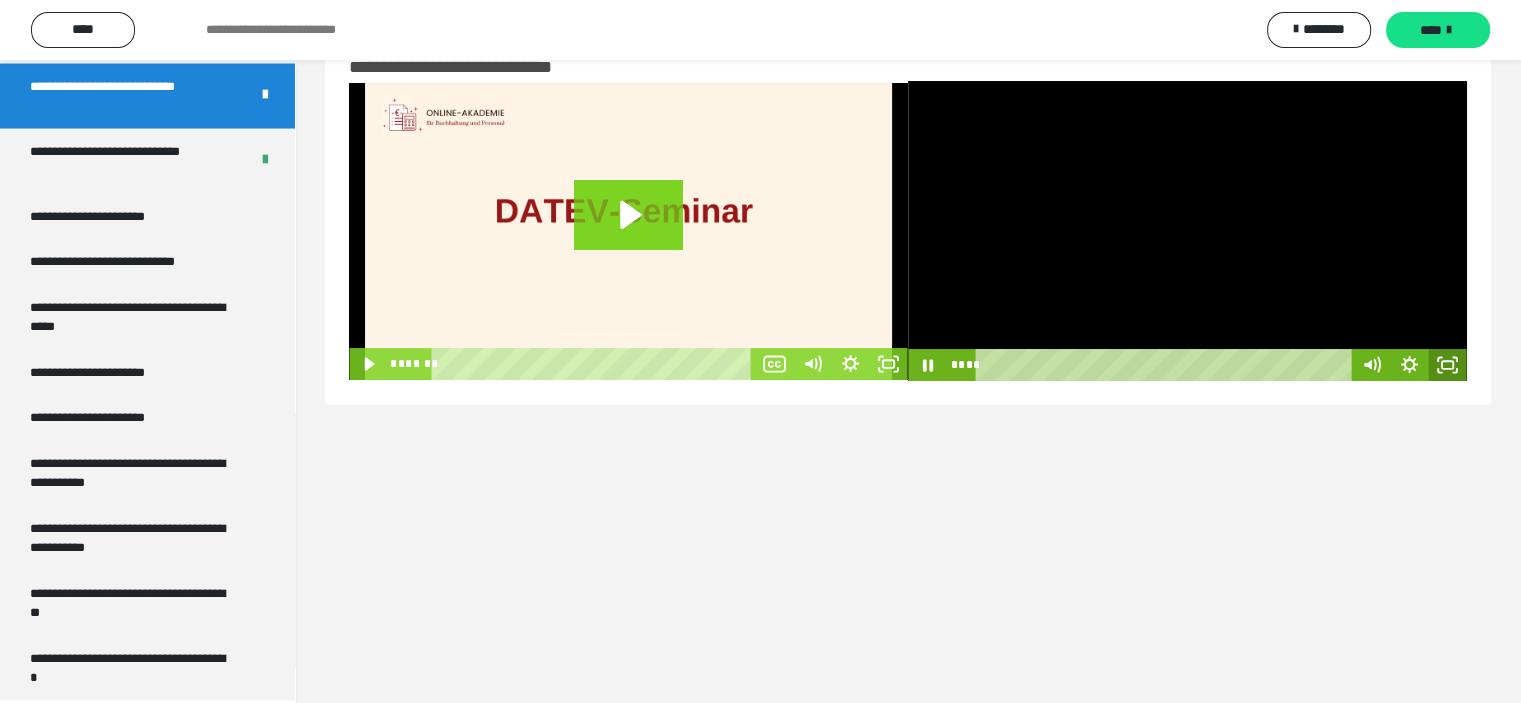 click 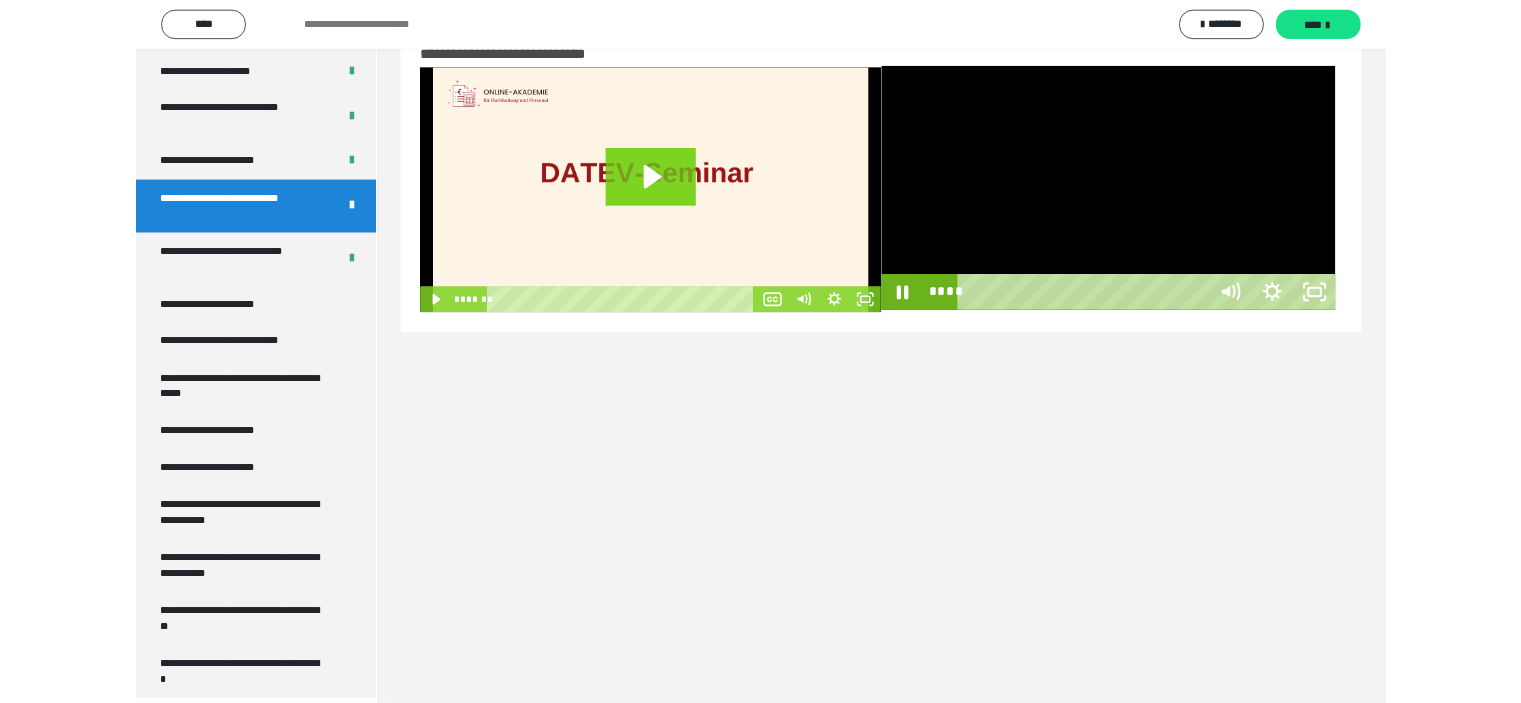 scroll, scrollTop: 3804, scrollLeft: 0, axis: vertical 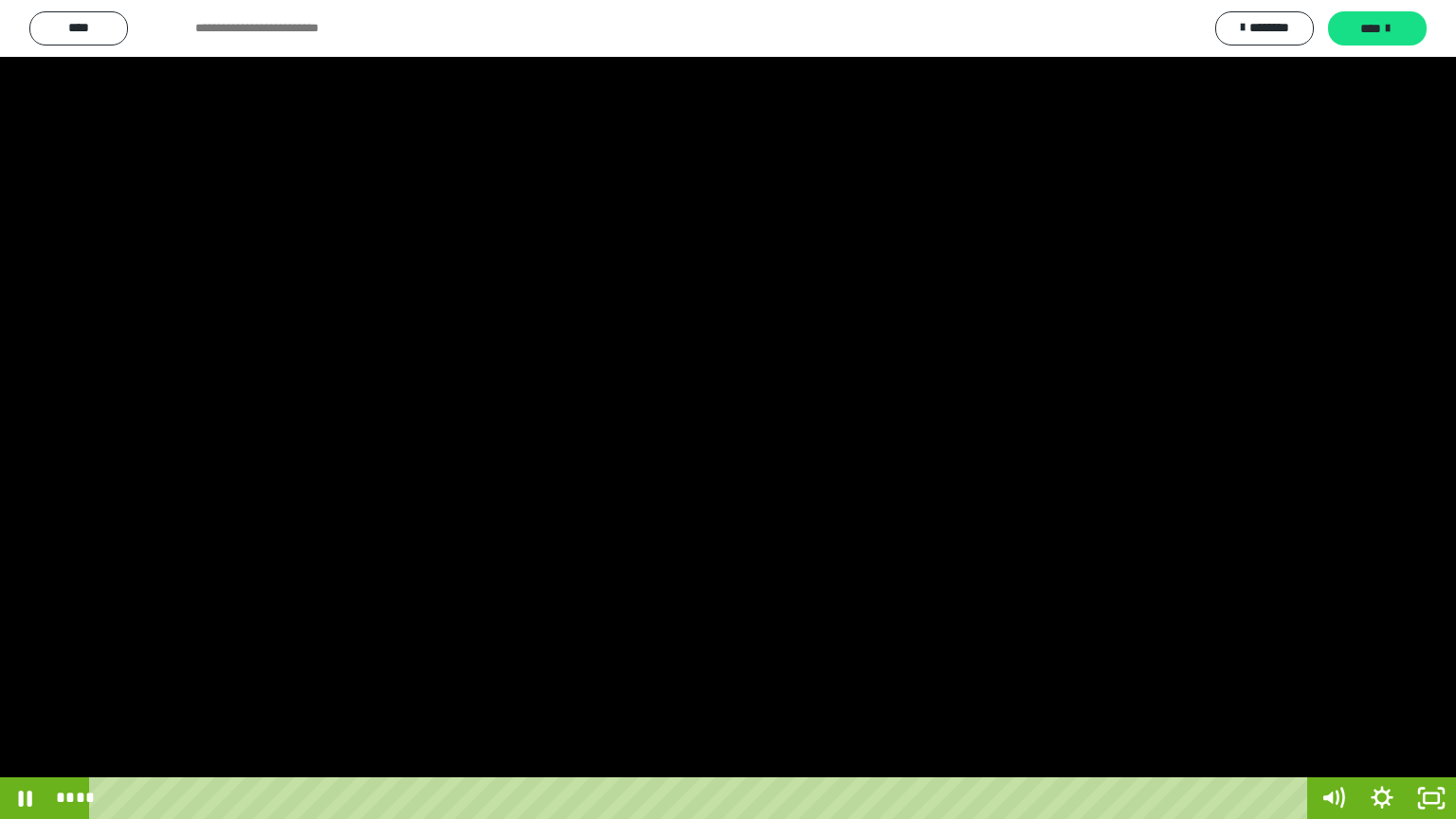 click at bounding box center (728, 410) 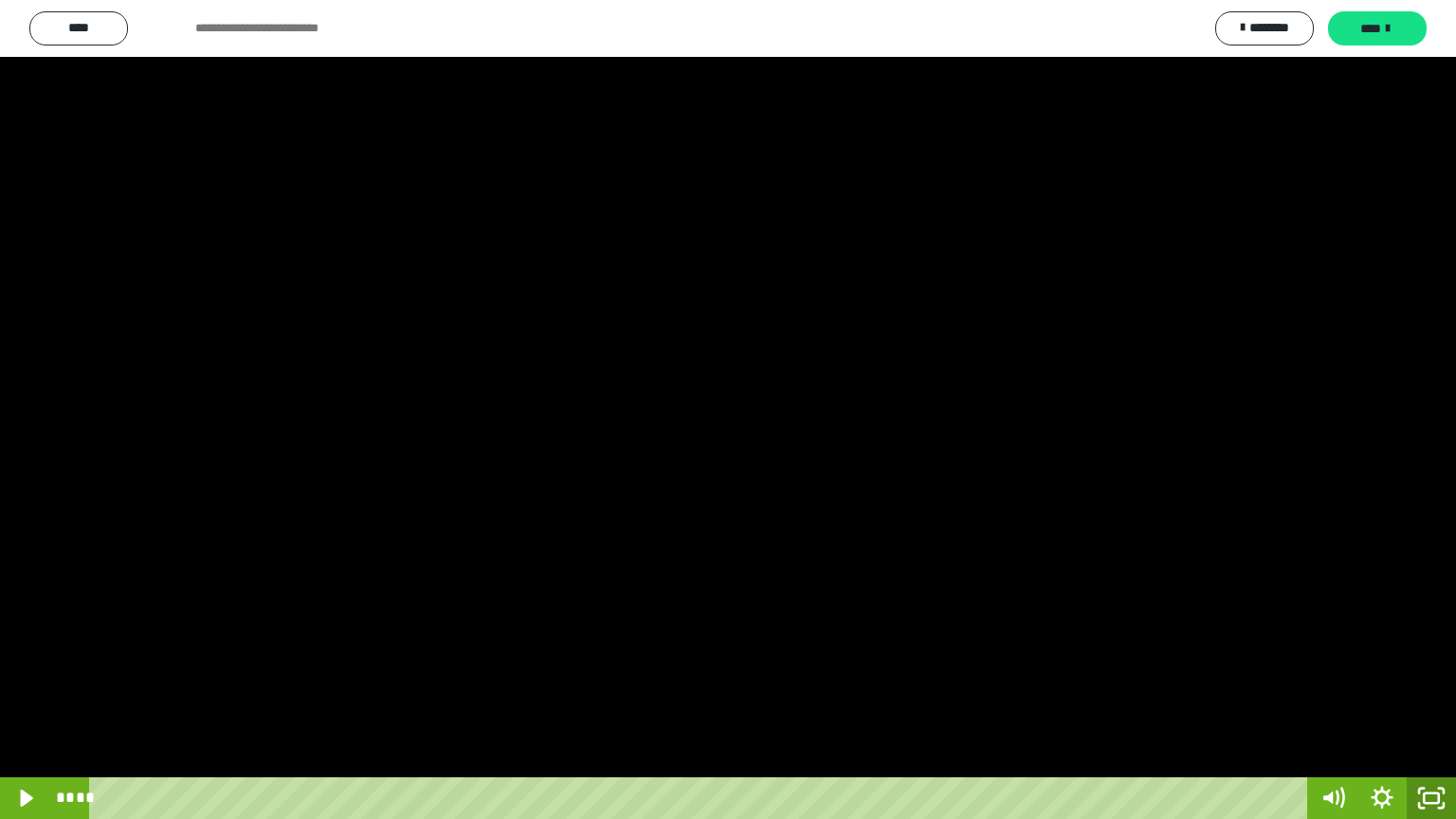 click 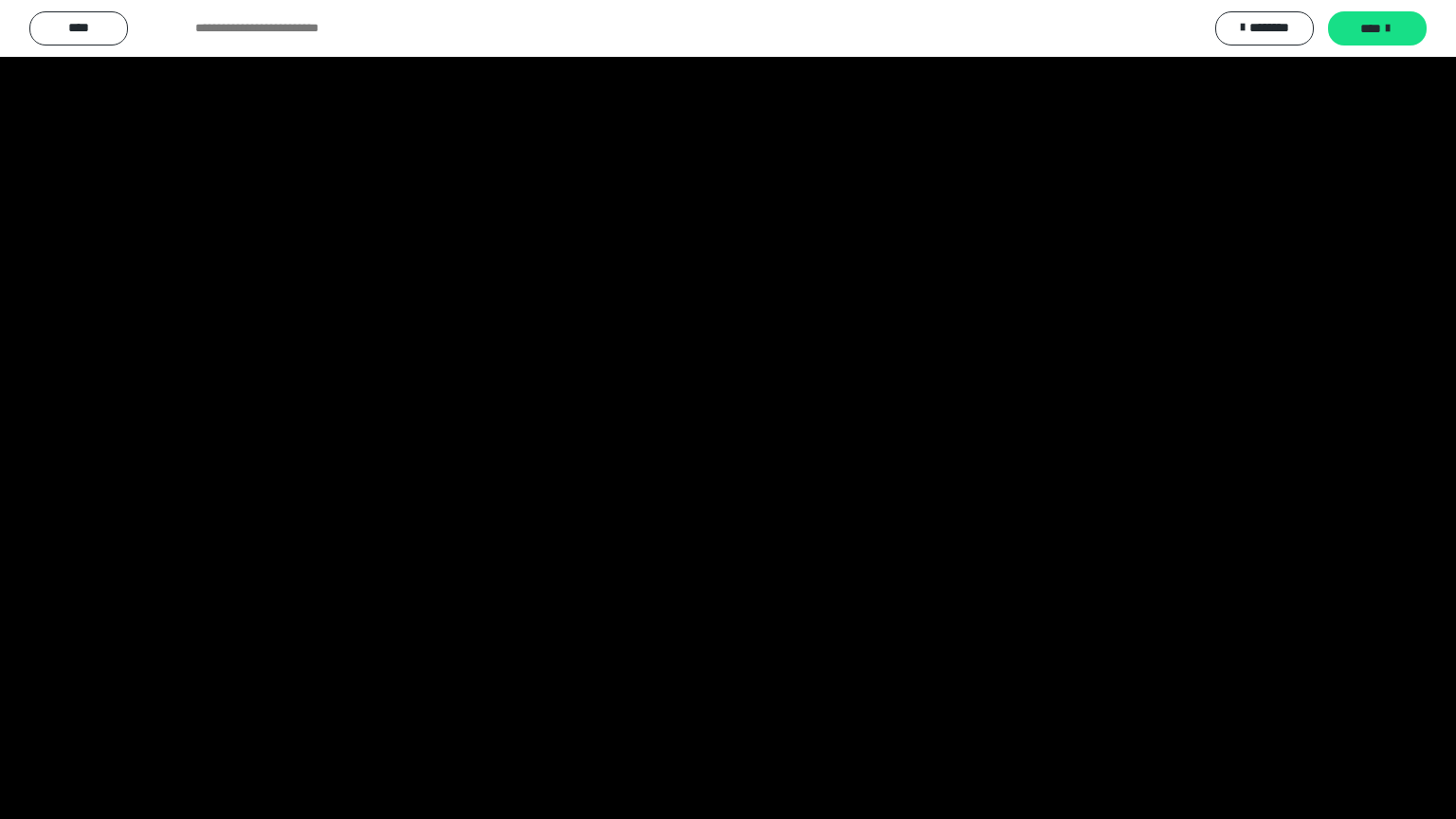 scroll, scrollTop: 3758, scrollLeft: 0, axis: vertical 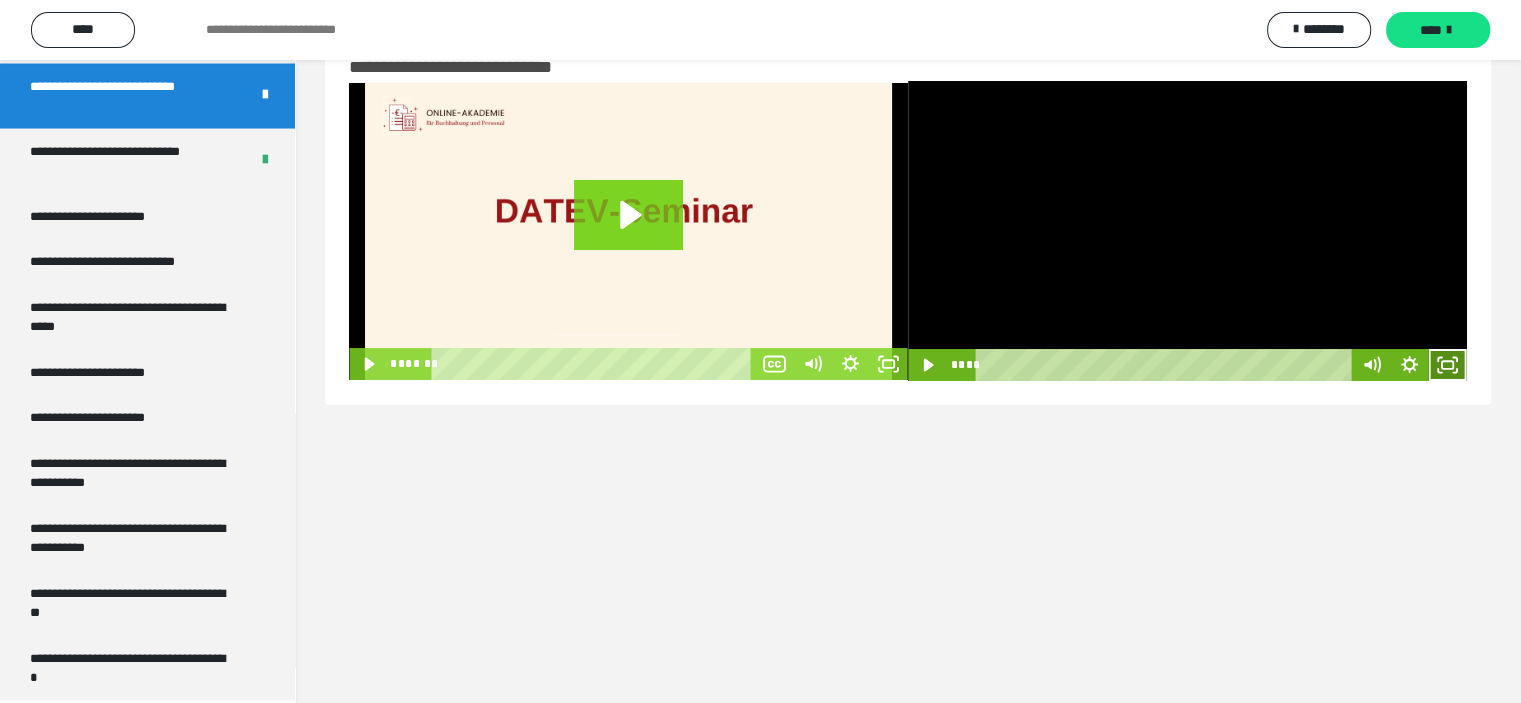 click 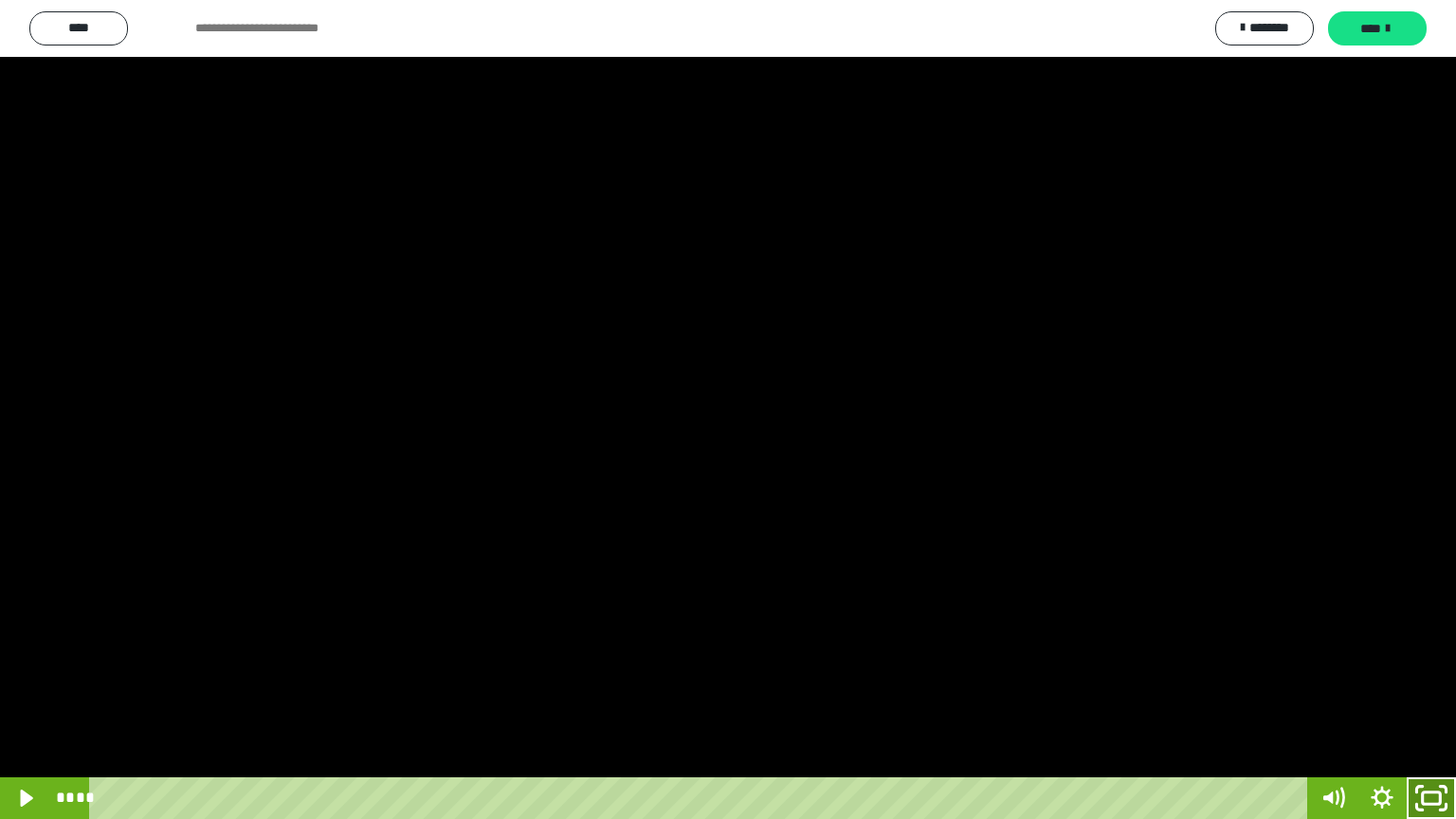 click 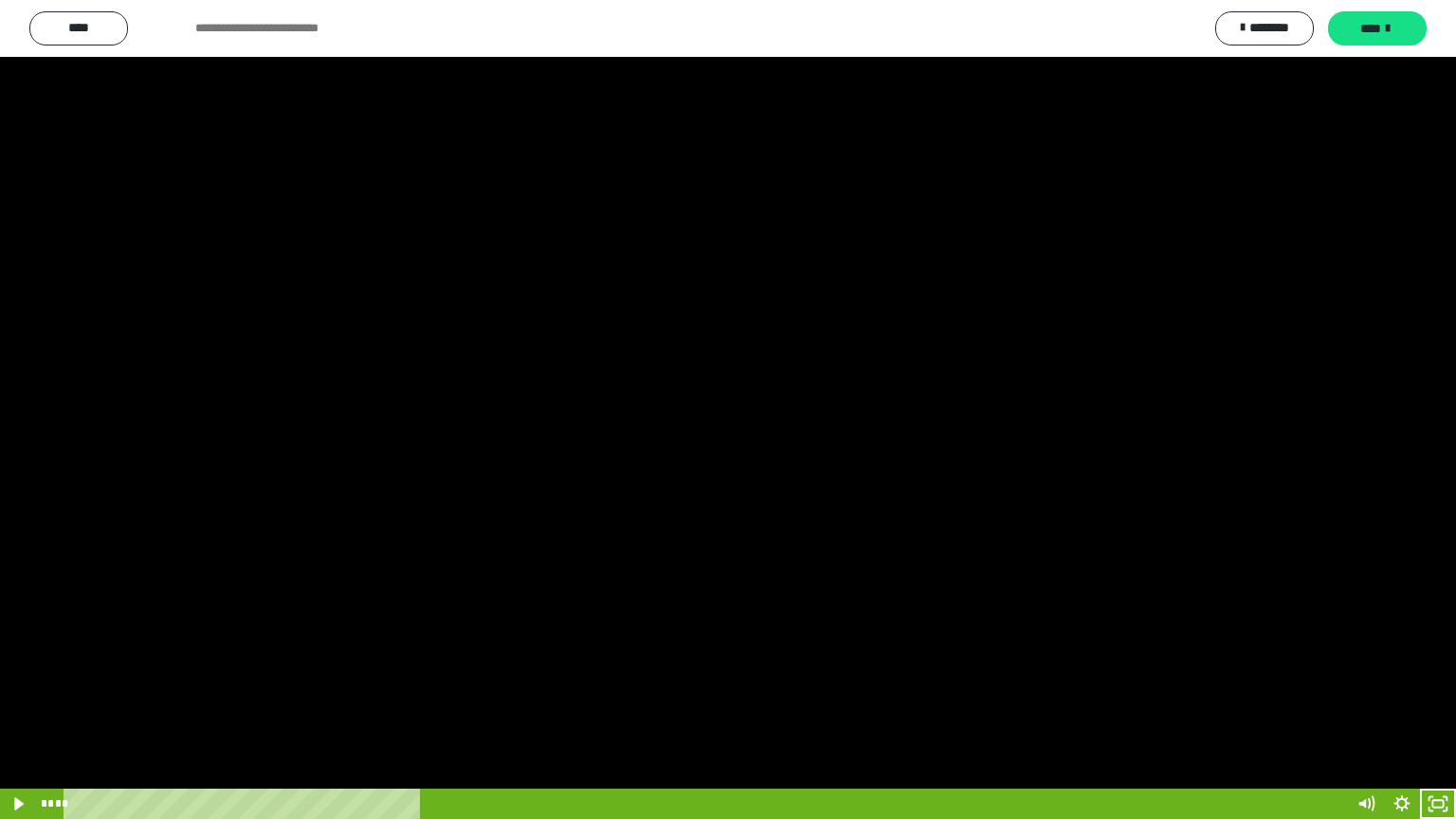 scroll, scrollTop: 3758, scrollLeft: 0, axis: vertical 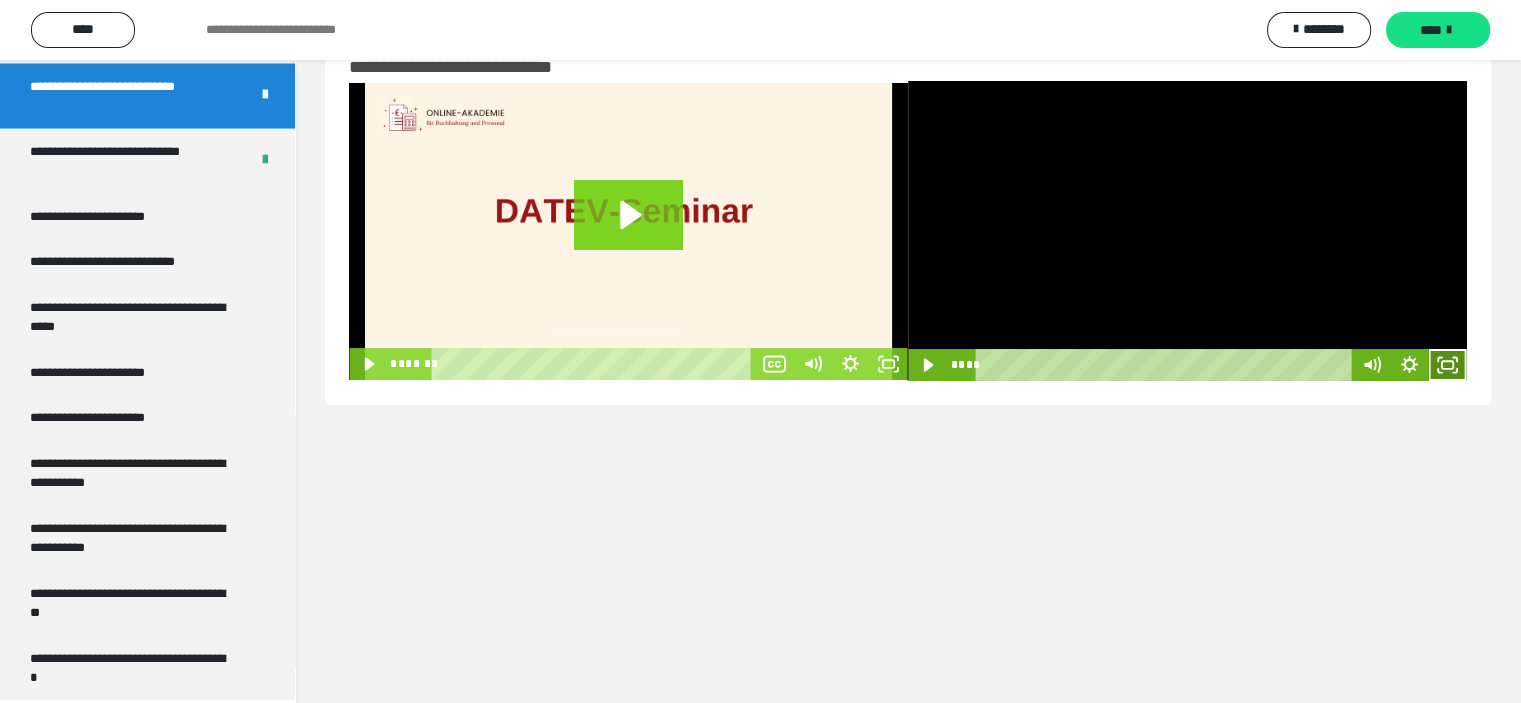click 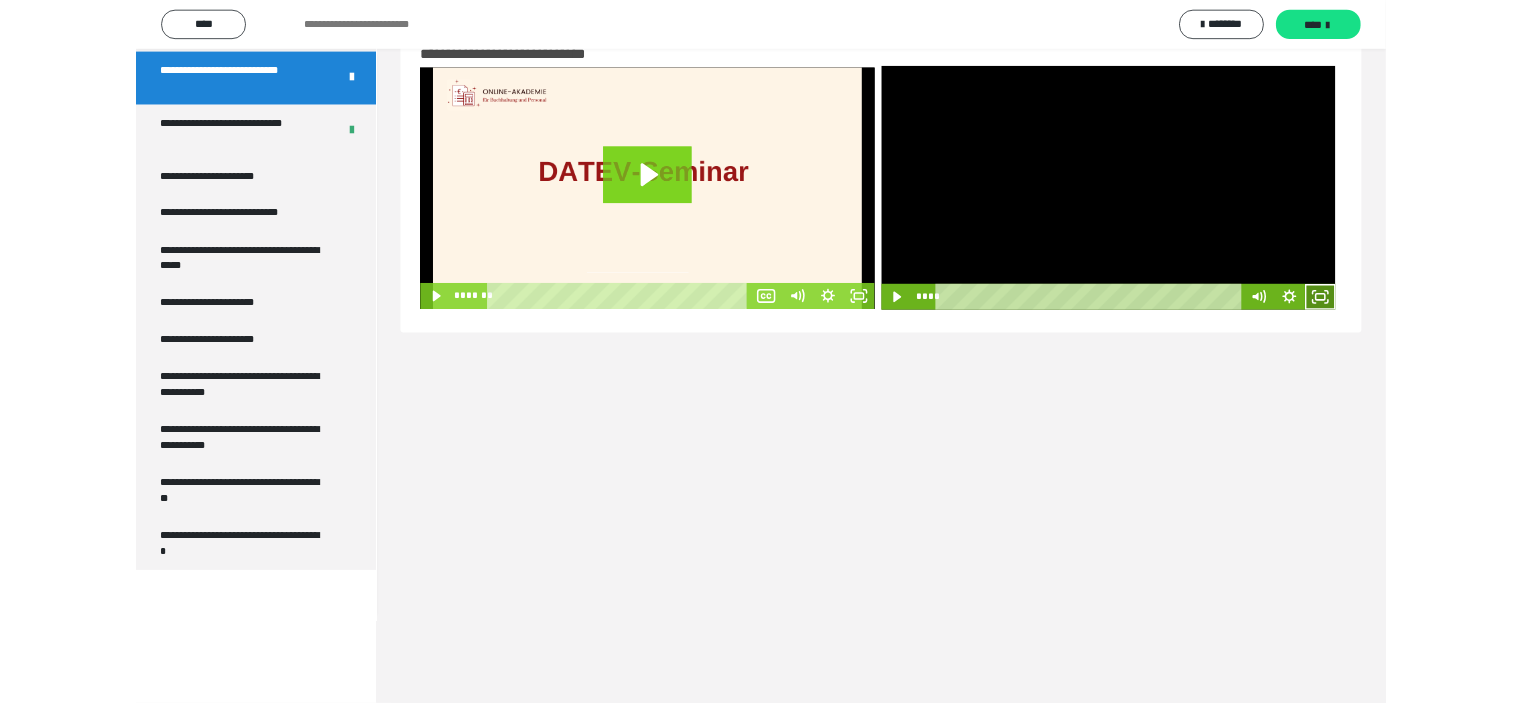 scroll, scrollTop: 3804, scrollLeft: 0, axis: vertical 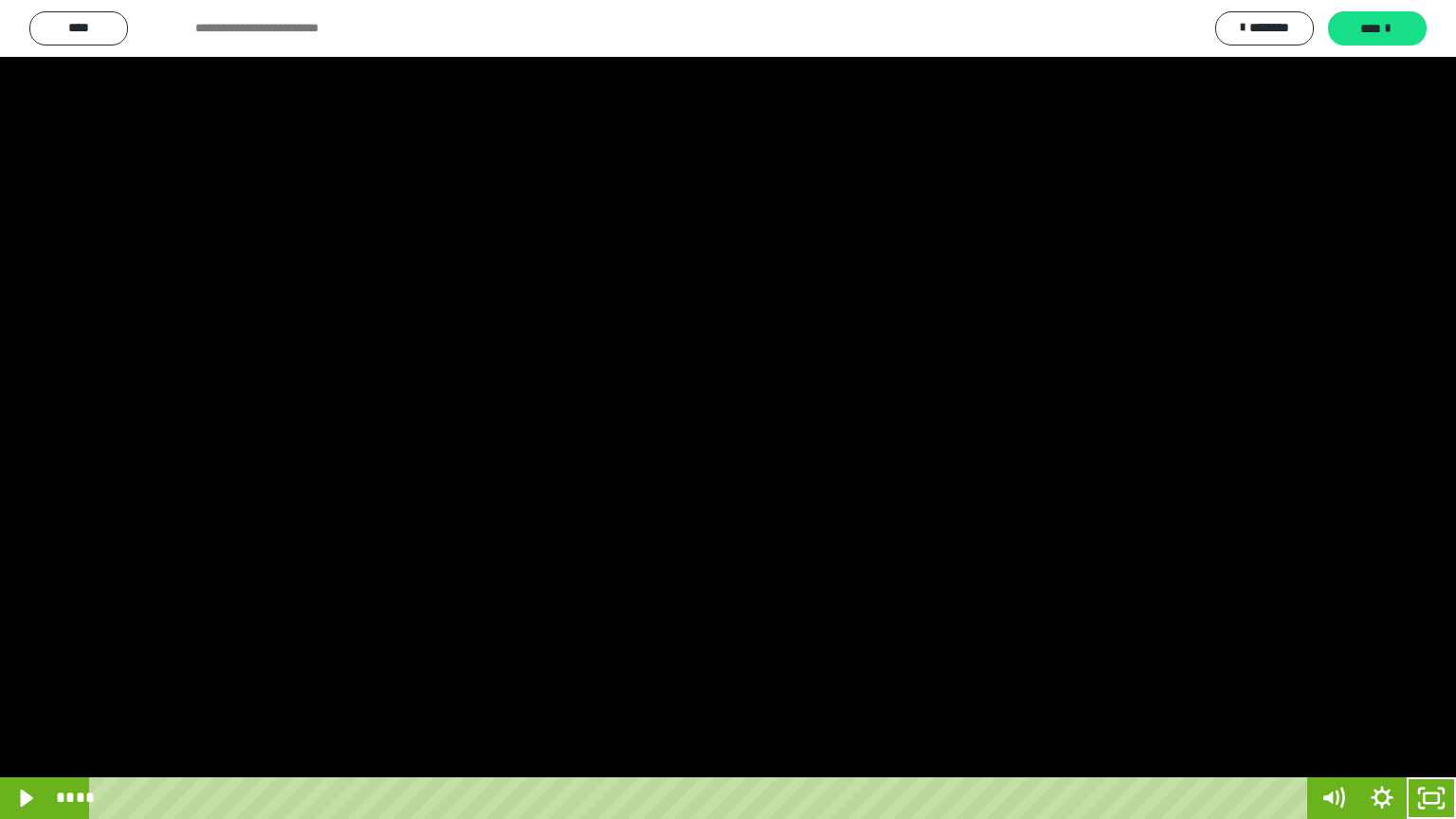 click at bounding box center (728, 410) 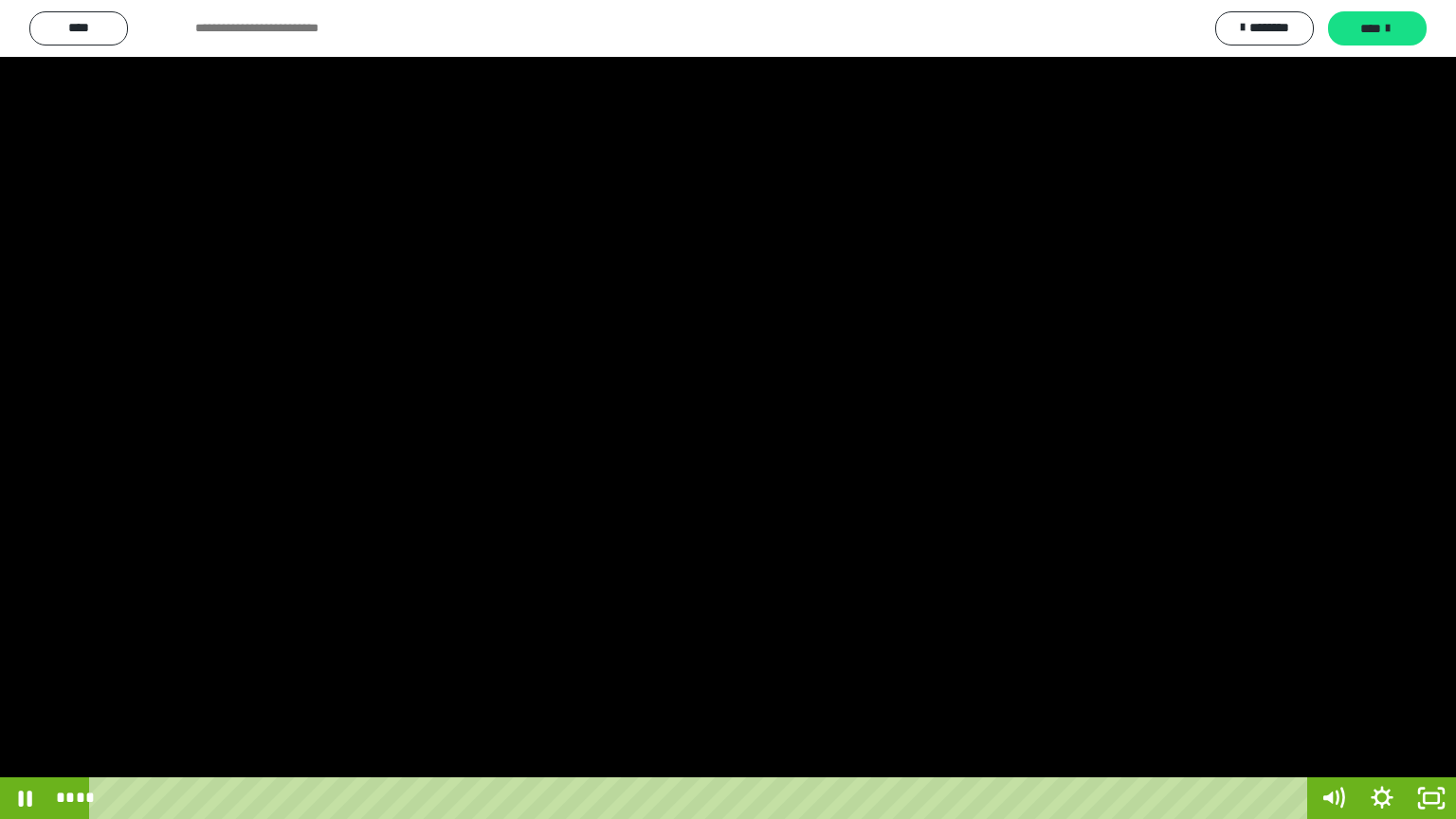 click at bounding box center [728, 410] 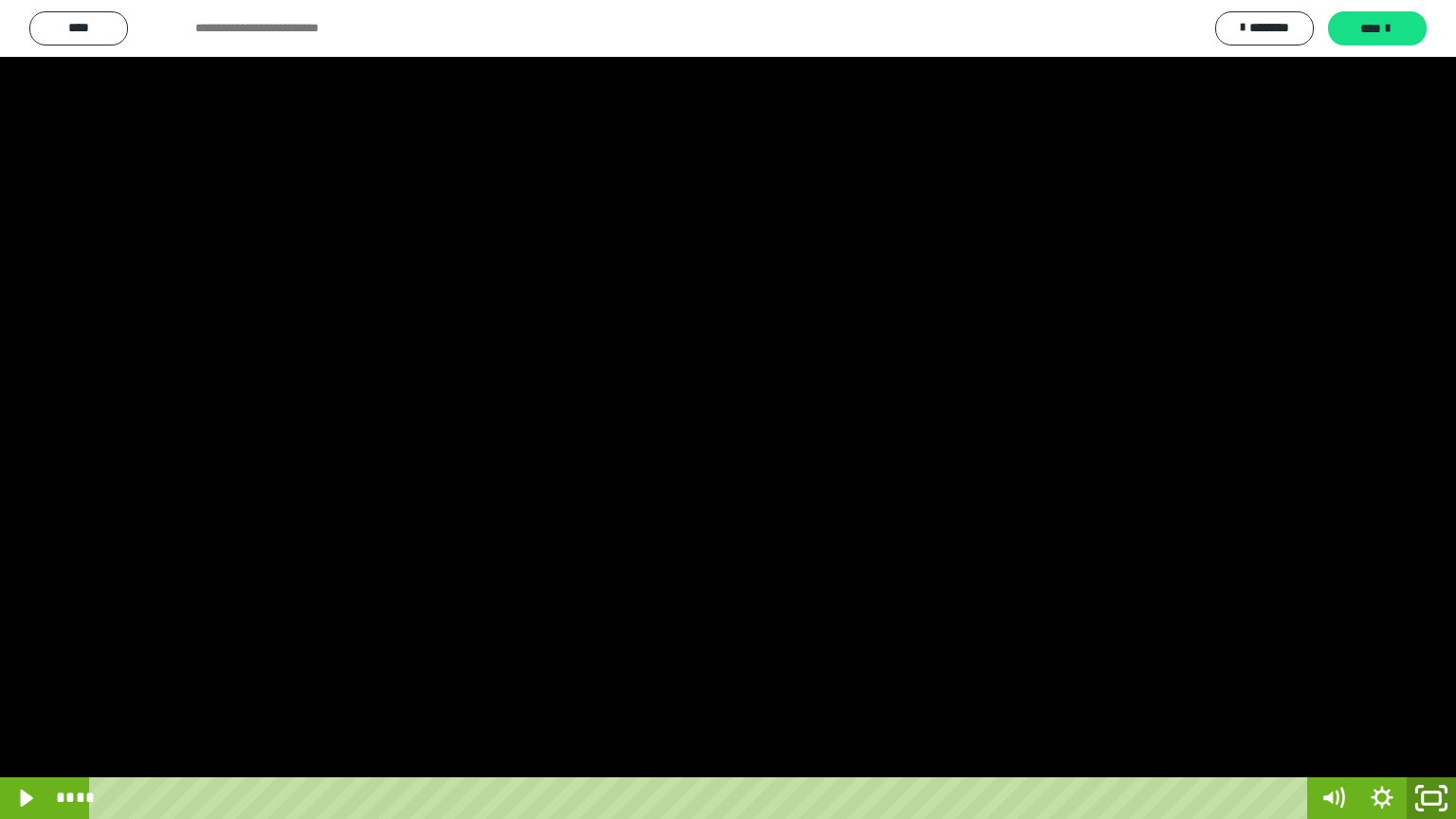 click 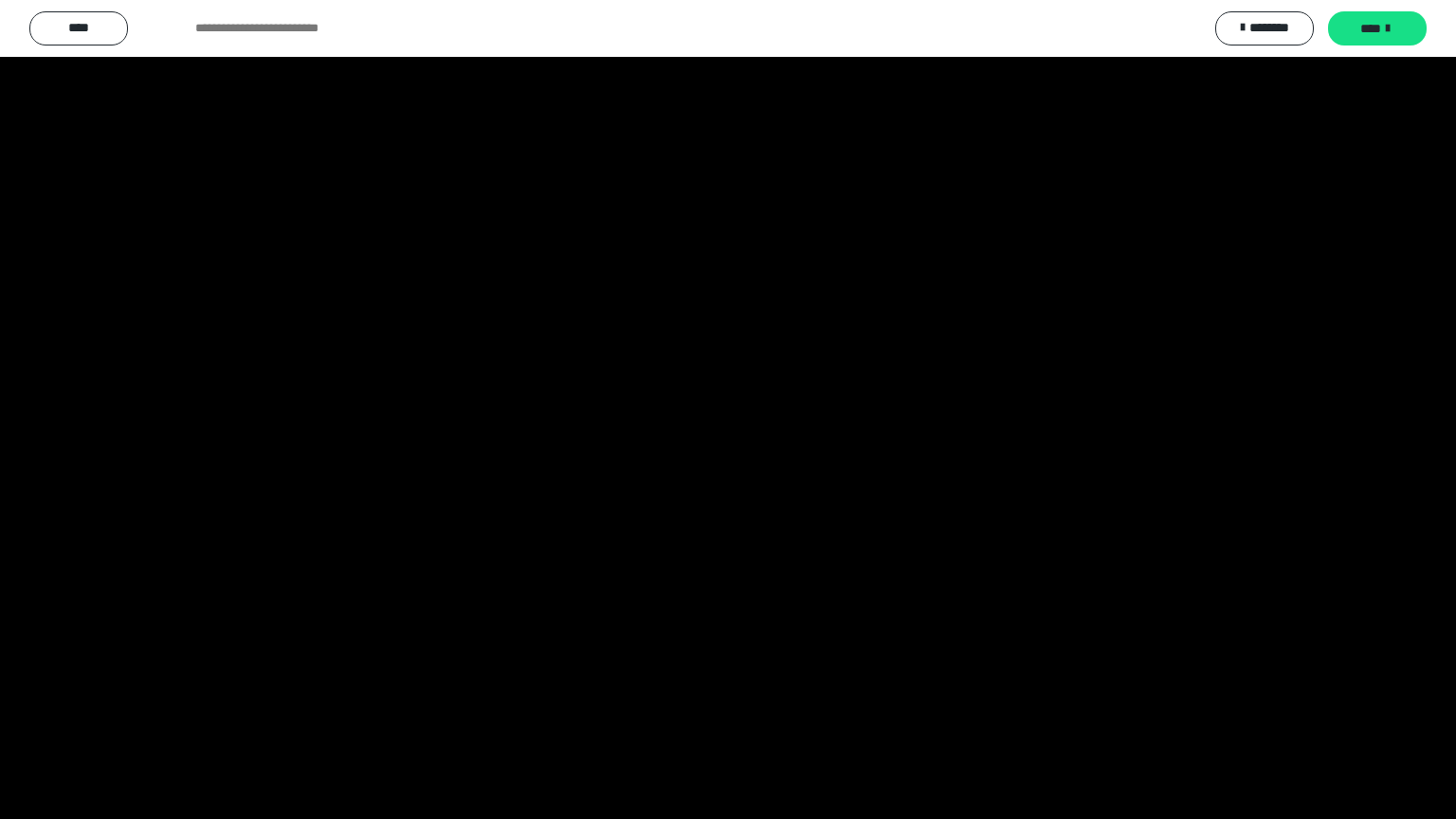 scroll, scrollTop: 3758, scrollLeft: 0, axis: vertical 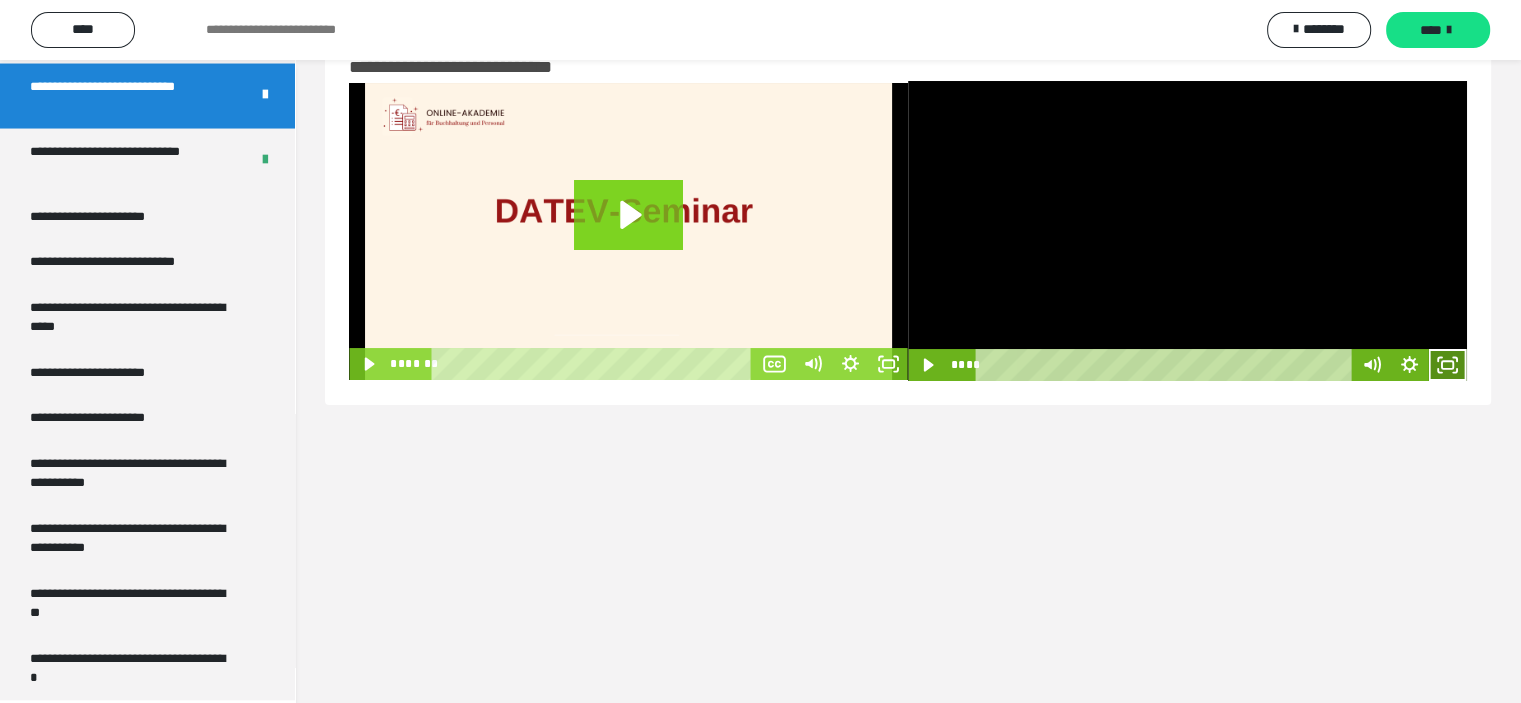 click 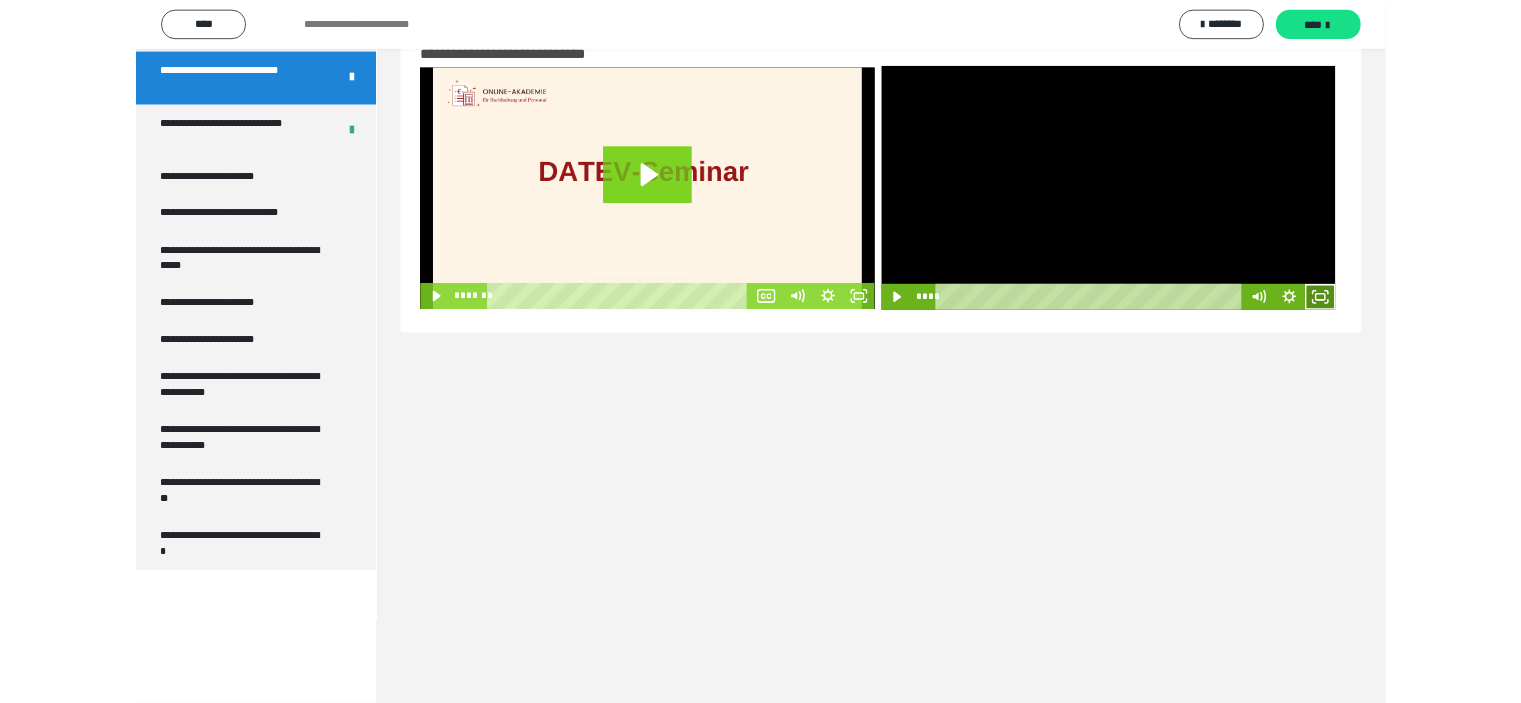 scroll, scrollTop: 3804, scrollLeft: 0, axis: vertical 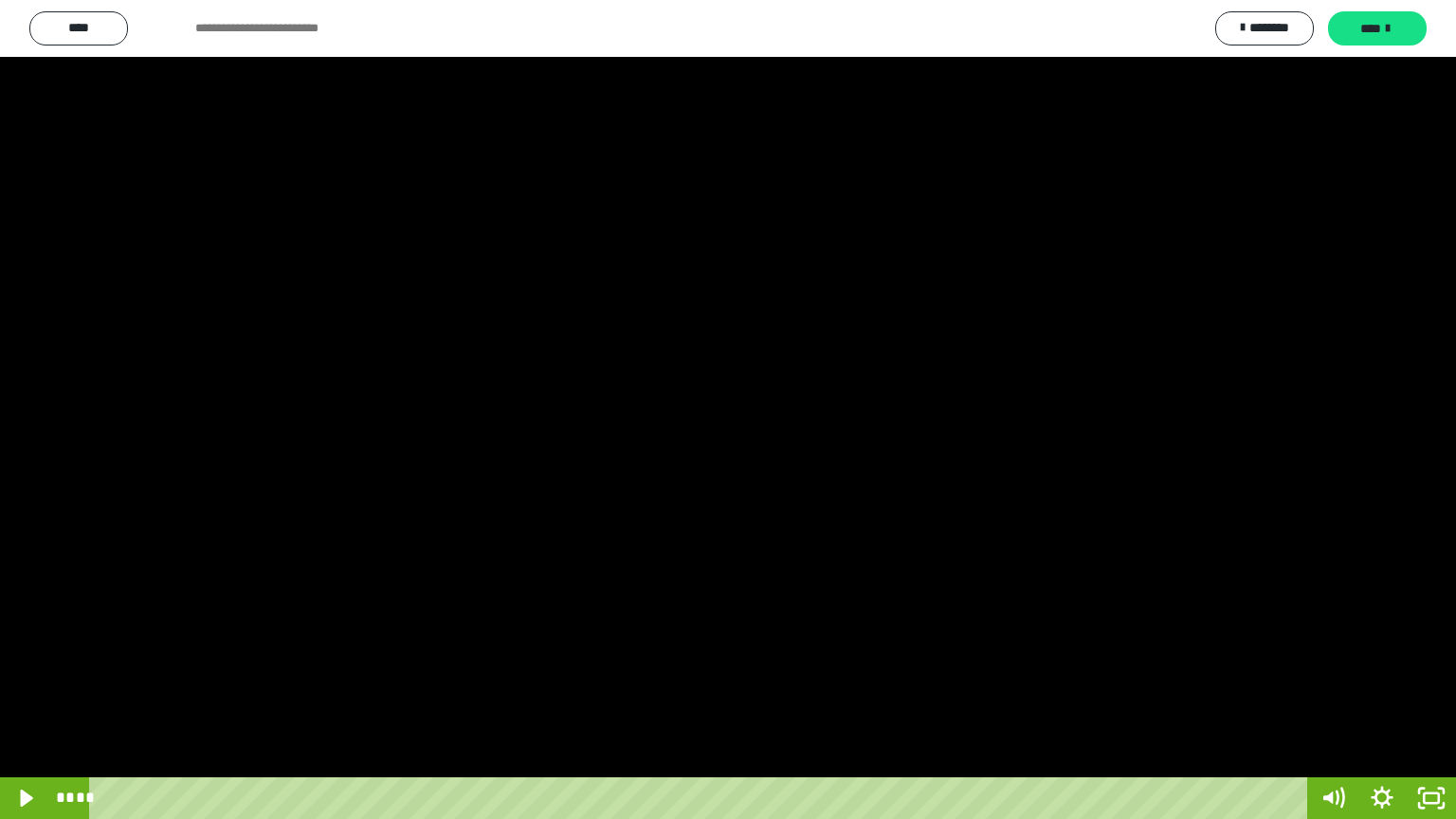 click at bounding box center [728, 410] 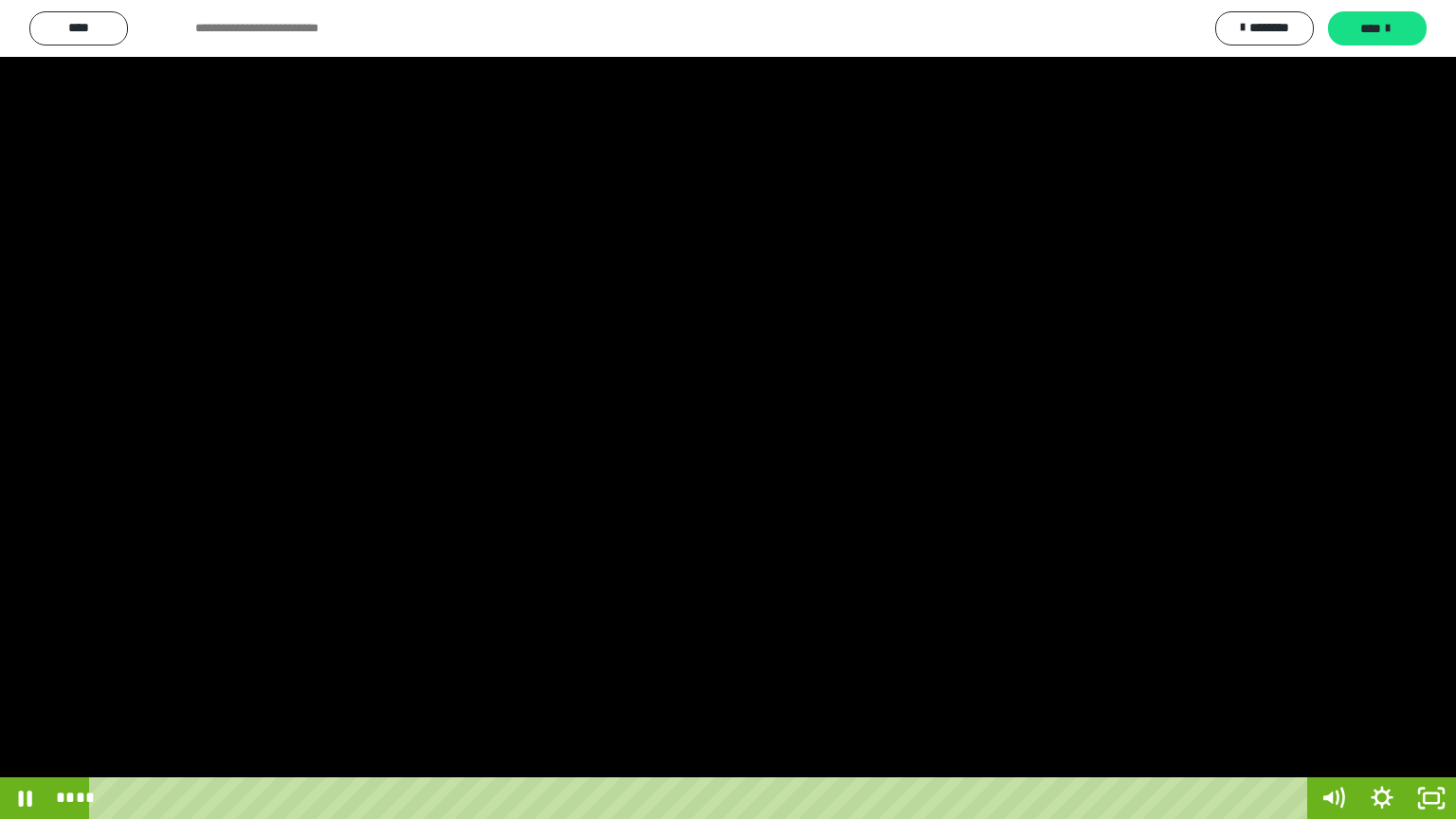 click at bounding box center (728, 410) 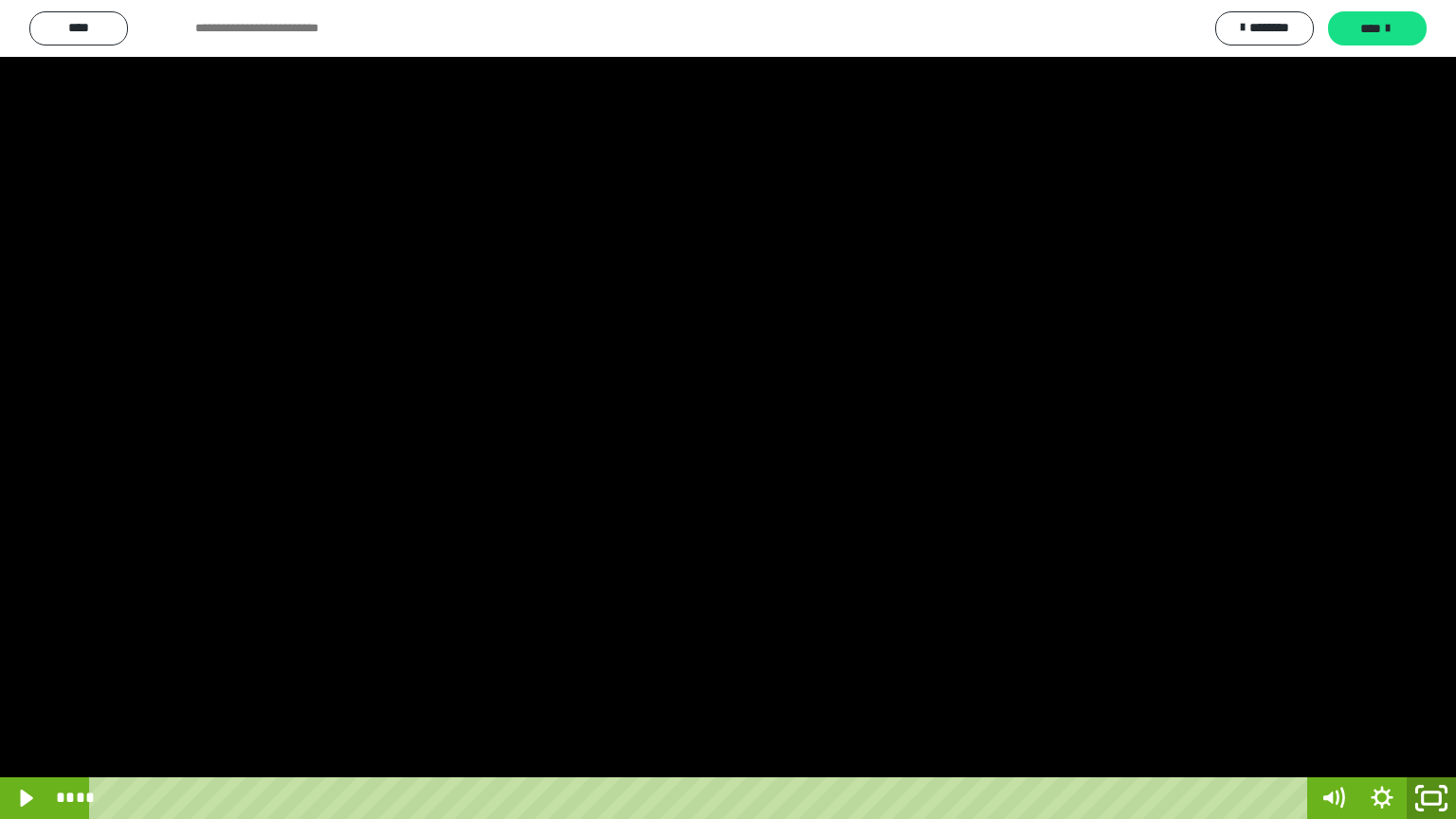 click 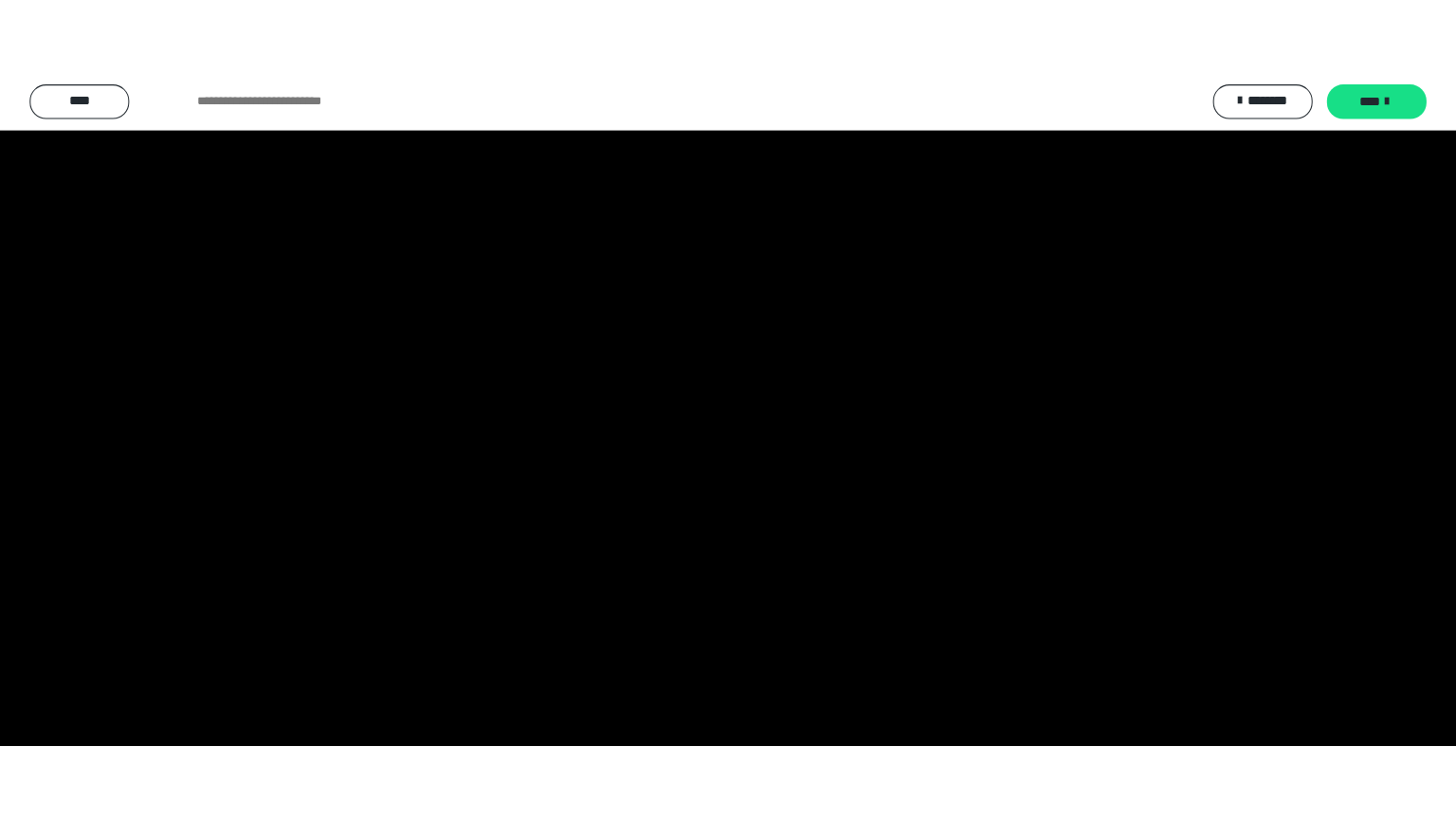scroll, scrollTop: 3758, scrollLeft: 0, axis: vertical 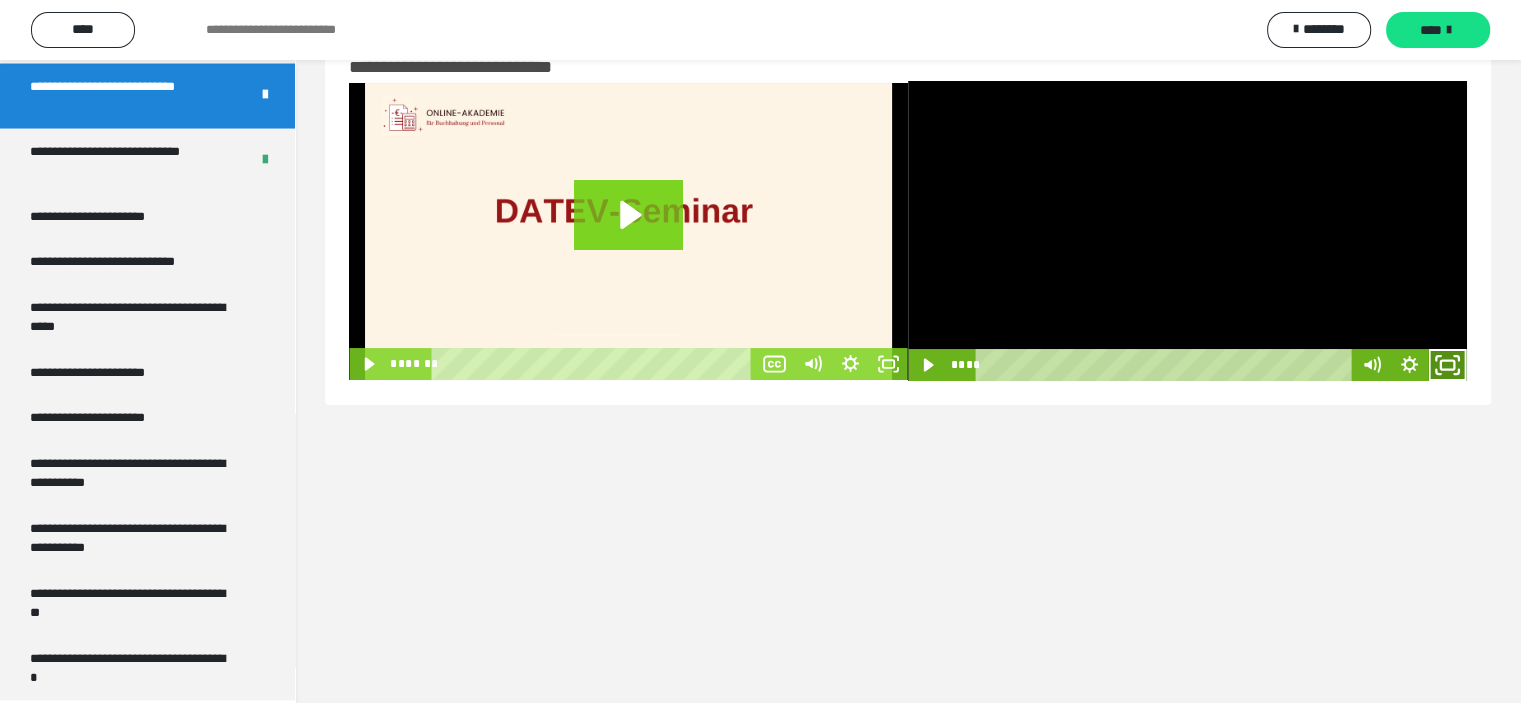 click 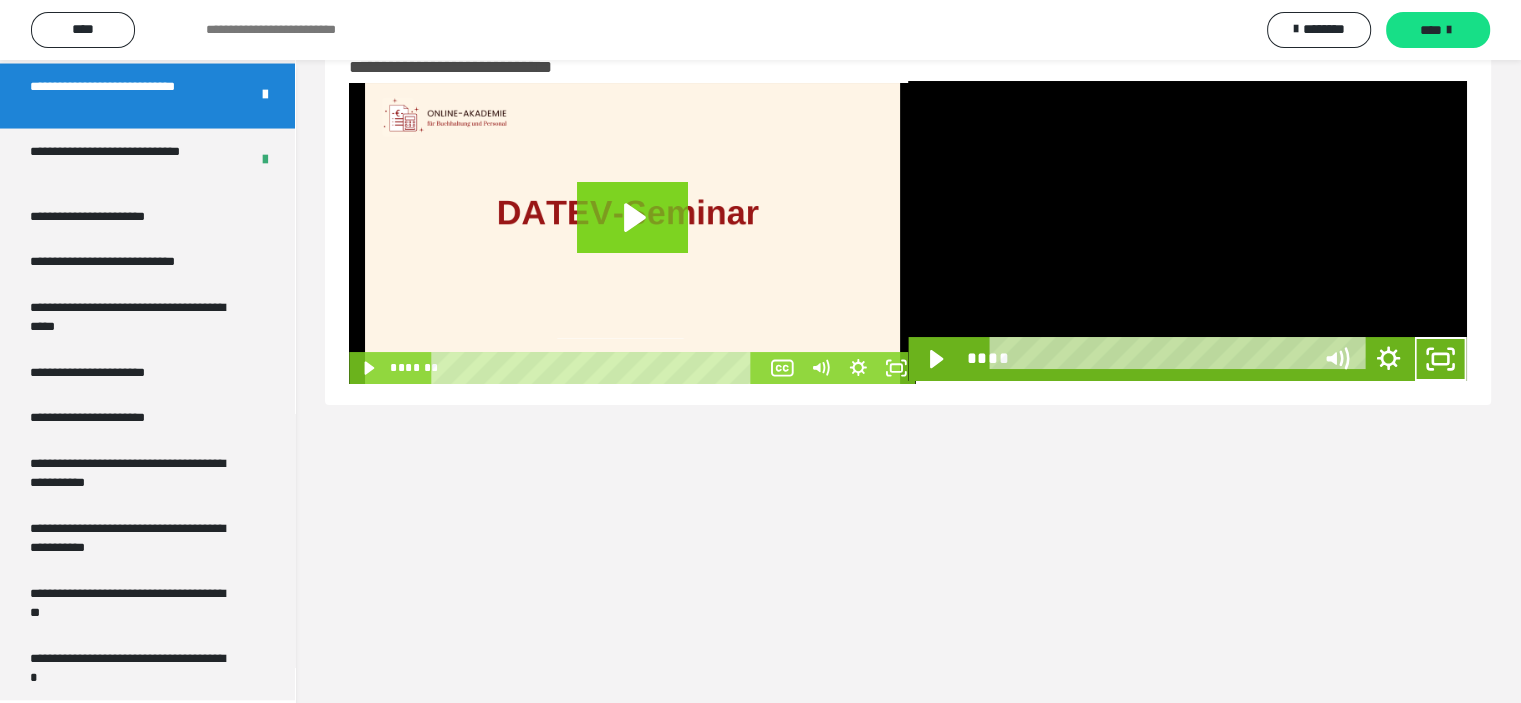 scroll, scrollTop: 3804, scrollLeft: 0, axis: vertical 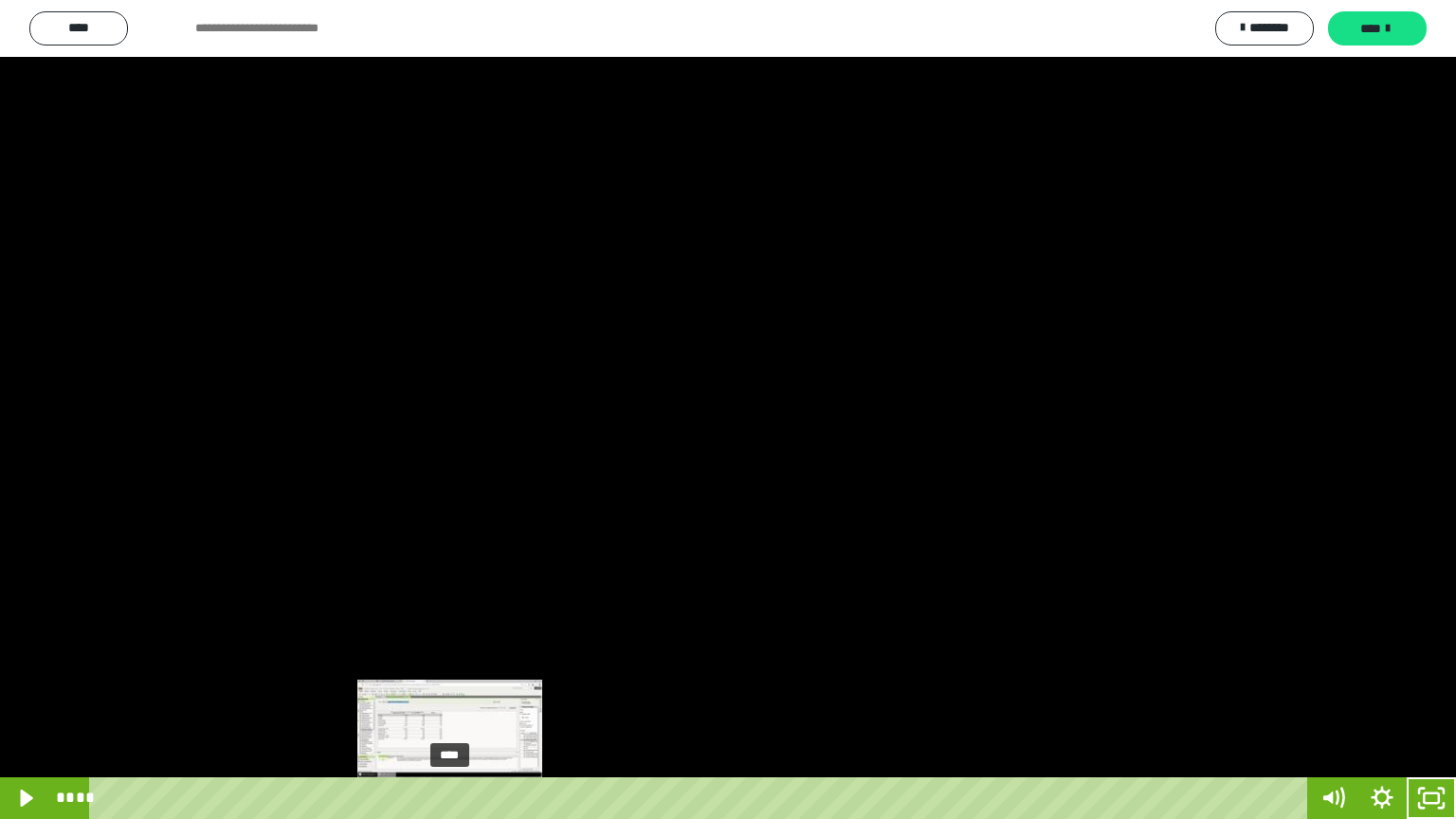 click on "****" at bounding box center (701, 798) 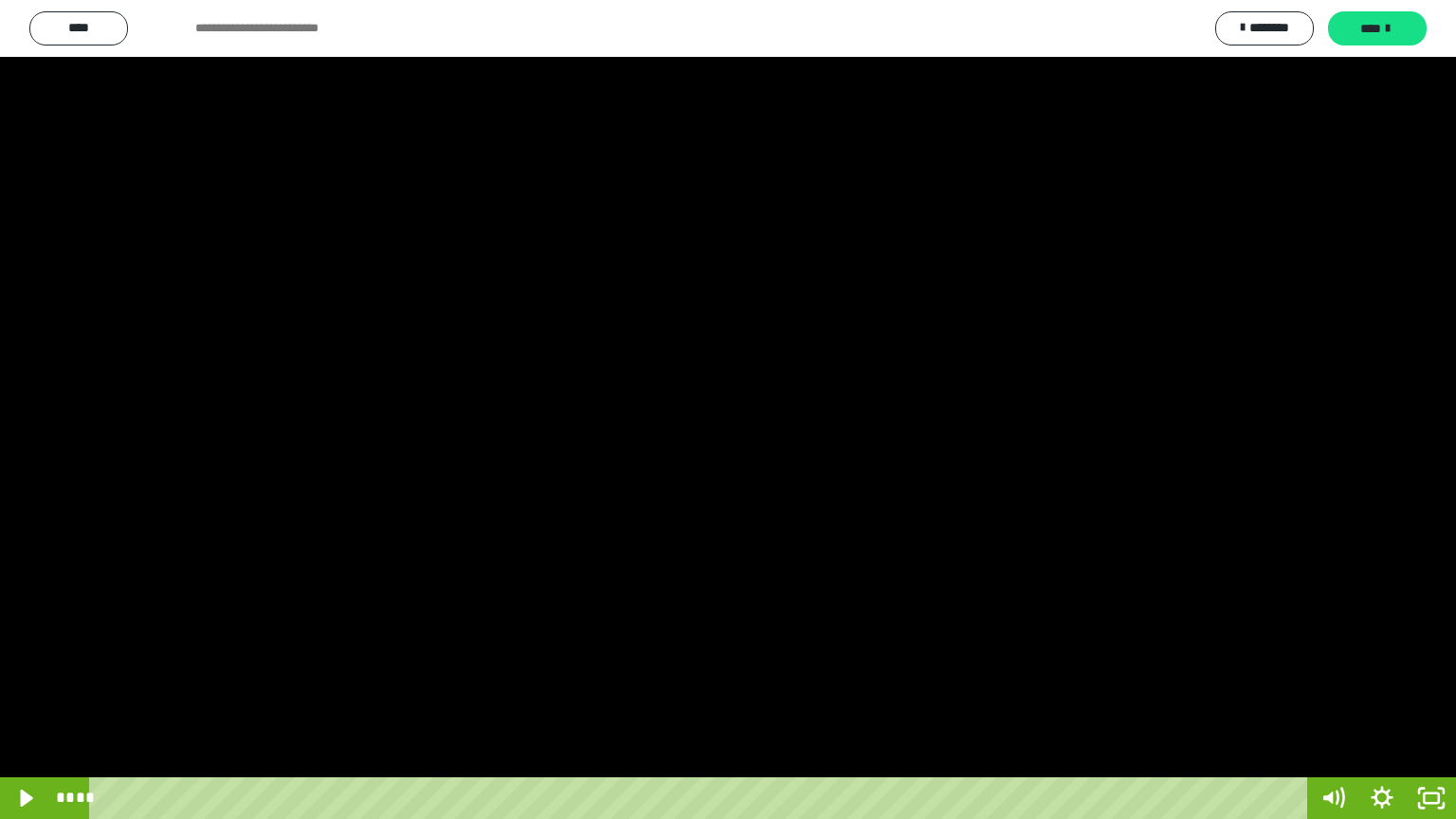 click at bounding box center (728, 410) 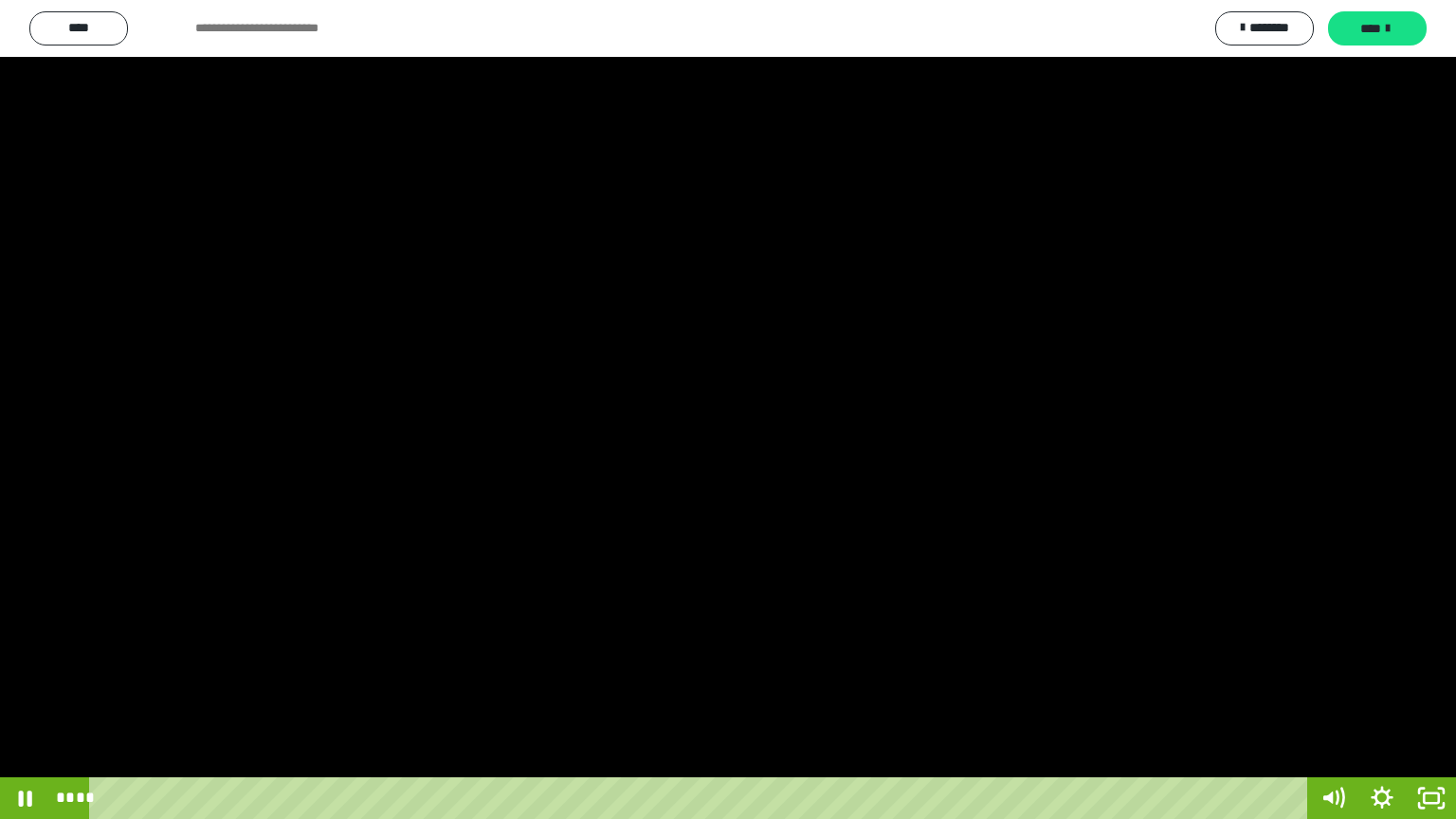 click at bounding box center [728, 410] 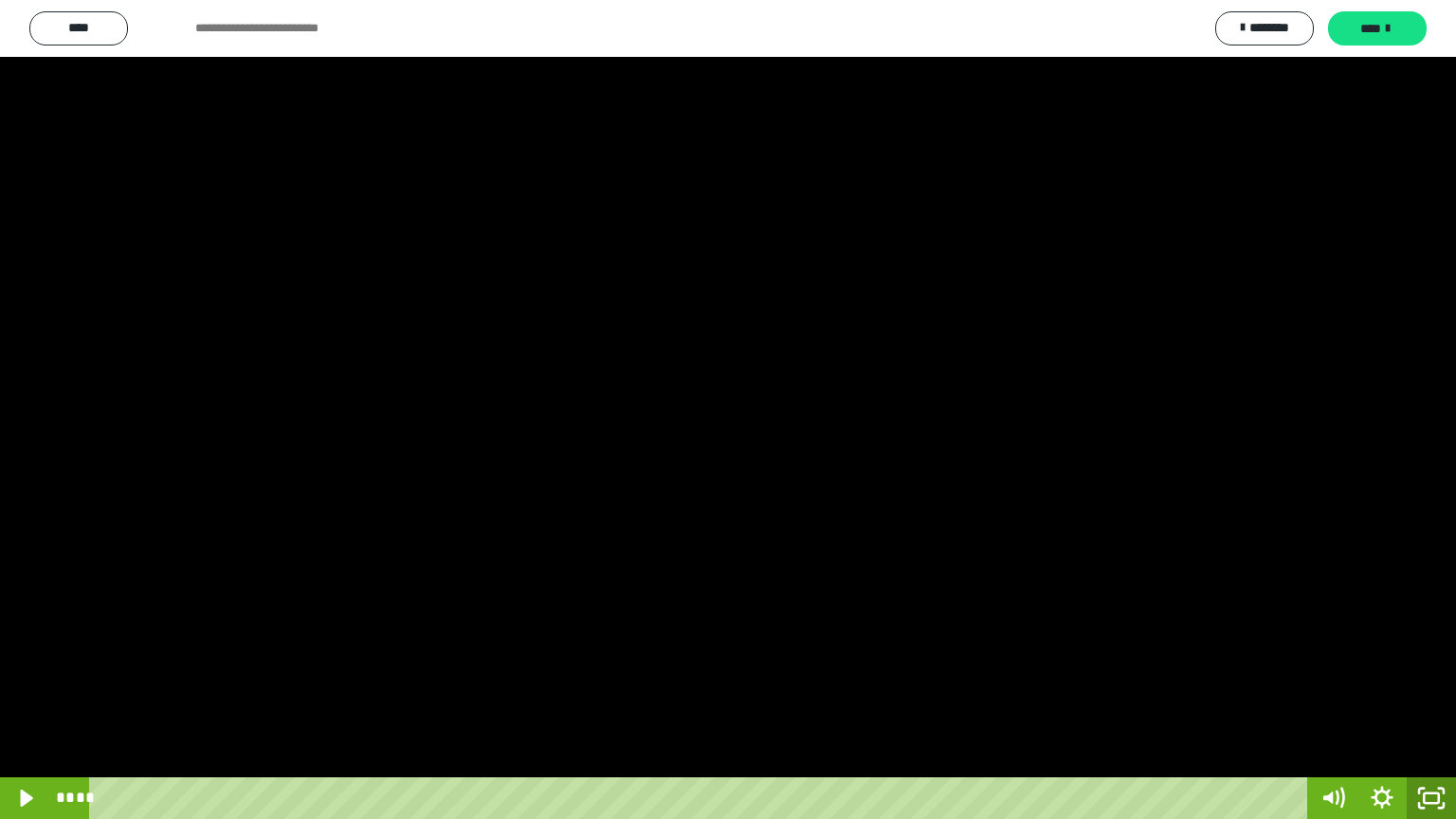 click 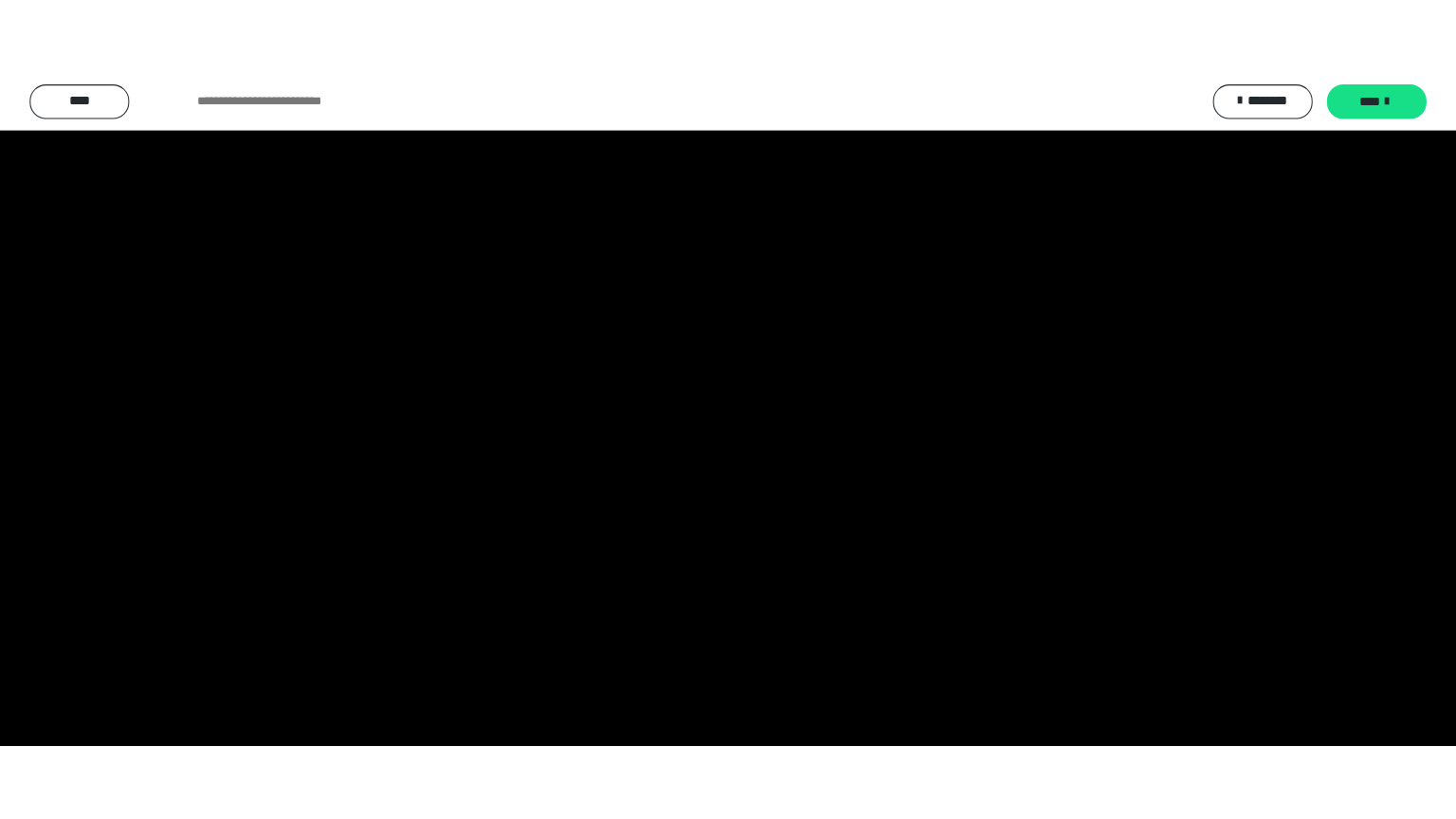 scroll, scrollTop: 3758, scrollLeft: 0, axis: vertical 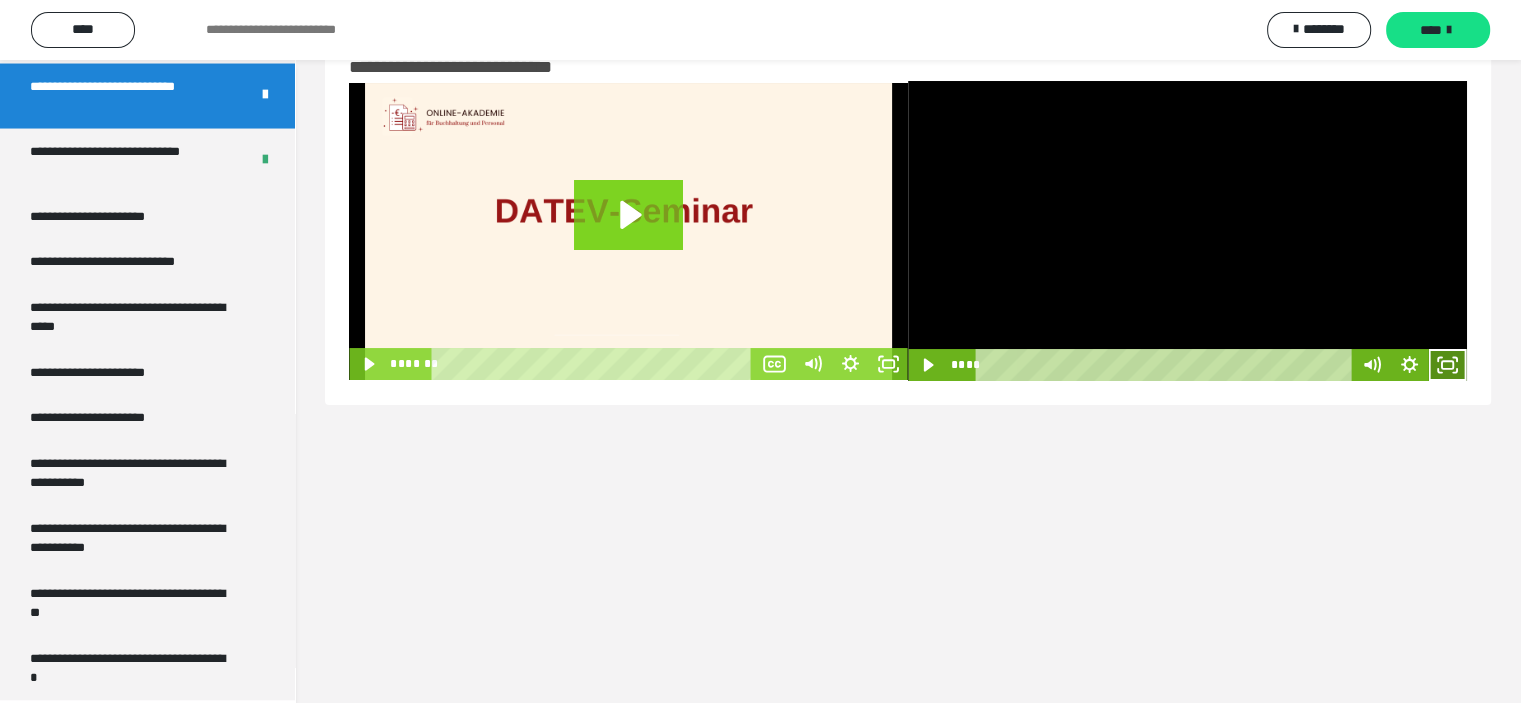 click 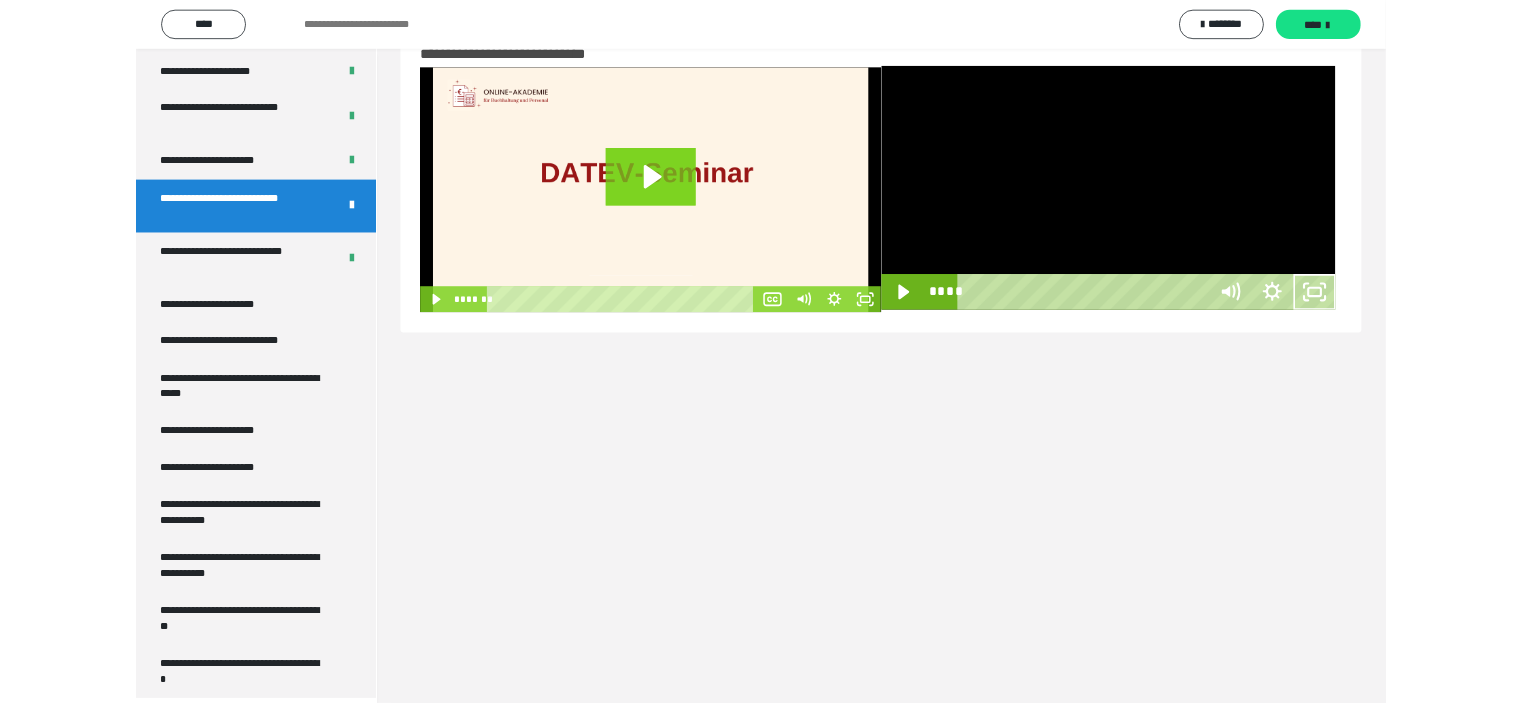 scroll, scrollTop: 3804, scrollLeft: 0, axis: vertical 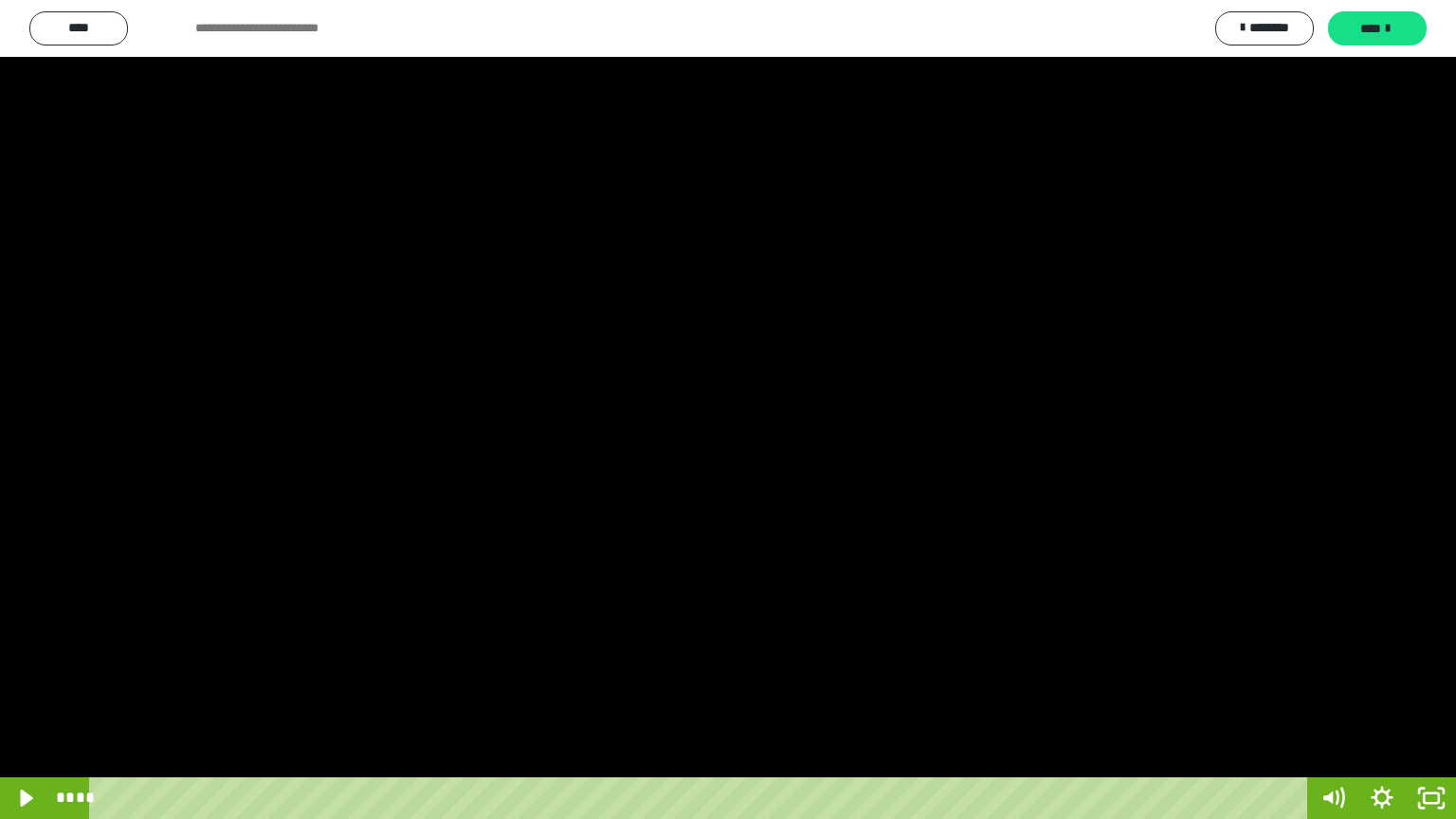 click at bounding box center (728, 410) 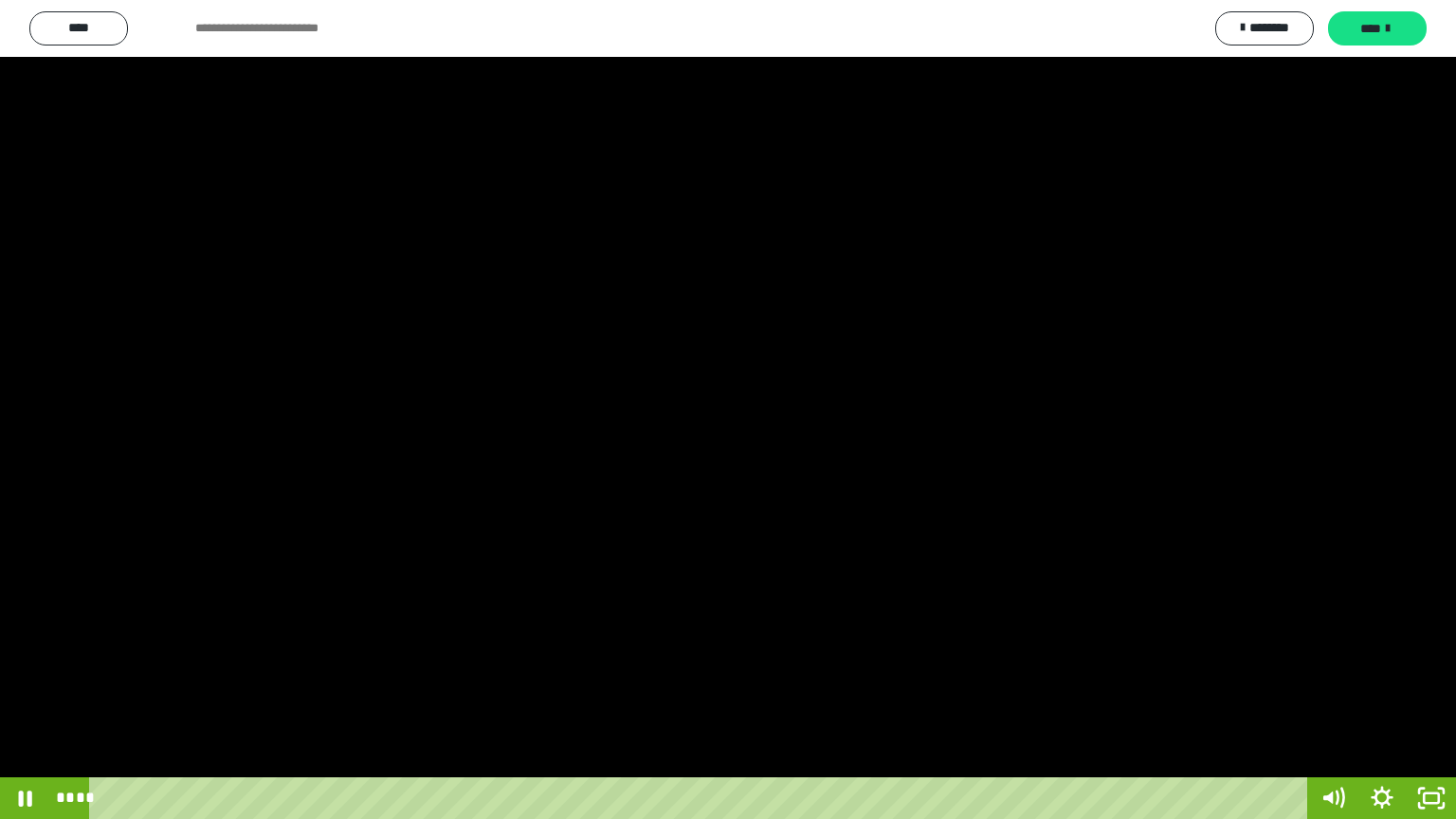 click at bounding box center (728, 410) 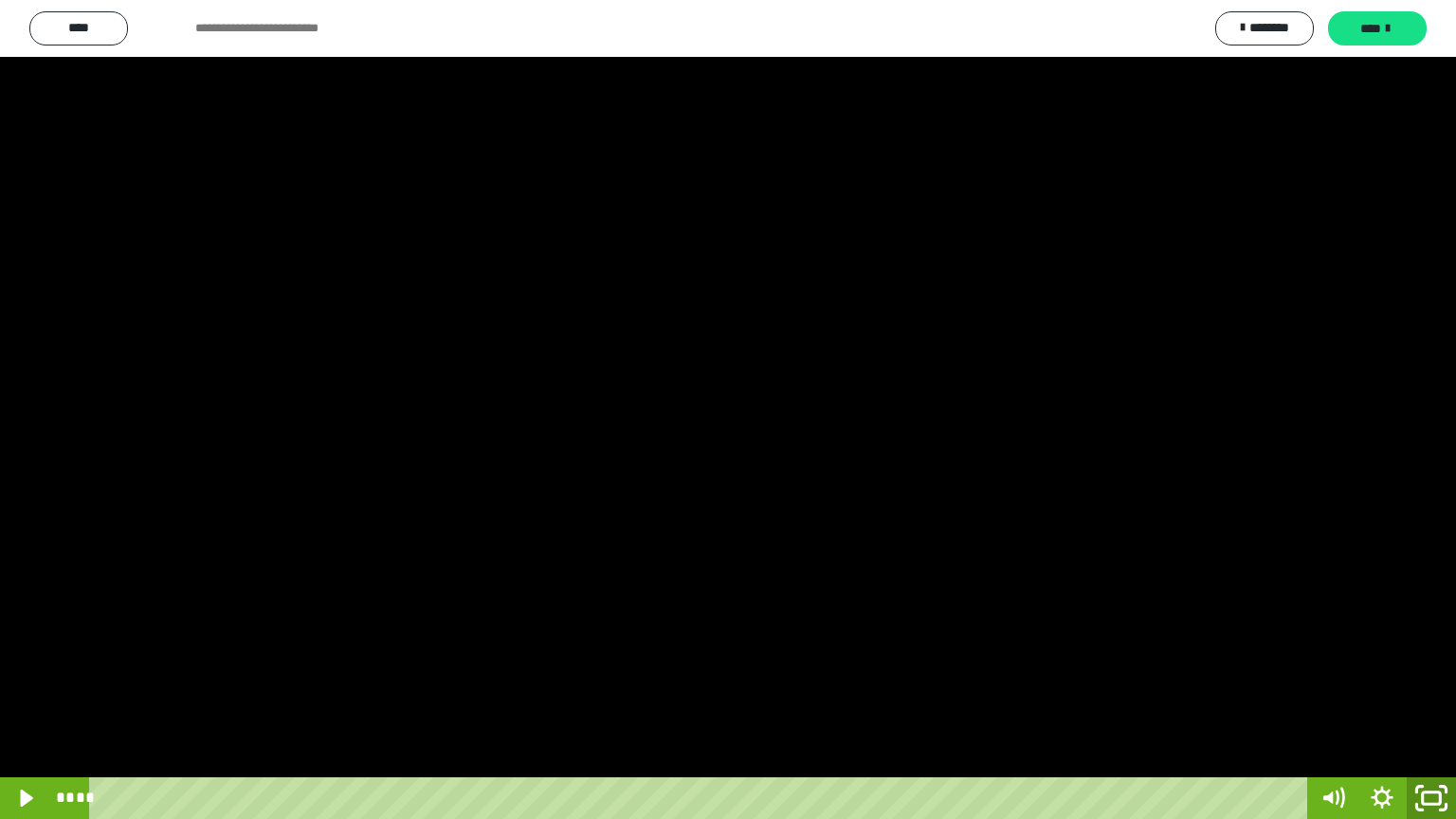 click 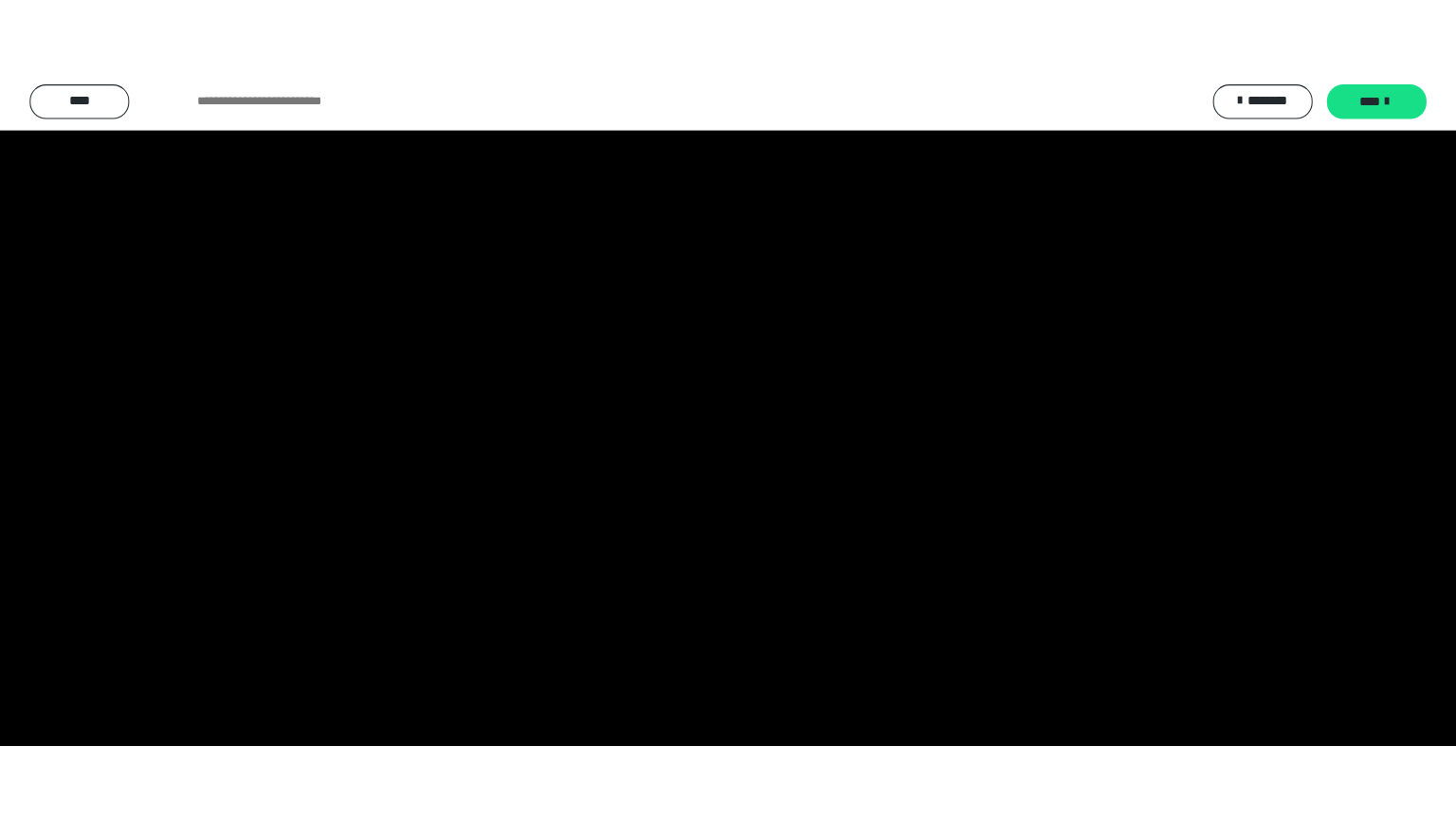 scroll, scrollTop: 3758, scrollLeft: 0, axis: vertical 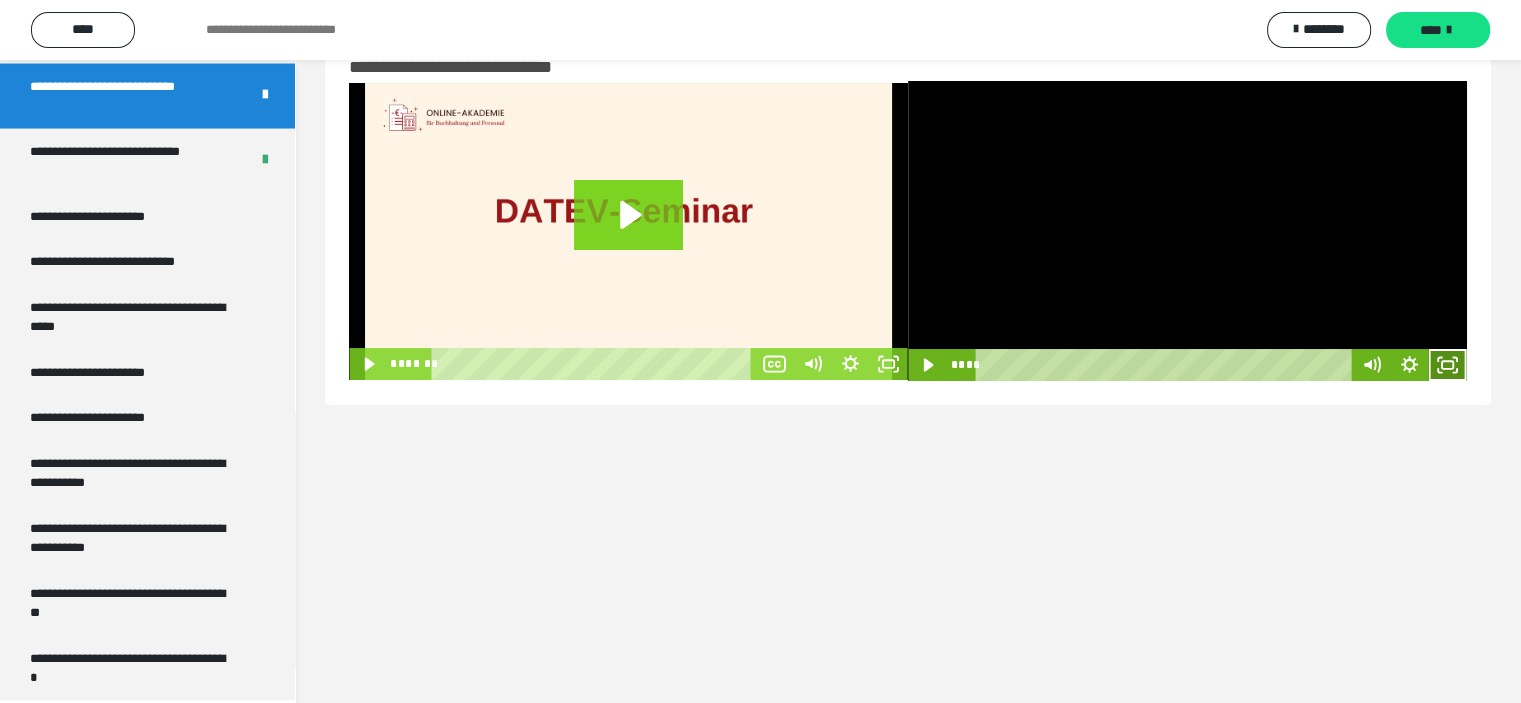click 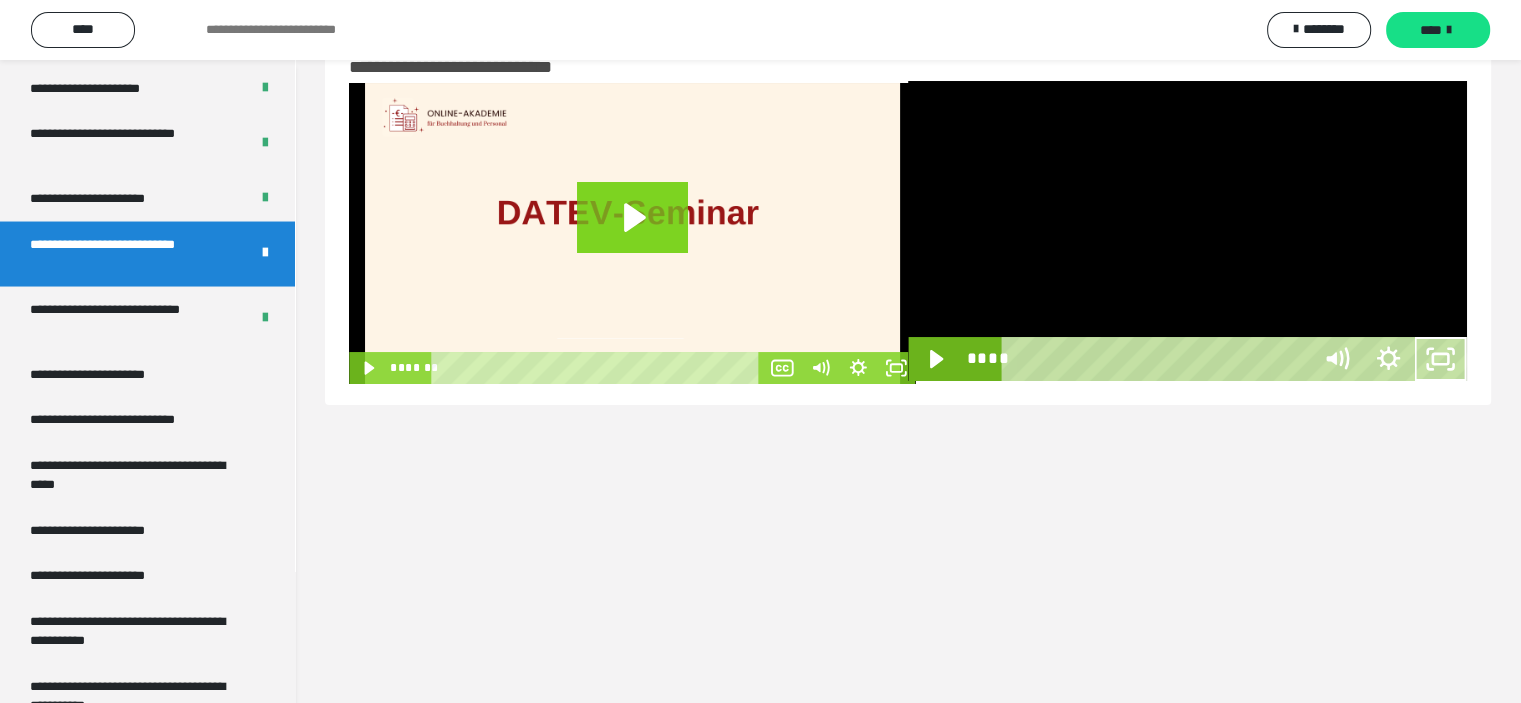 scroll, scrollTop: 3804, scrollLeft: 0, axis: vertical 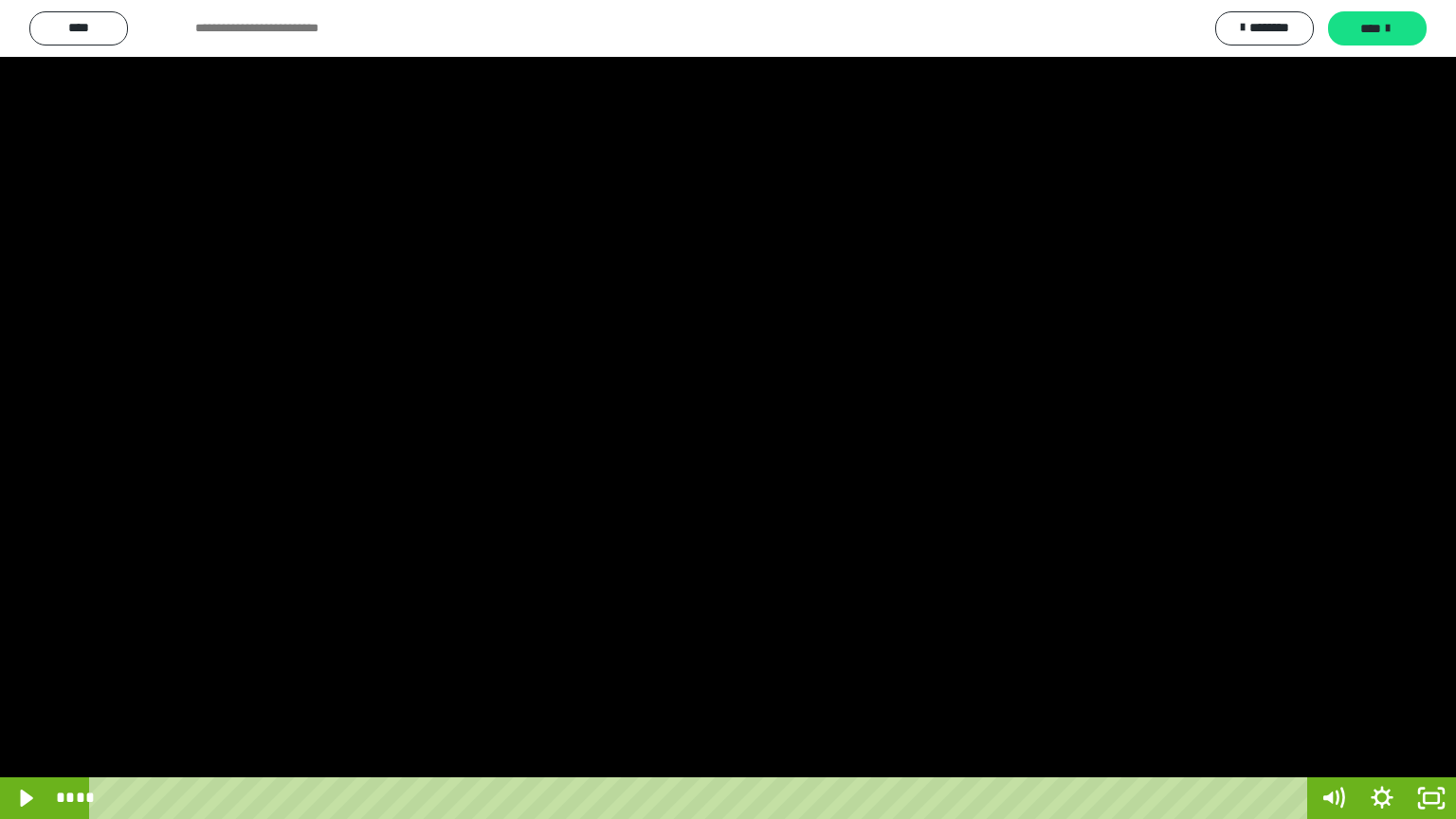 click at bounding box center [728, 410] 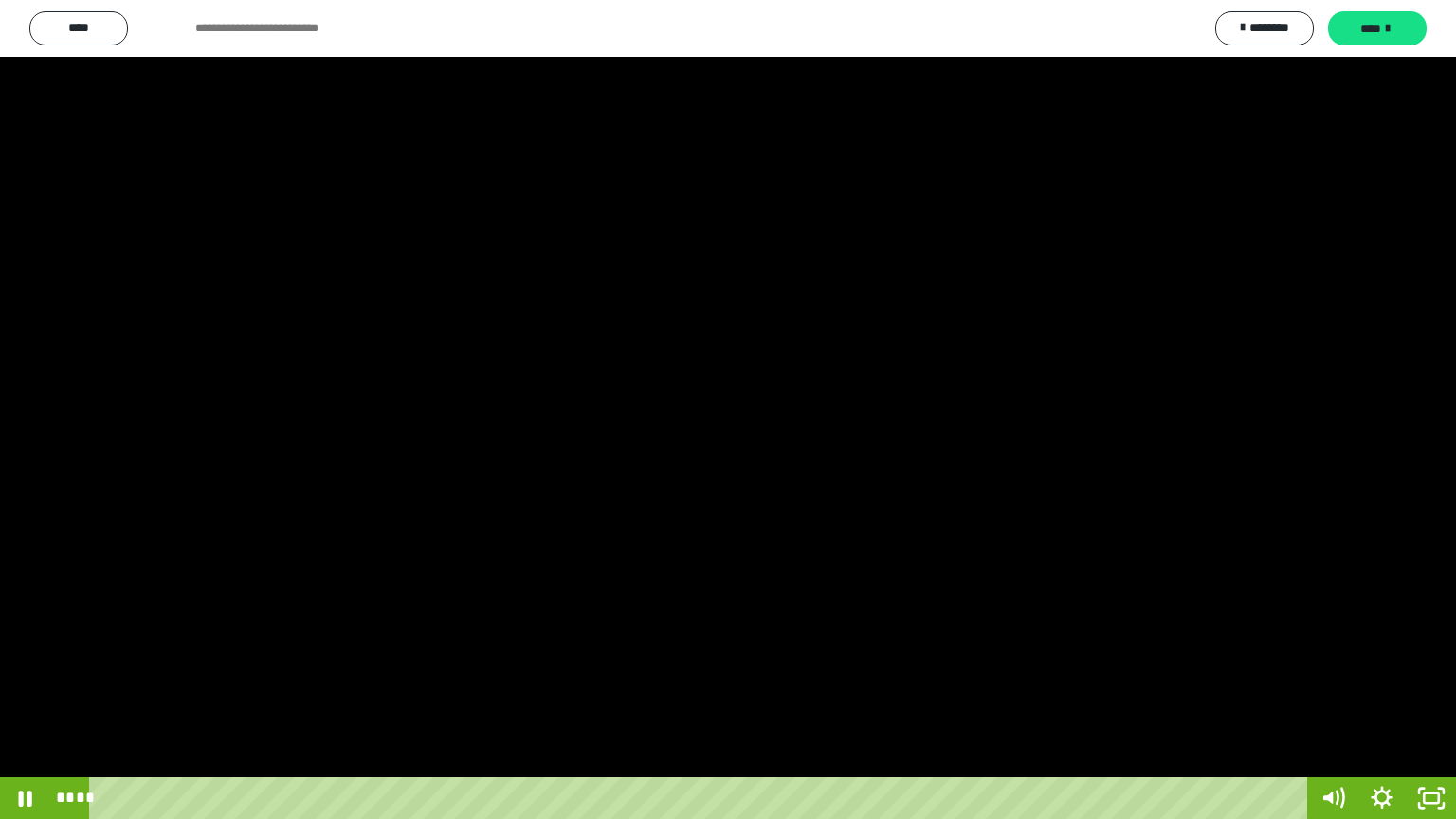 click at bounding box center (728, 410) 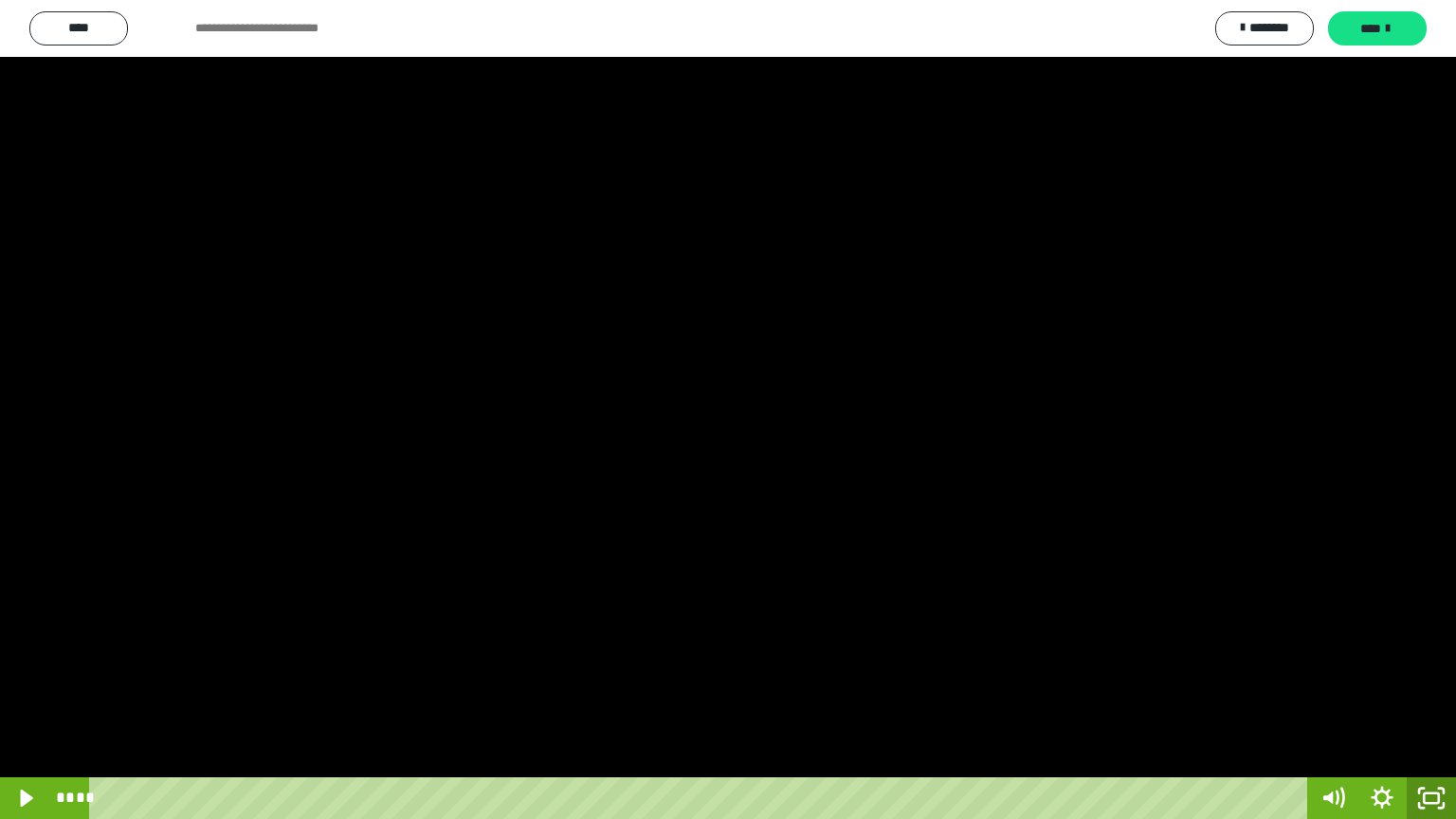 click 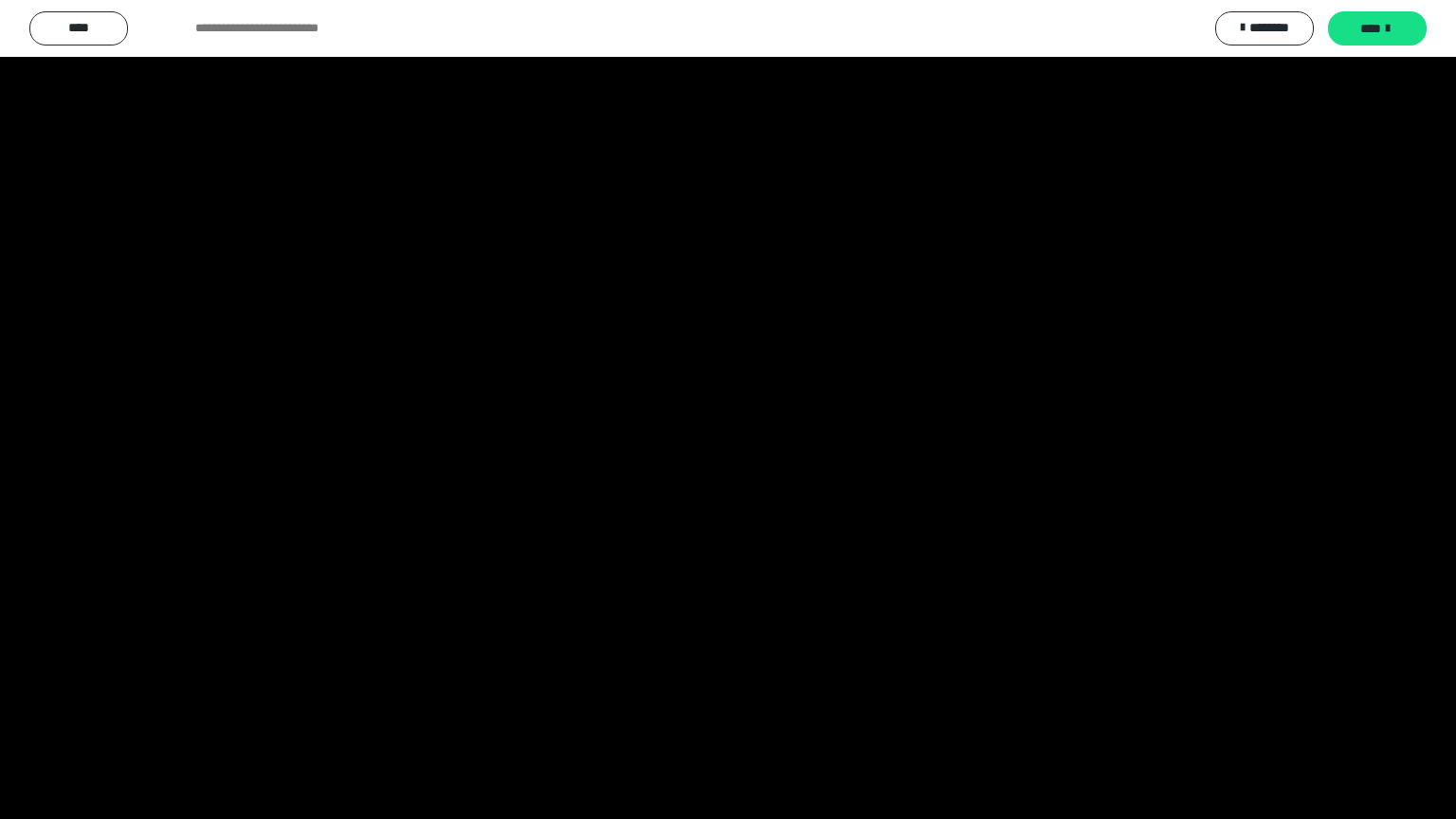 scroll, scrollTop: 3758, scrollLeft: 0, axis: vertical 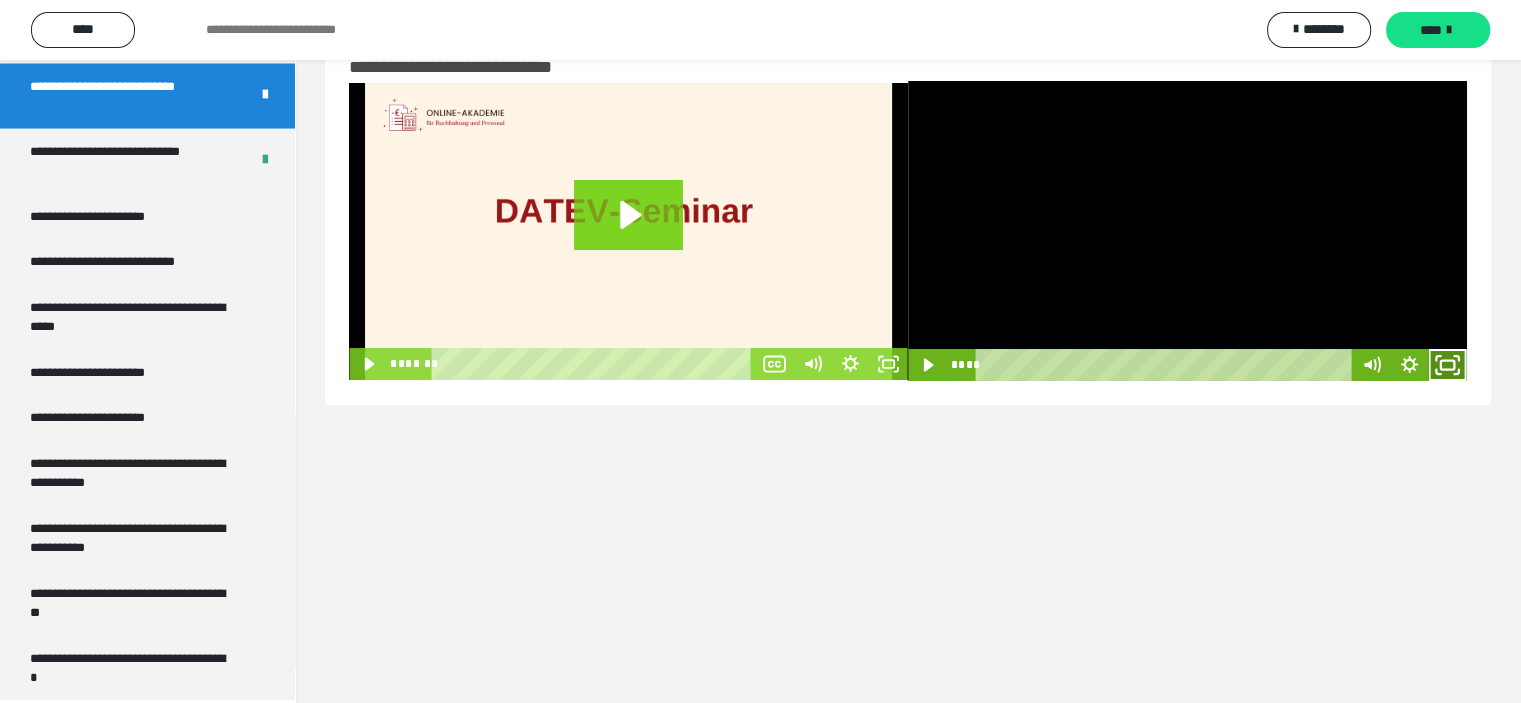 click 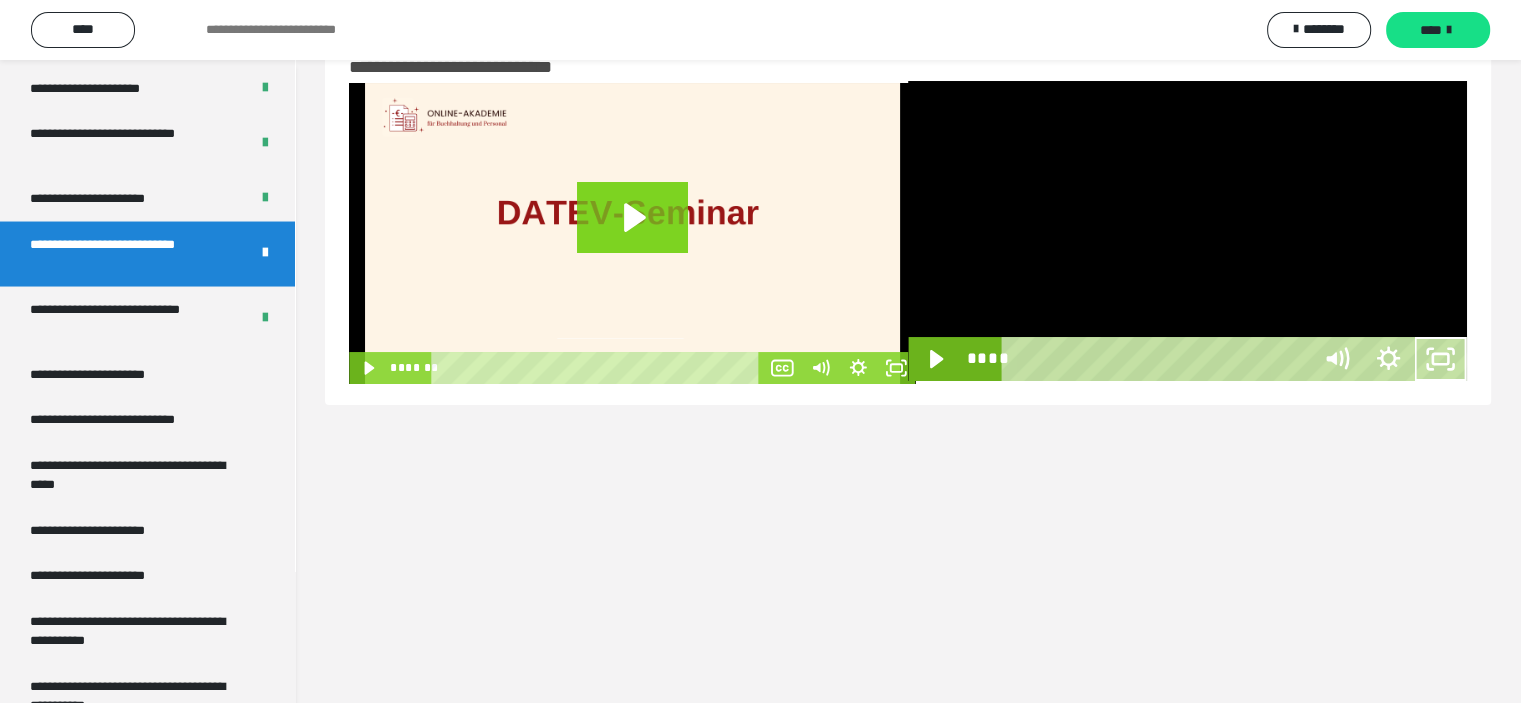 scroll, scrollTop: 3804, scrollLeft: 0, axis: vertical 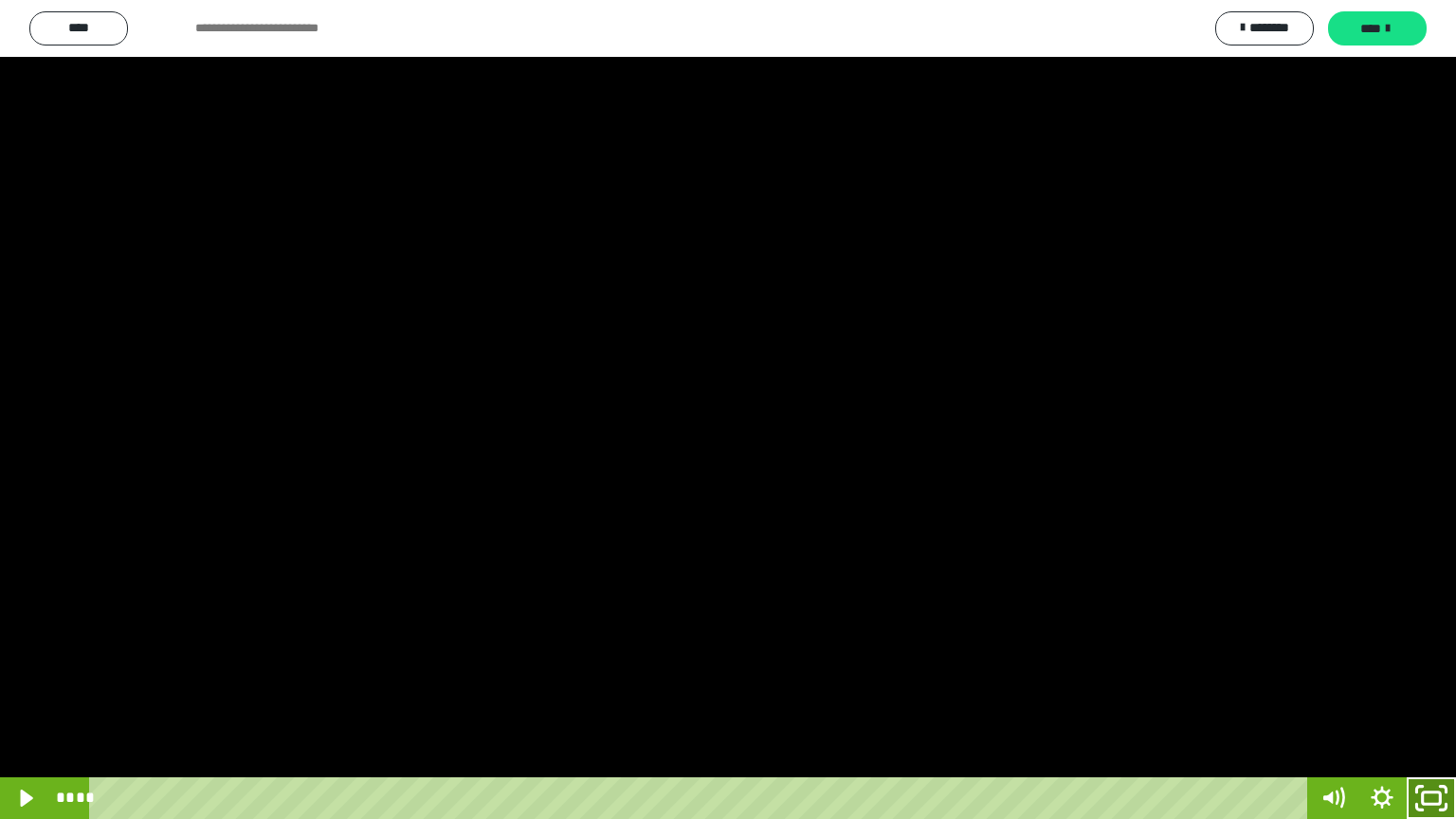 click 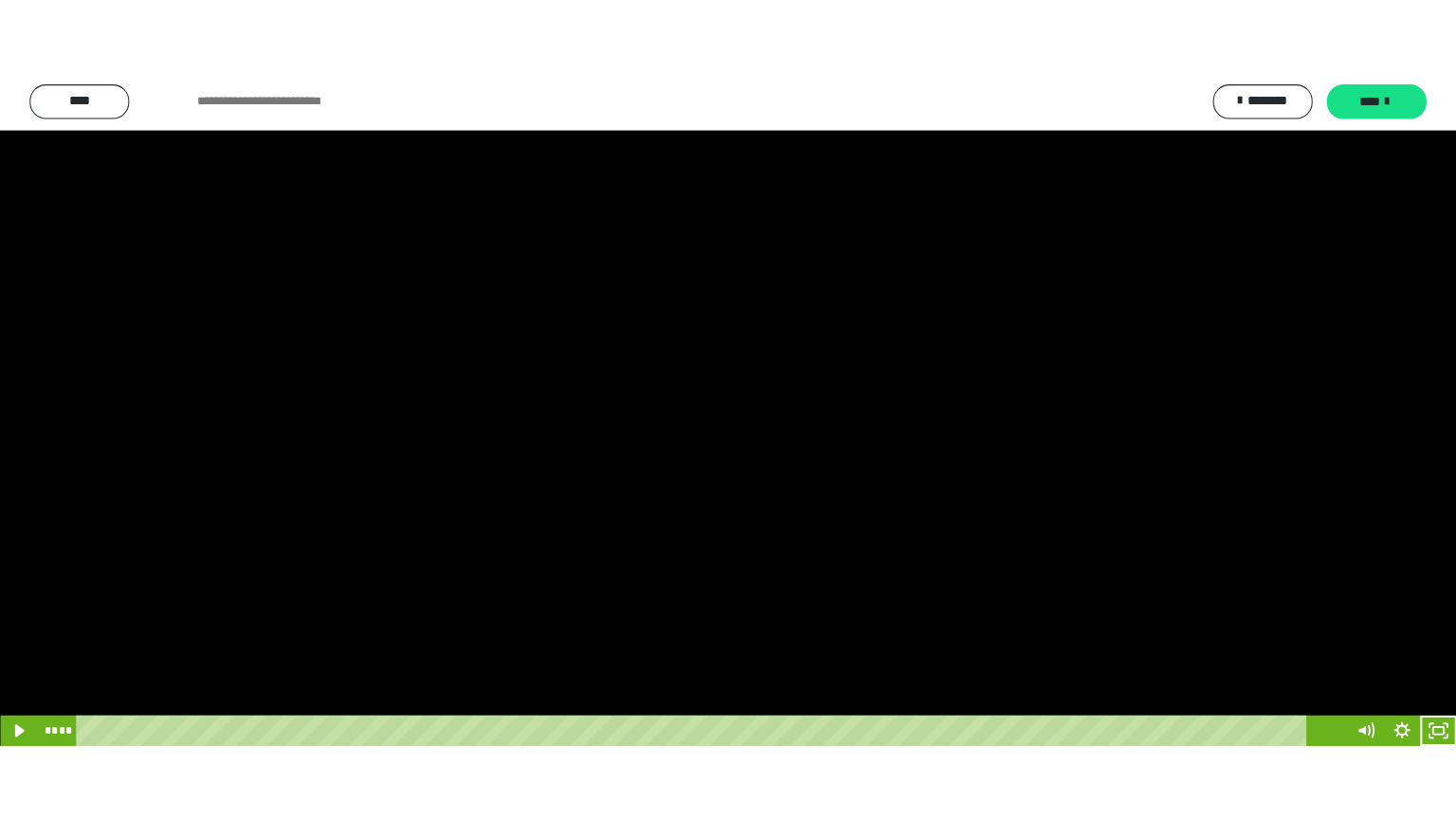 scroll, scrollTop: 3758, scrollLeft: 0, axis: vertical 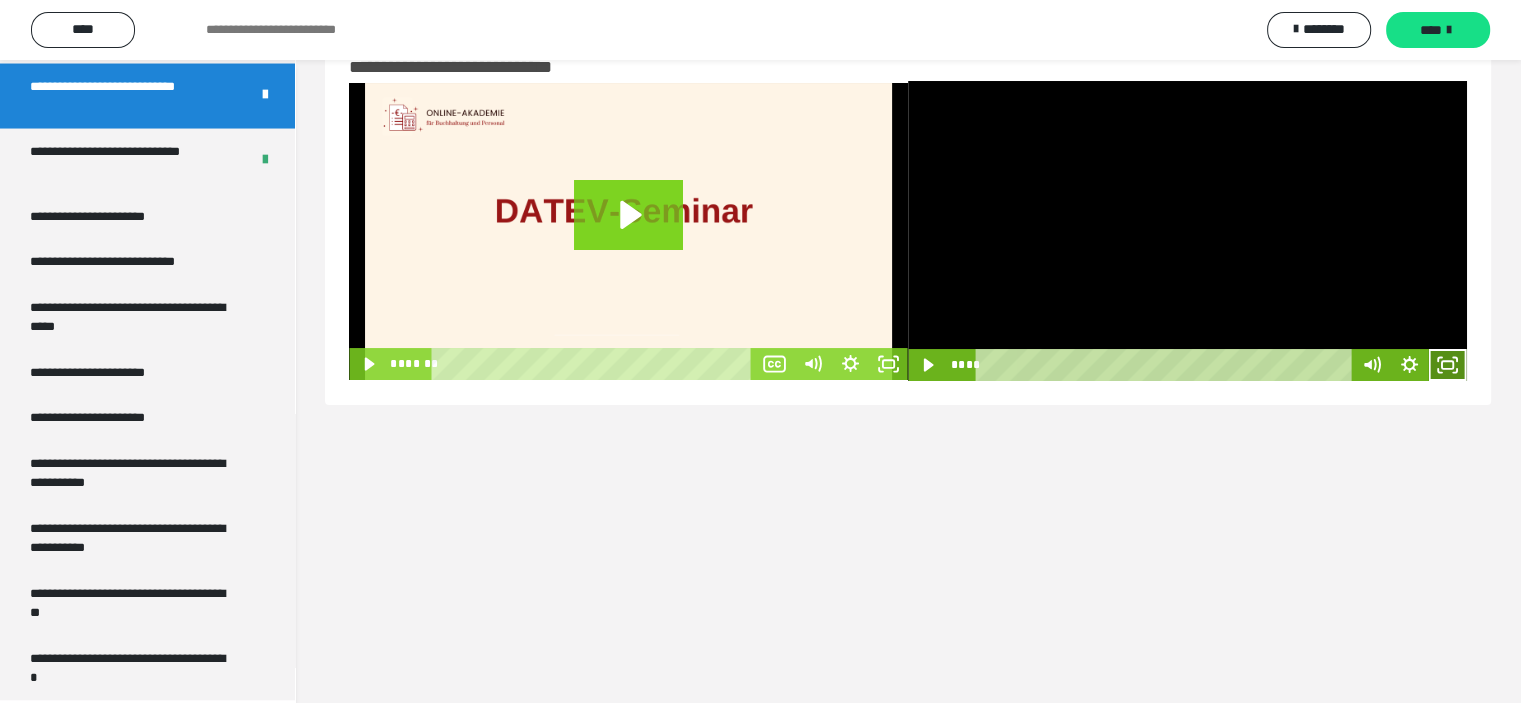 click 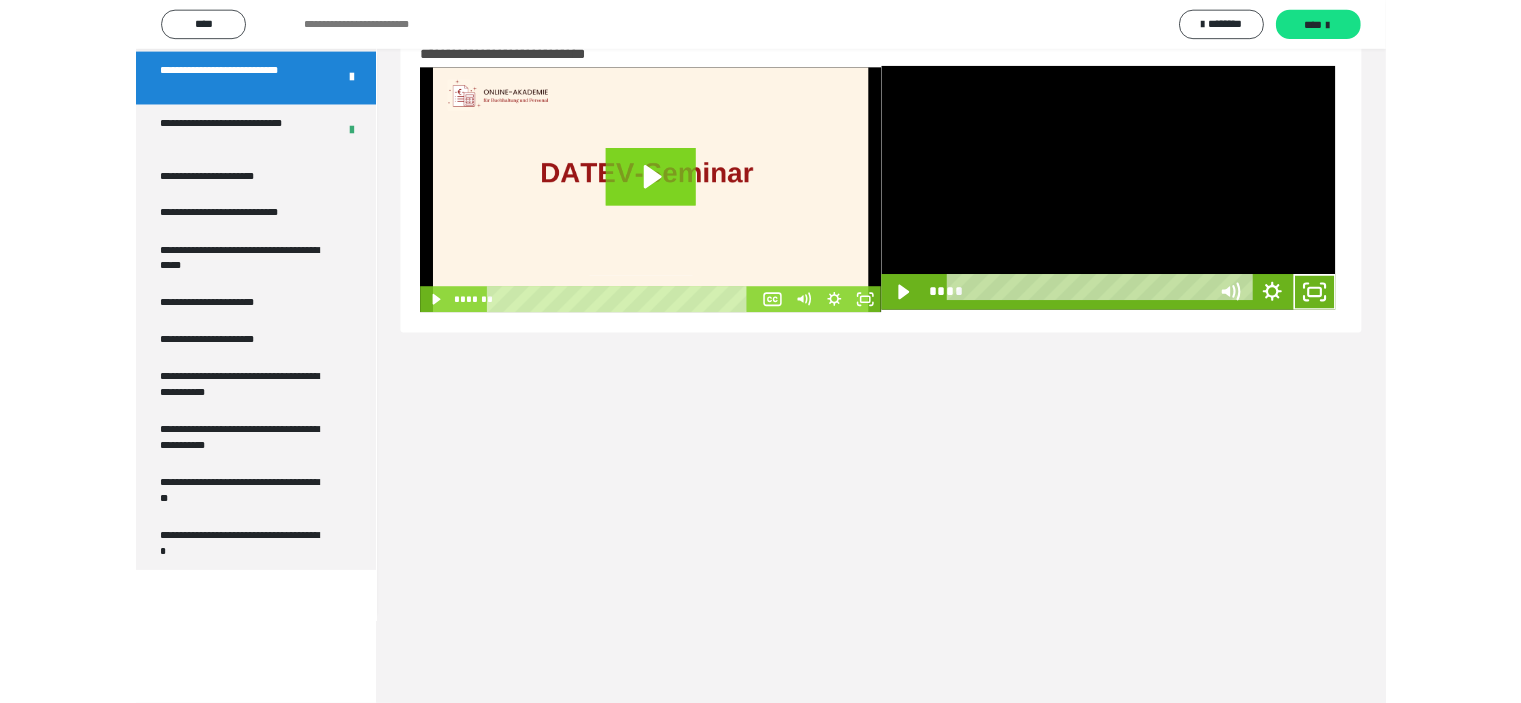 scroll, scrollTop: 3804, scrollLeft: 0, axis: vertical 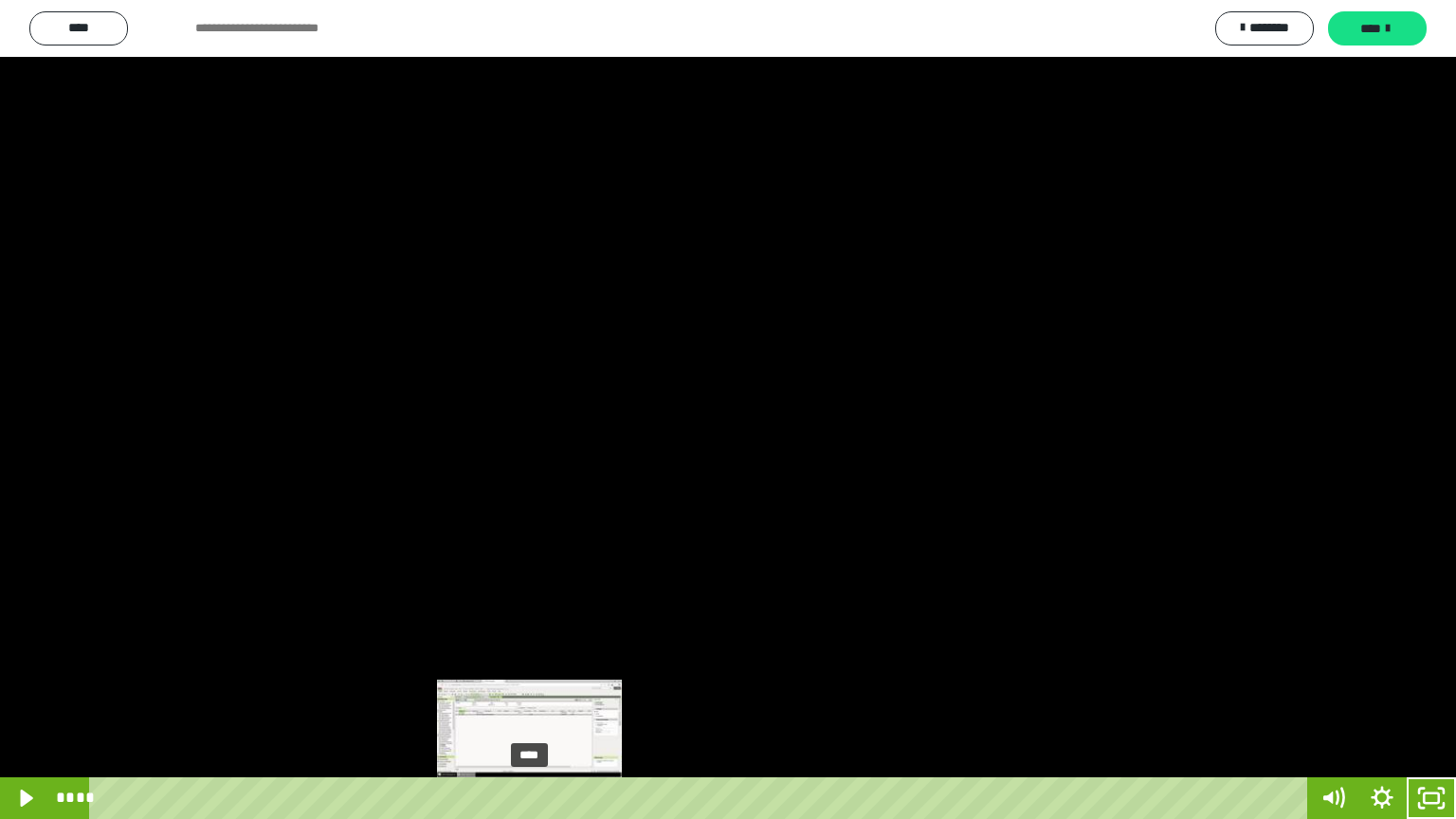 click on "****" at bounding box center (701, 798) 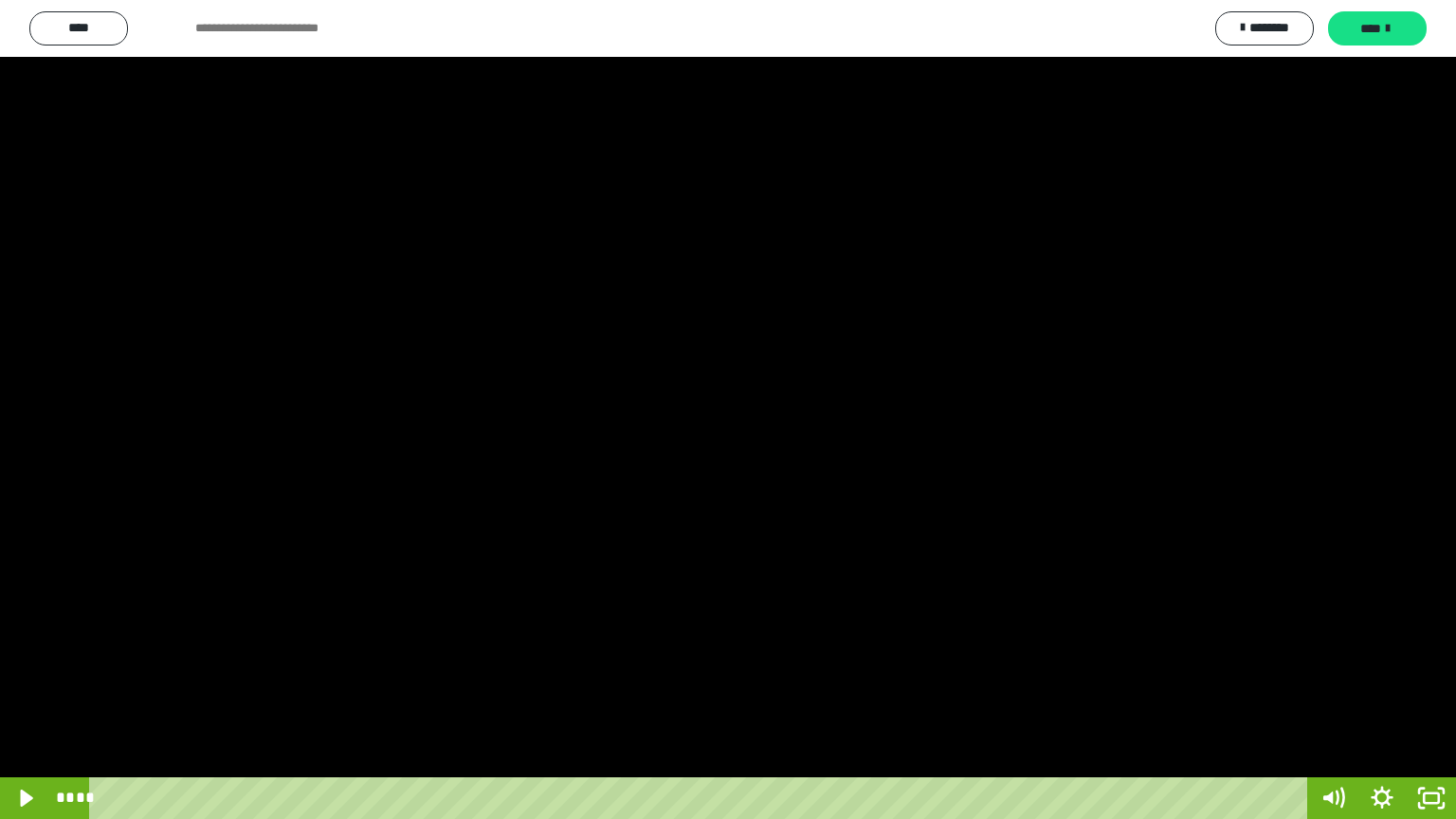 drag, startPoint x: 131, startPoint y: 405, endPoint x: 133, endPoint y: 509, distance: 104.01923 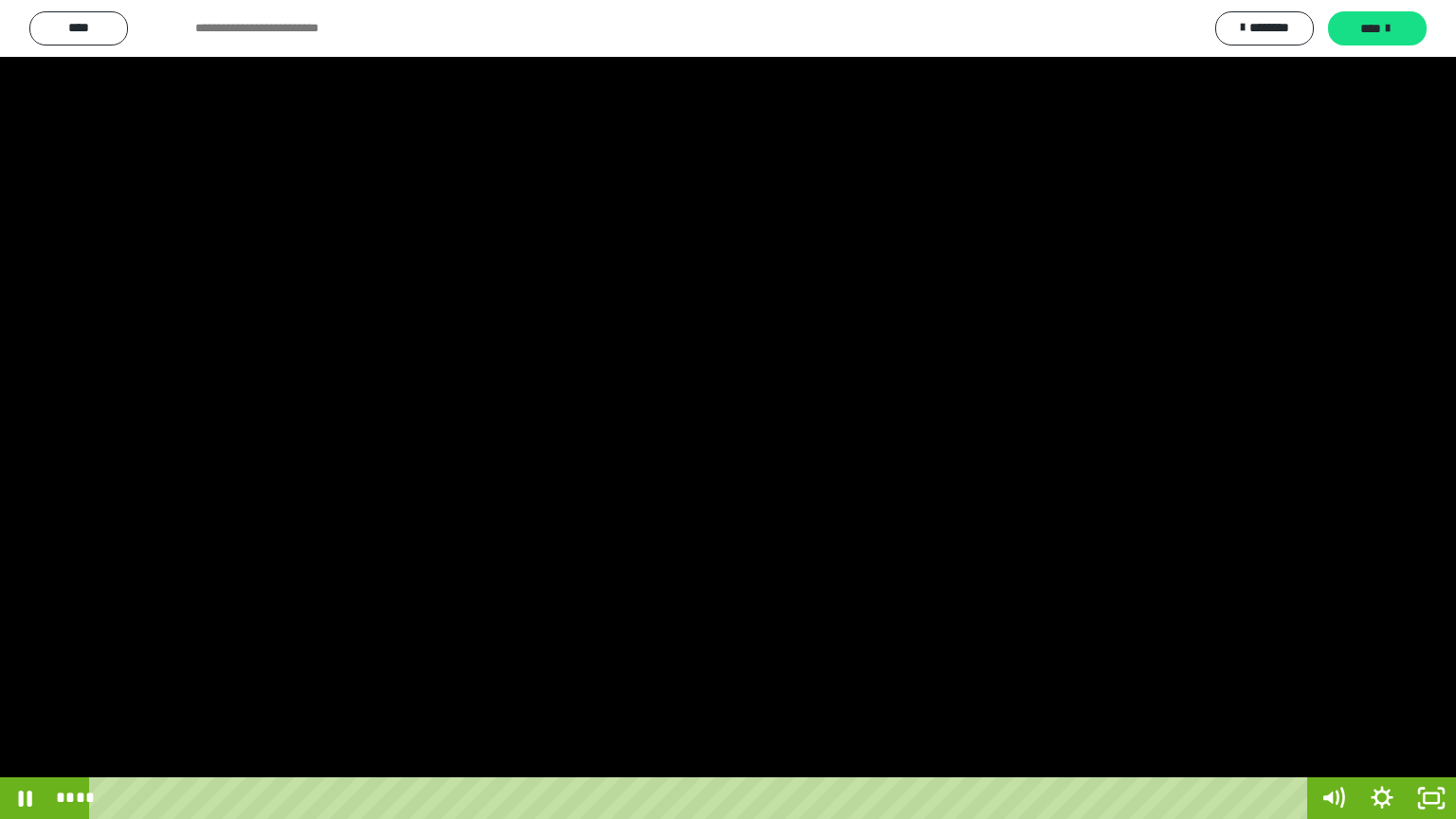 click at bounding box center [728, 410] 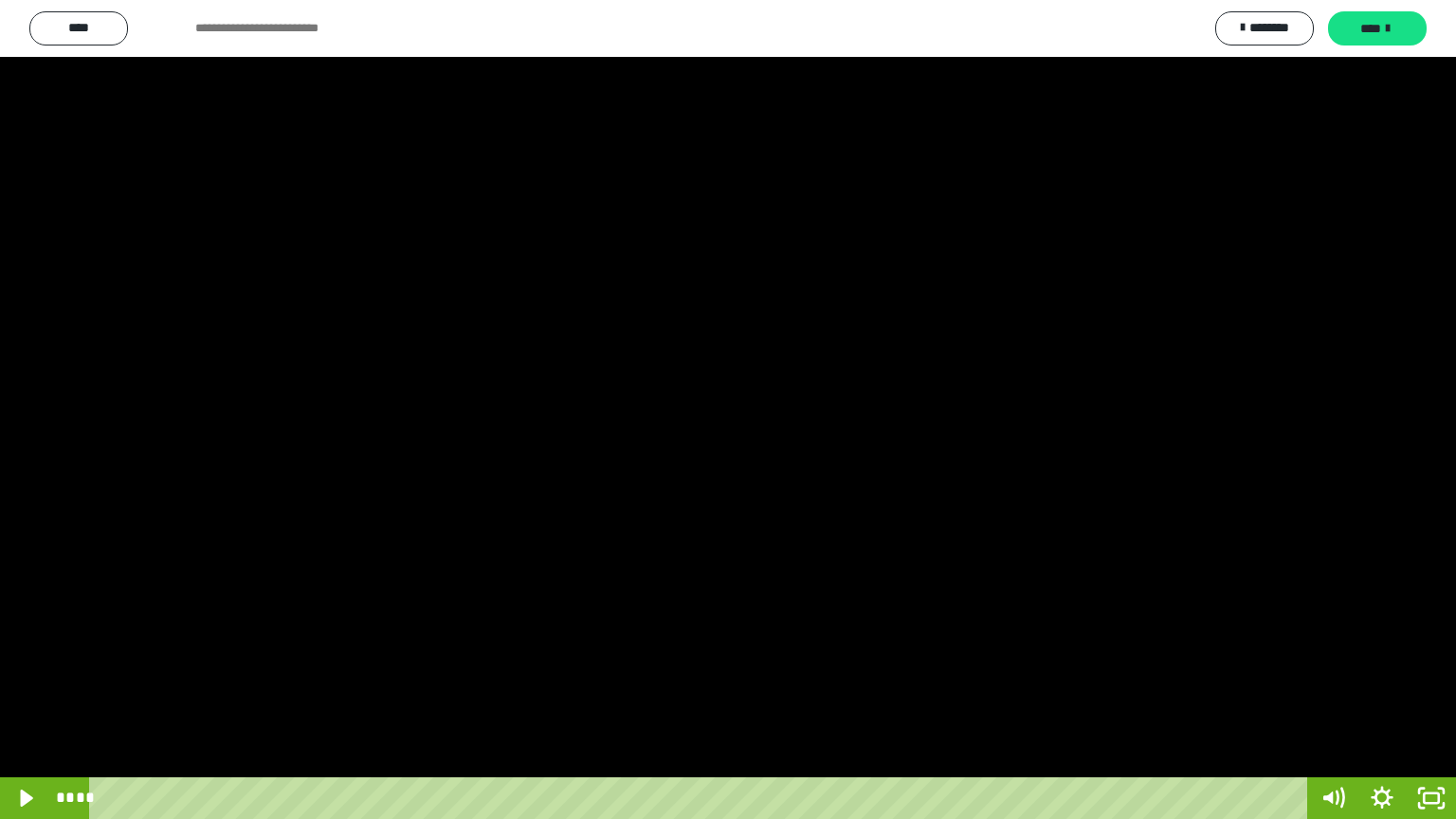 click at bounding box center [728, 410] 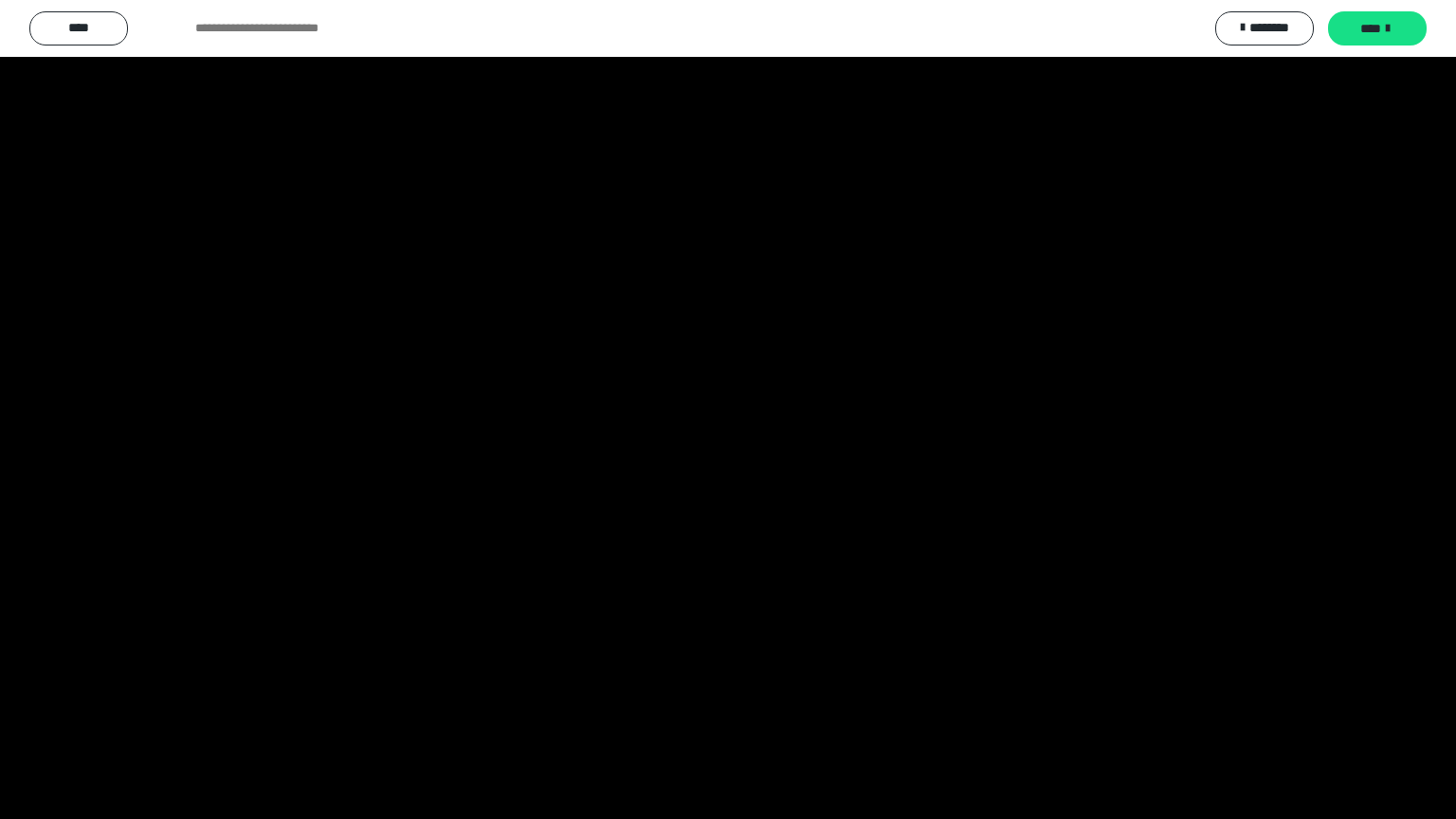 click at bounding box center (728, 410) 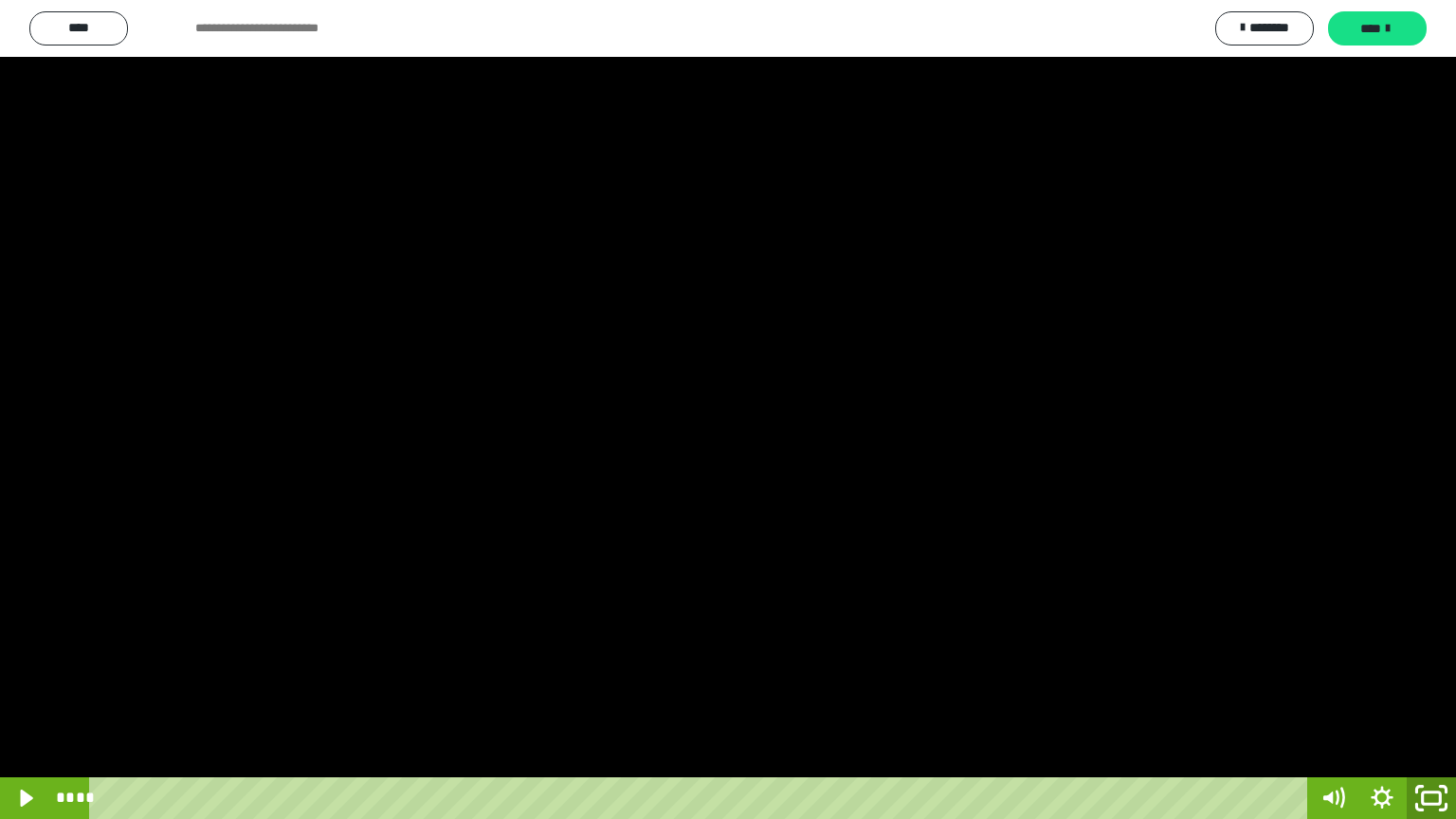 click 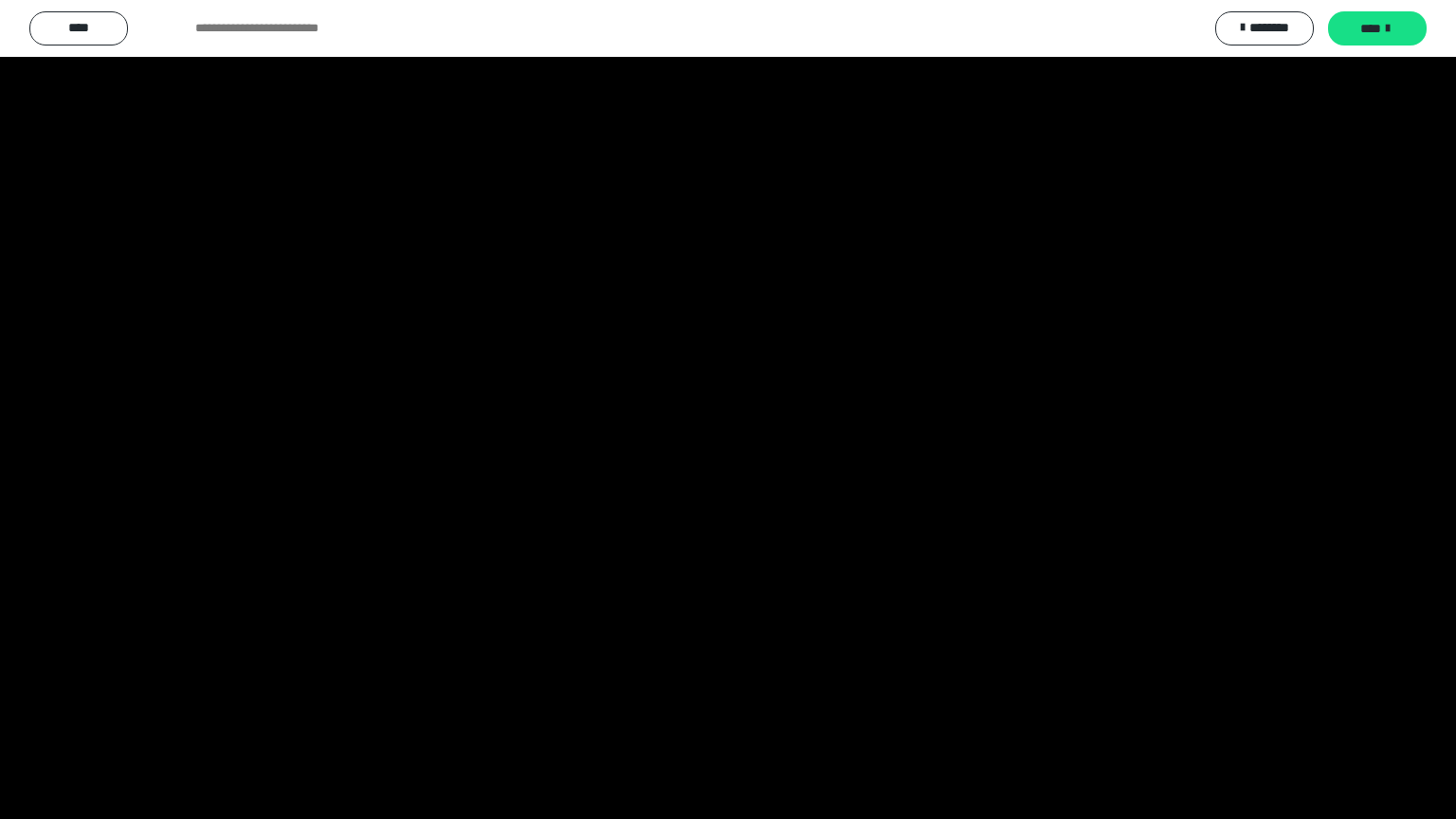 scroll, scrollTop: 3758, scrollLeft: 0, axis: vertical 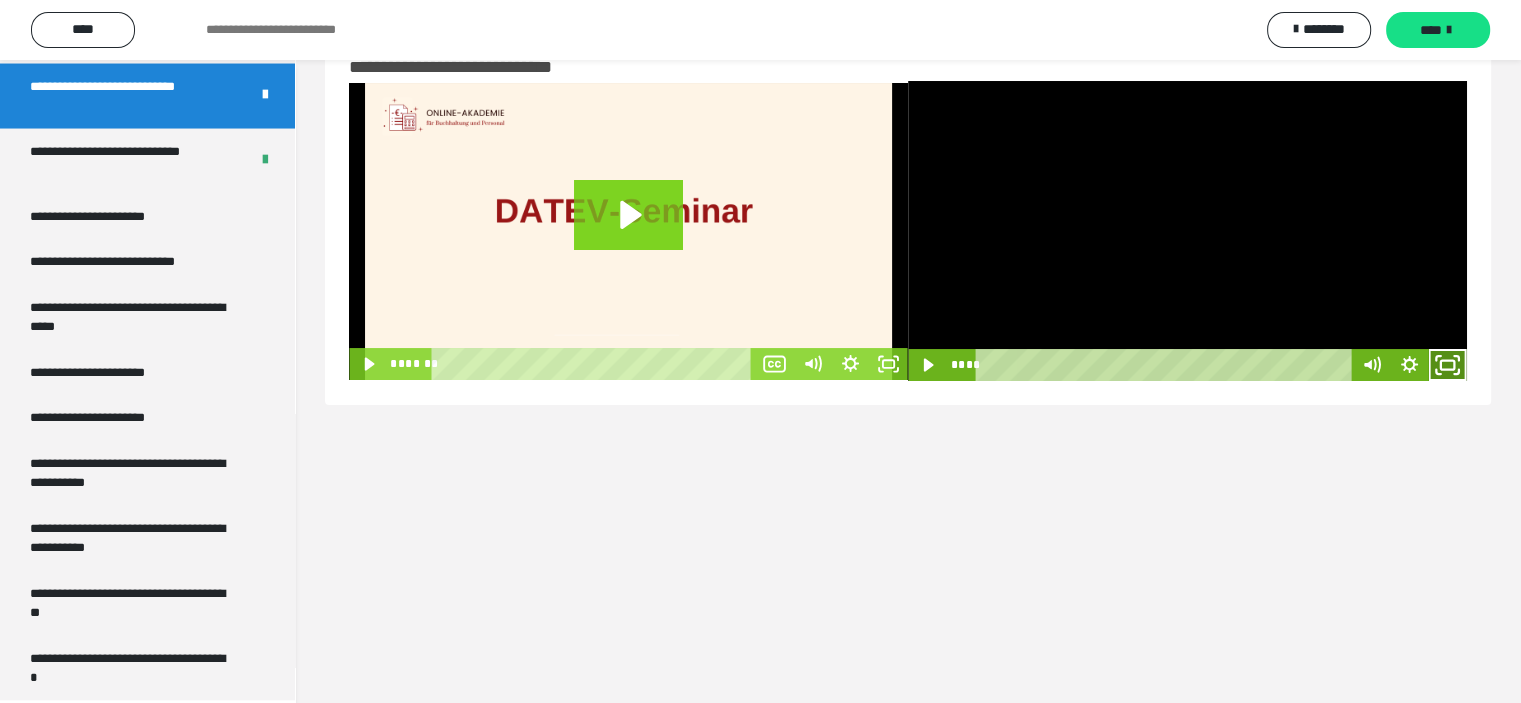 click 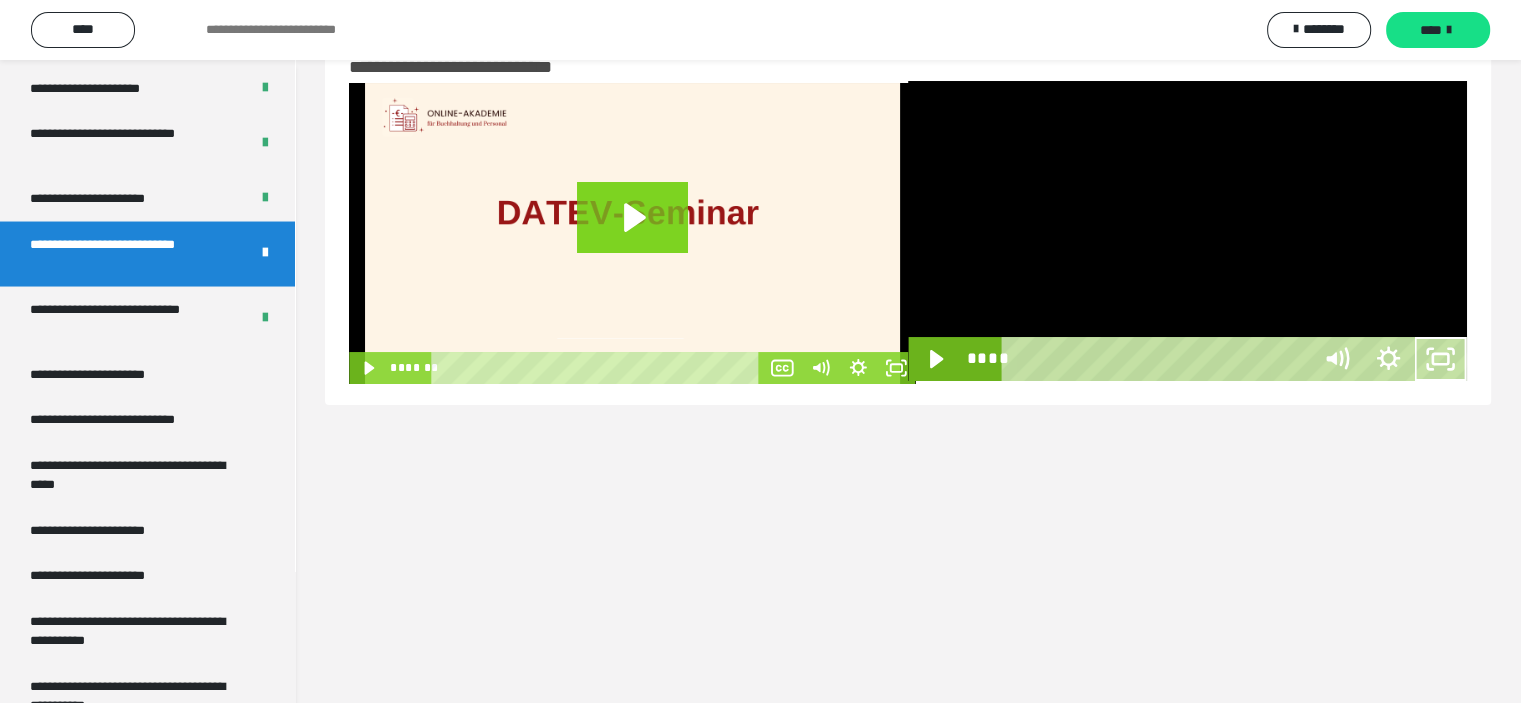 scroll, scrollTop: 3804, scrollLeft: 0, axis: vertical 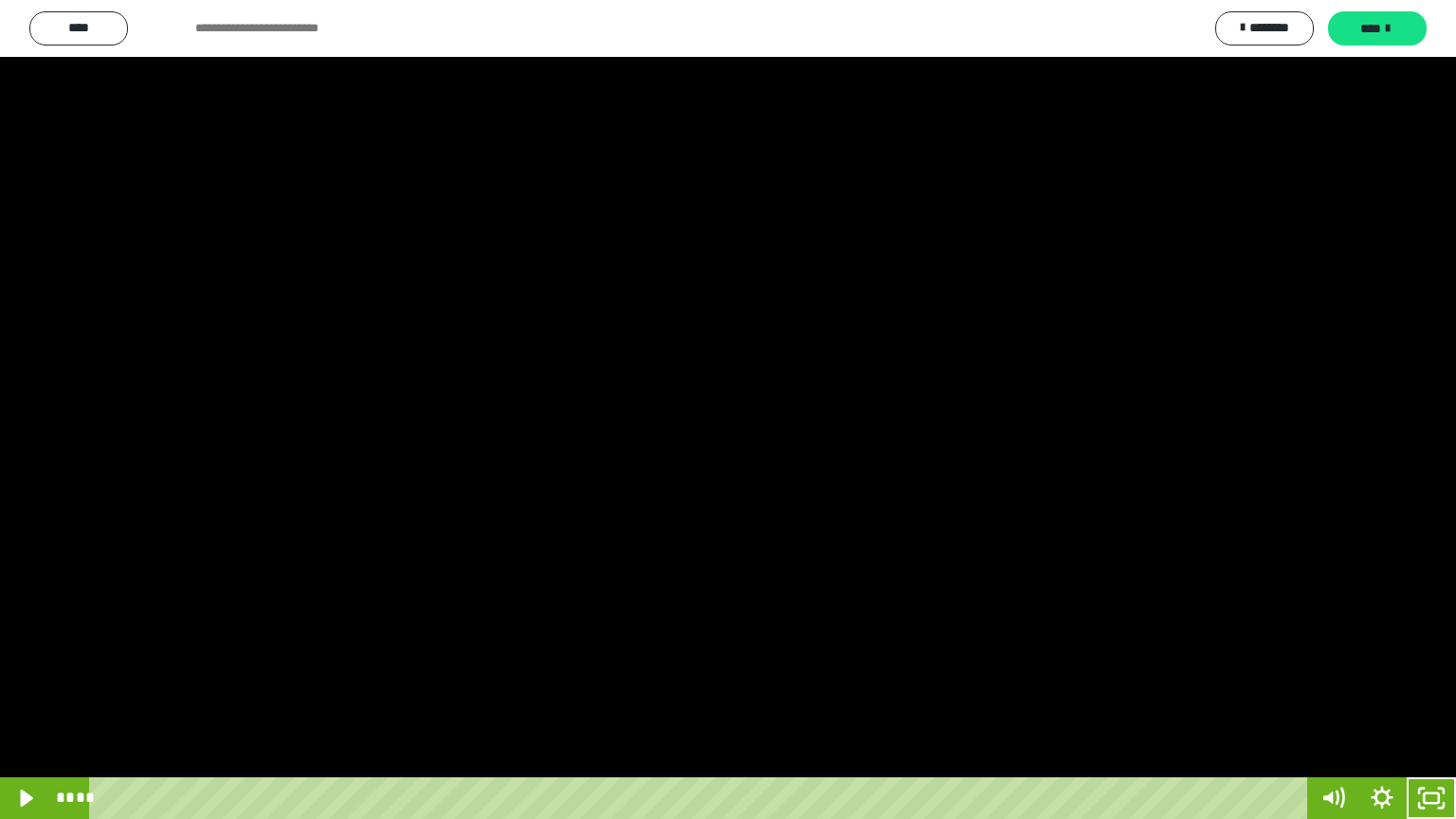 click at bounding box center [728, 410] 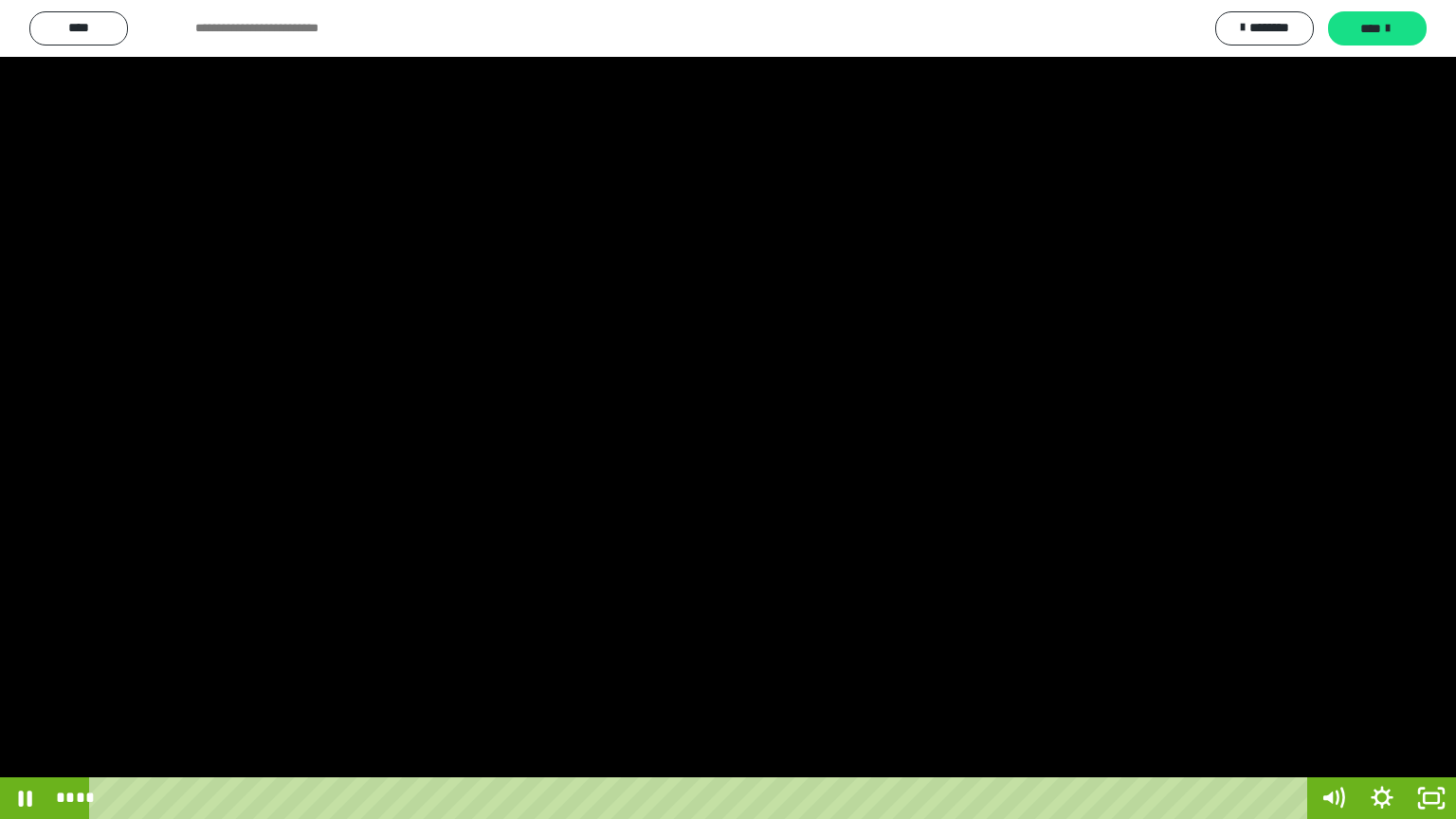 click at bounding box center [728, 410] 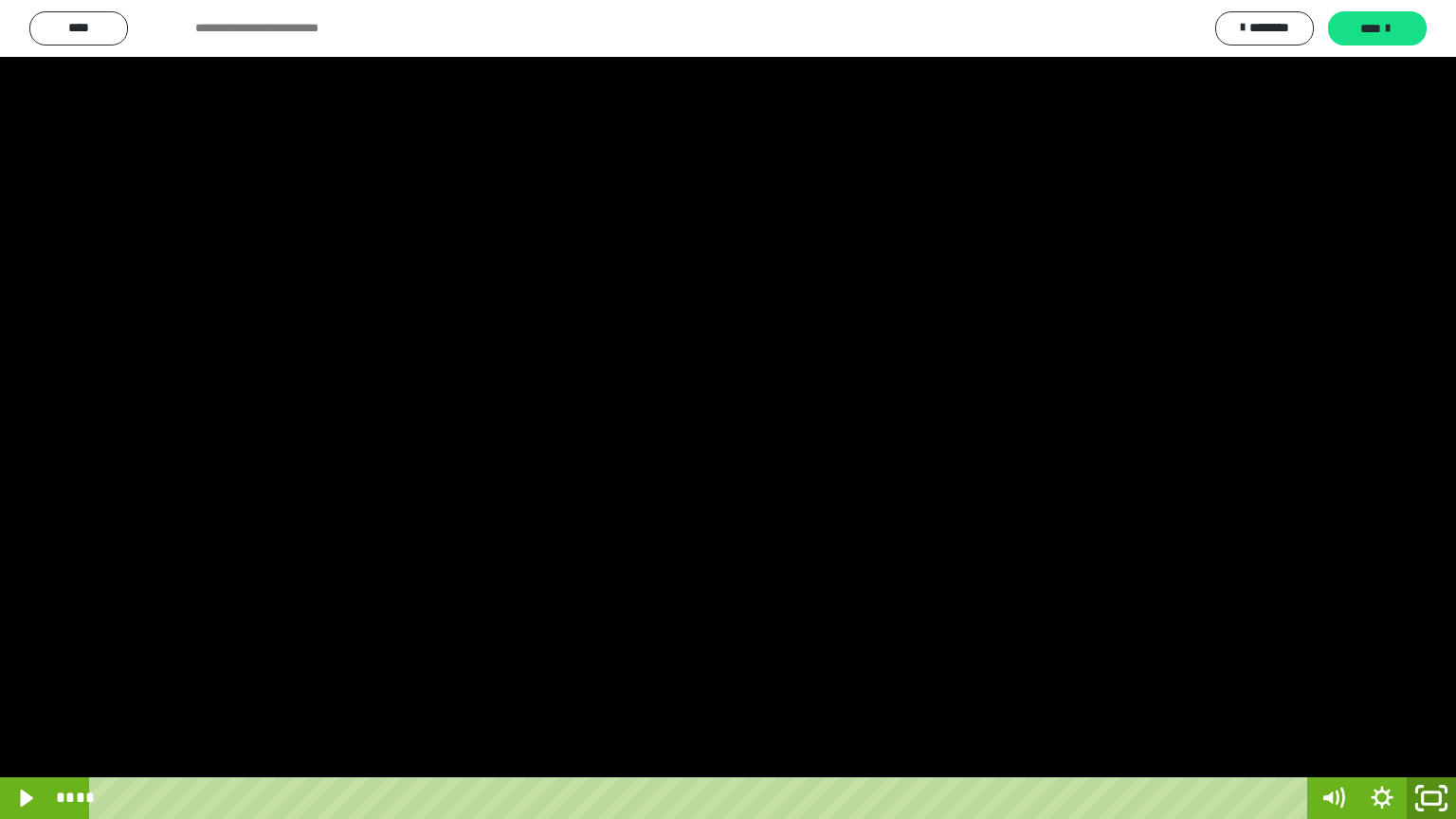 click 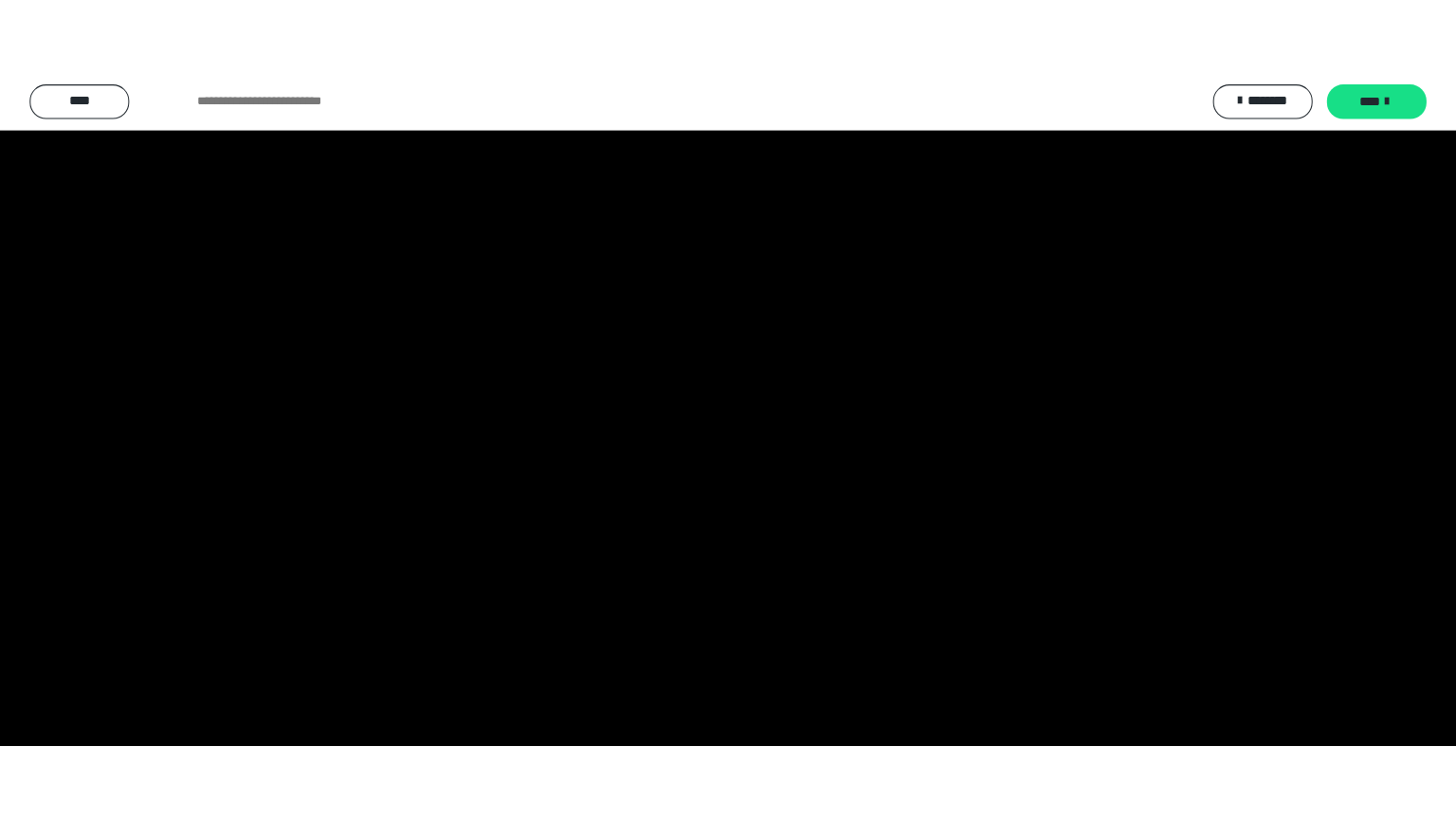 scroll, scrollTop: 3758, scrollLeft: 0, axis: vertical 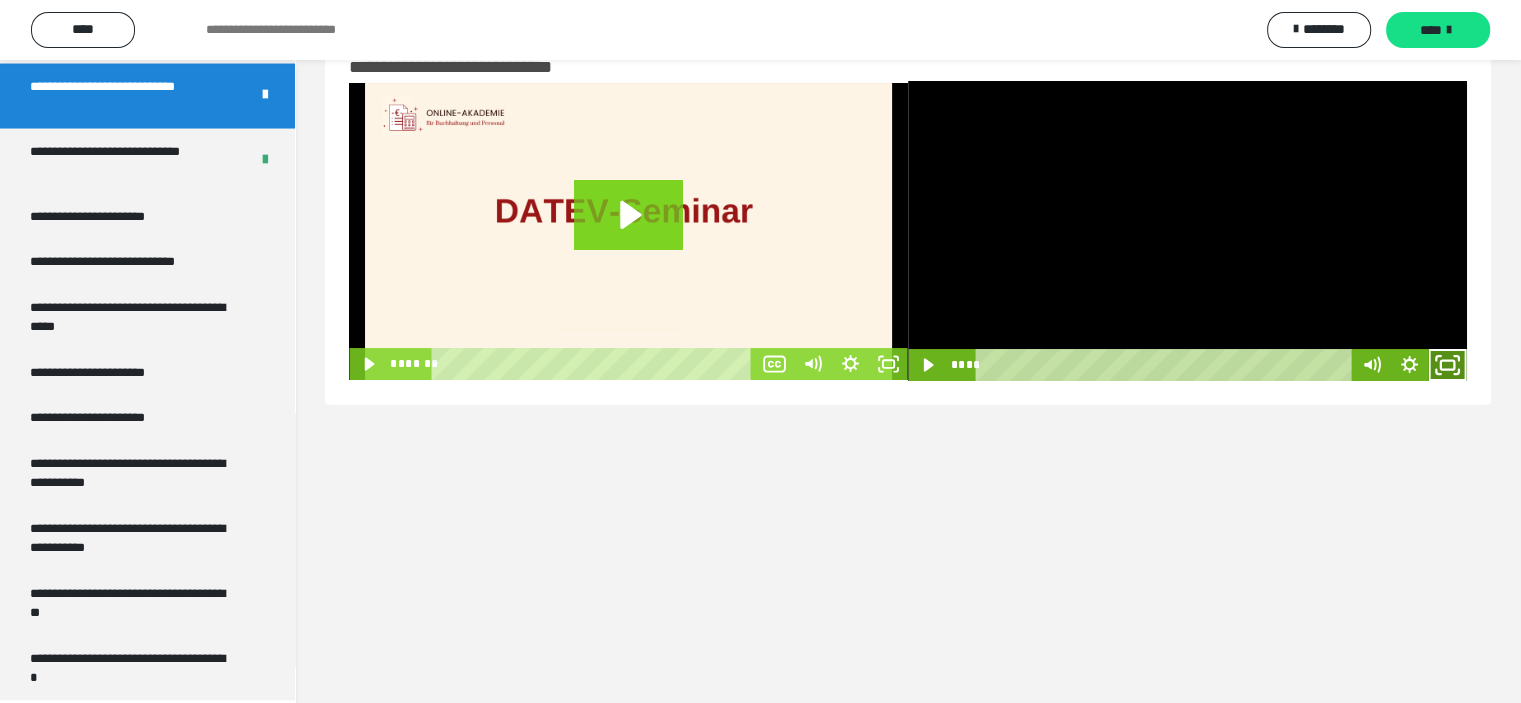 click 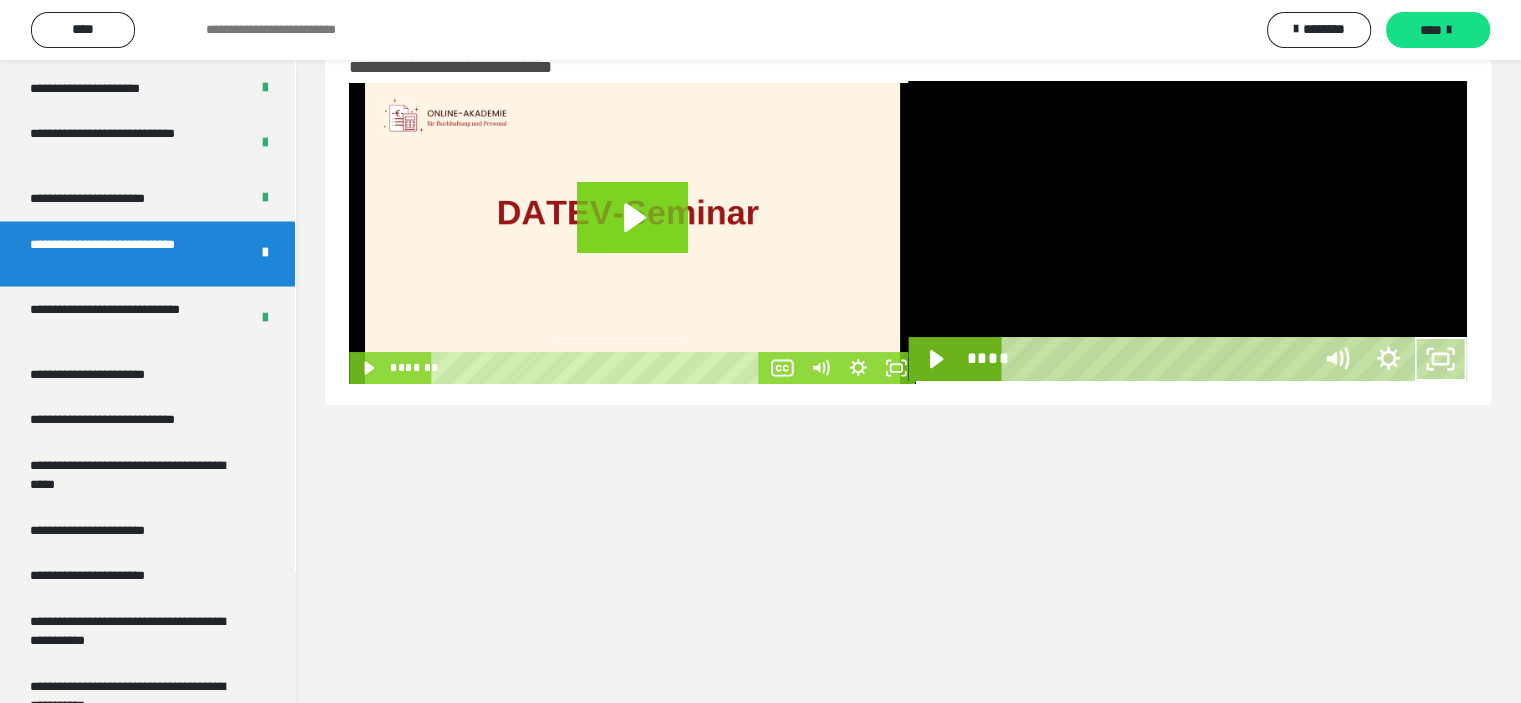 scroll, scrollTop: 3804, scrollLeft: 0, axis: vertical 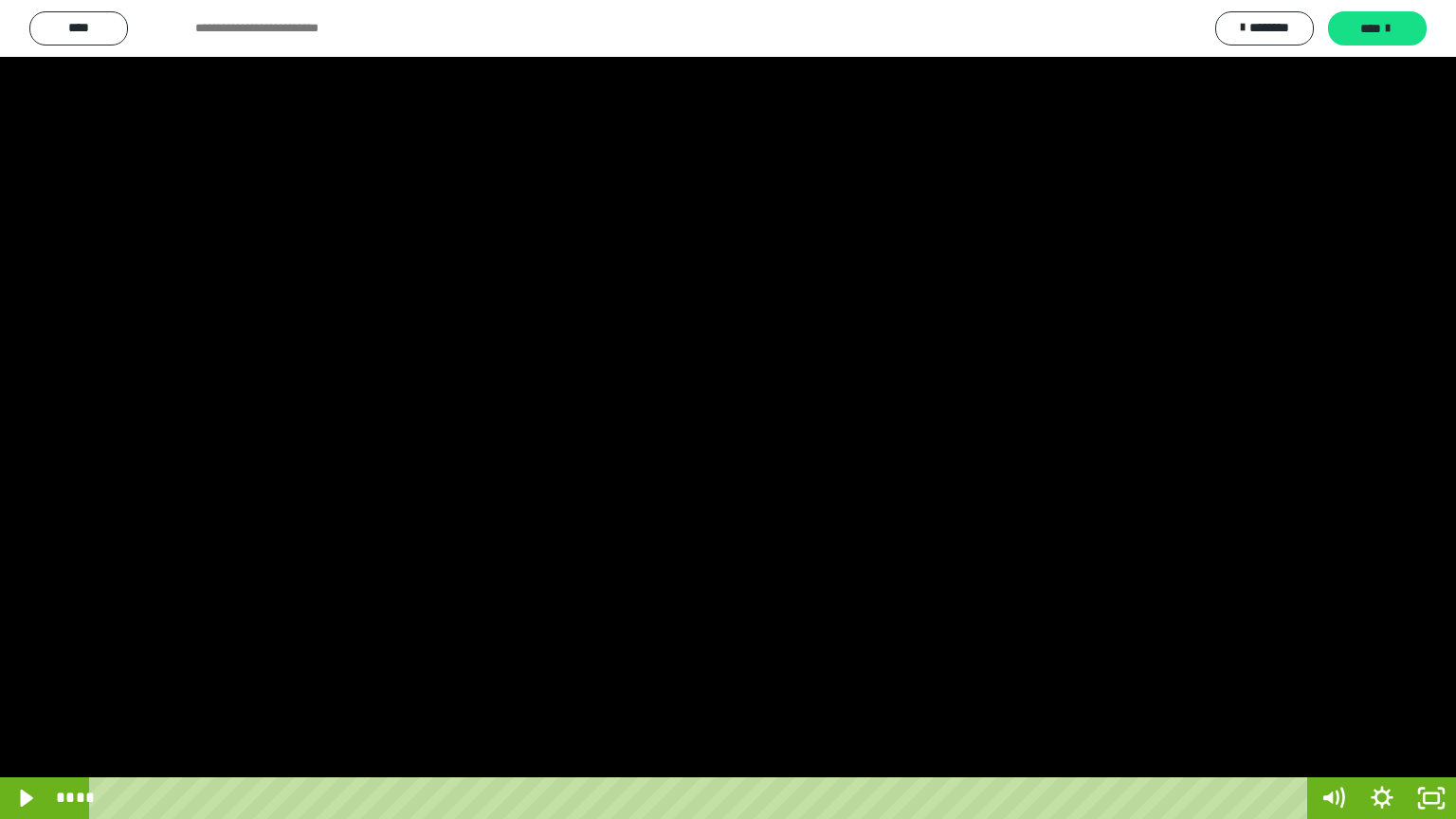 click at bounding box center [728, 410] 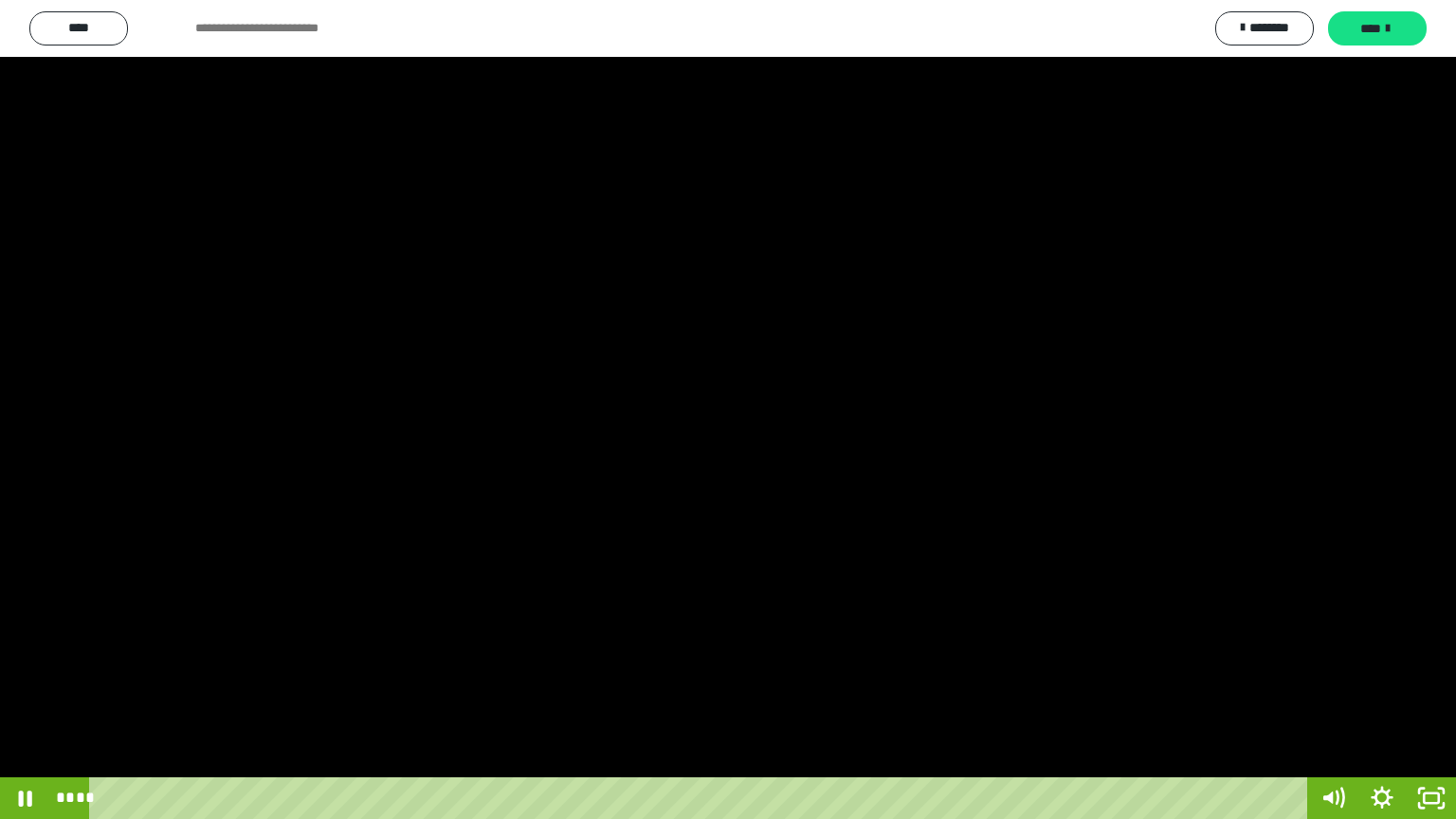 click at bounding box center [728, 410] 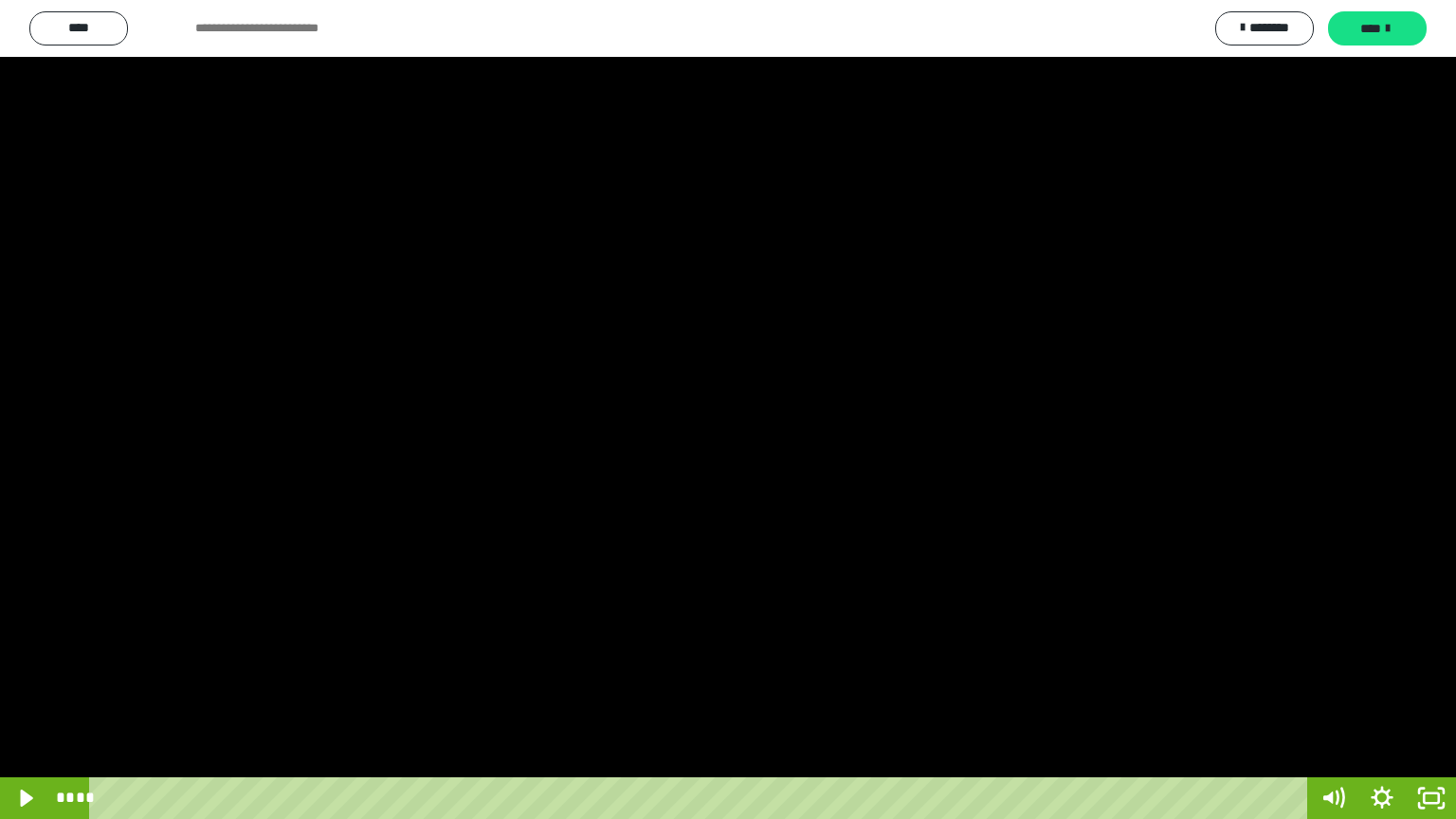 click at bounding box center (728, 410) 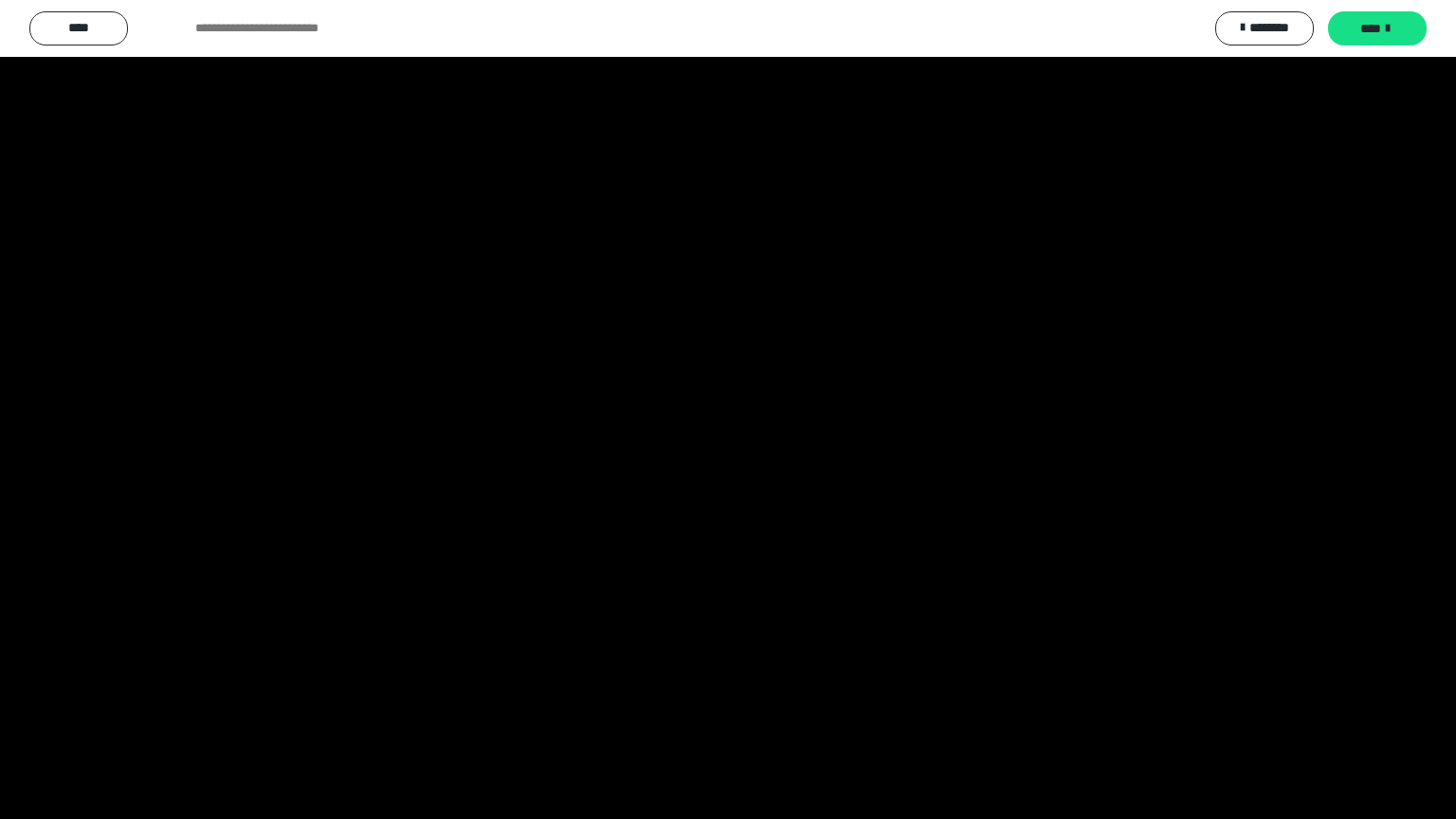 click at bounding box center [728, 410] 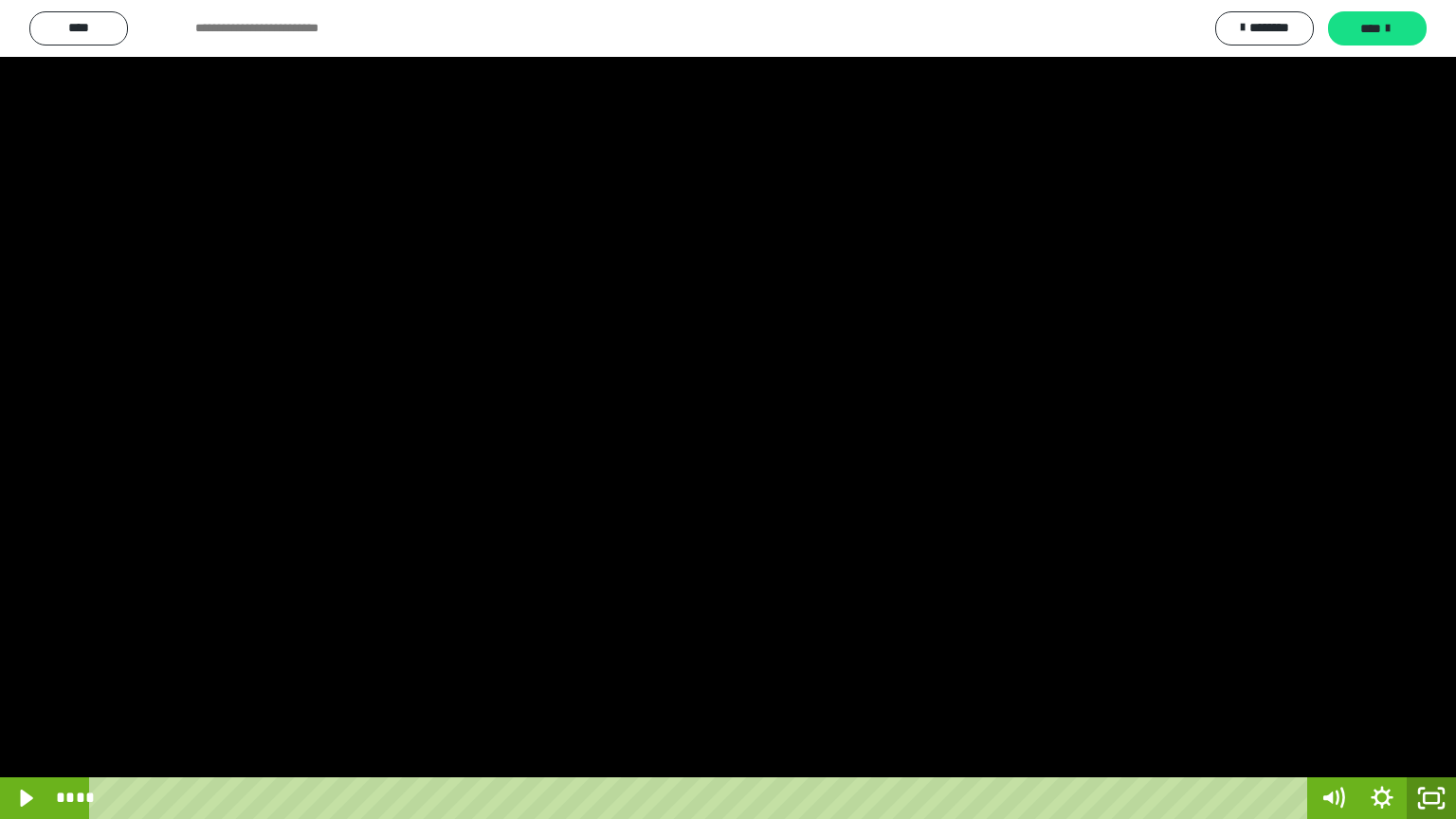 click 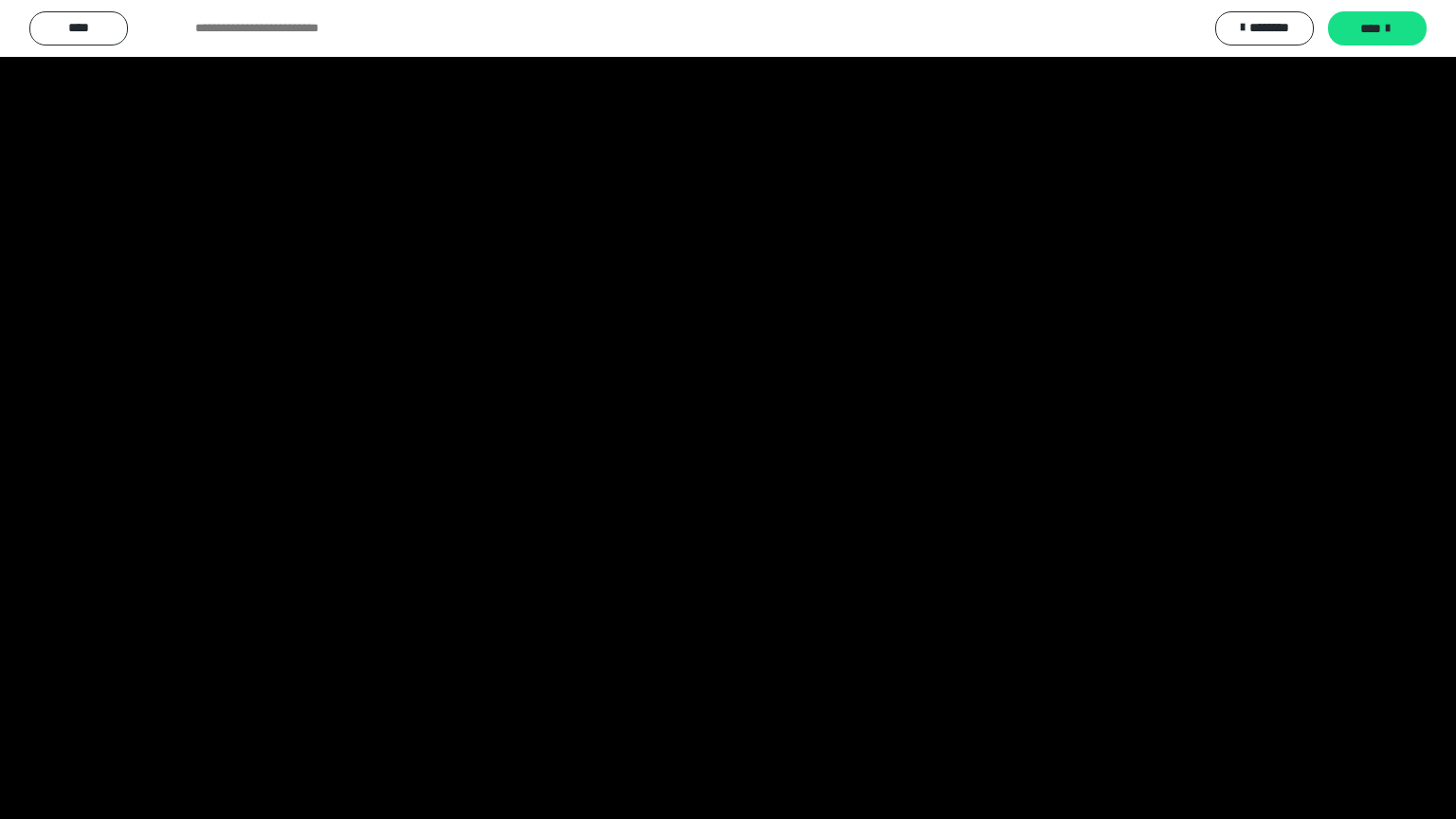 scroll, scrollTop: 3758, scrollLeft: 0, axis: vertical 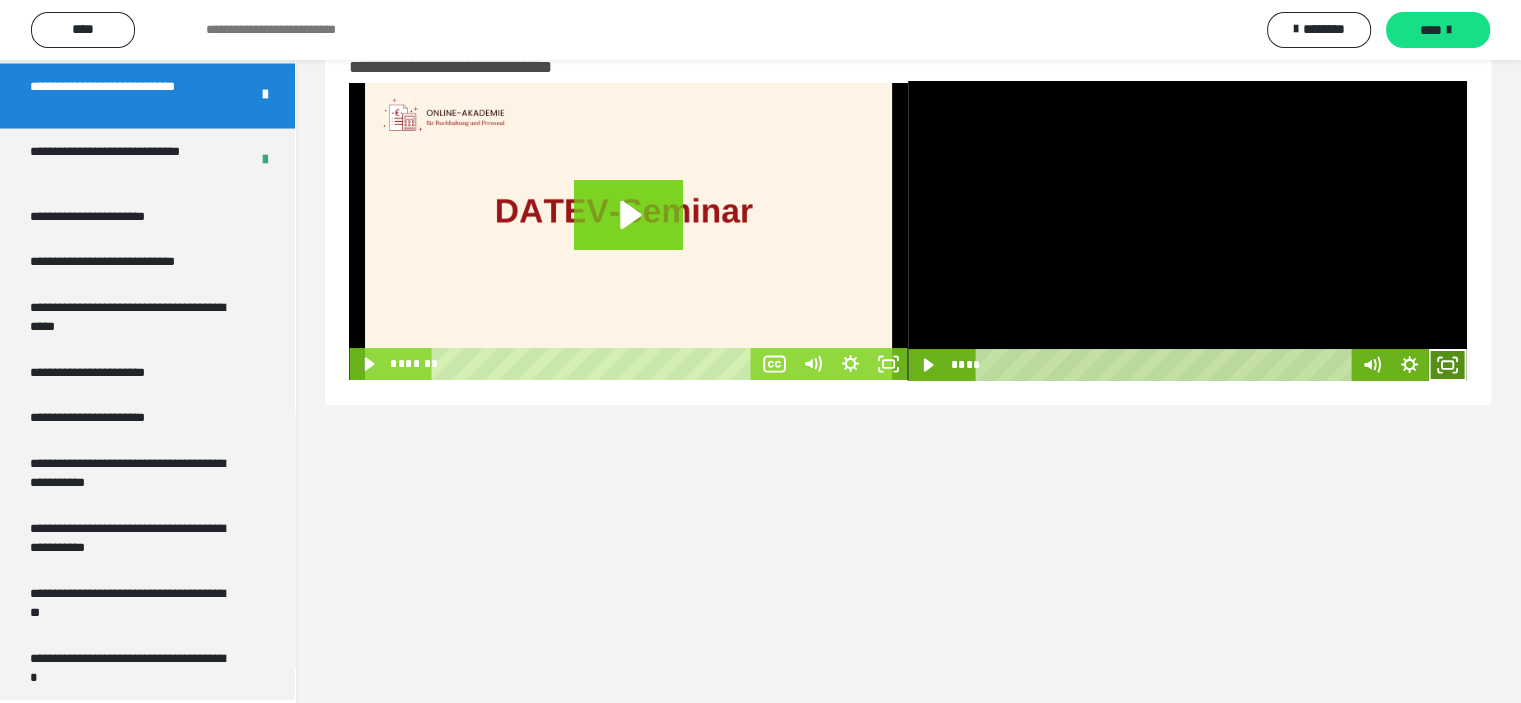 click 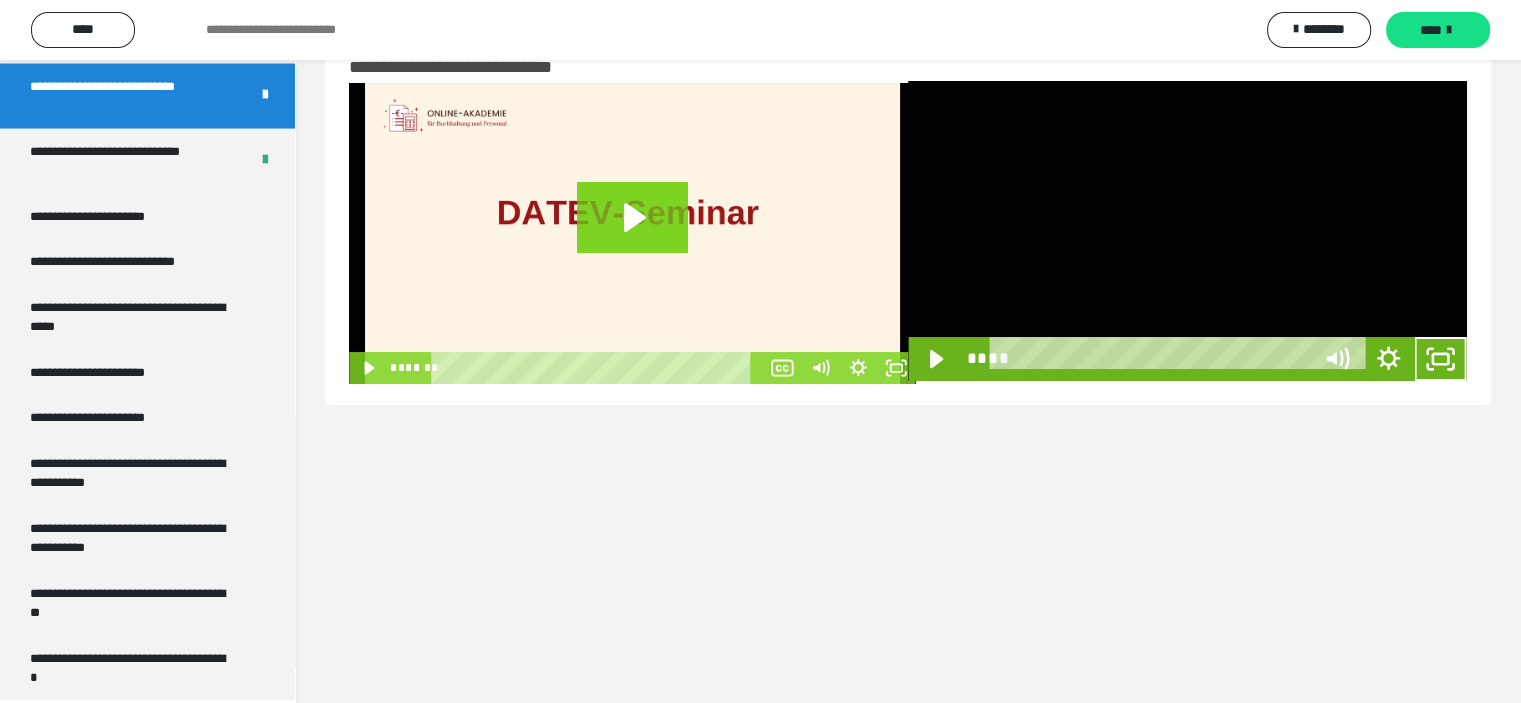 scroll, scrollTop: 3804, scrollLeft: 0, axis: vertical 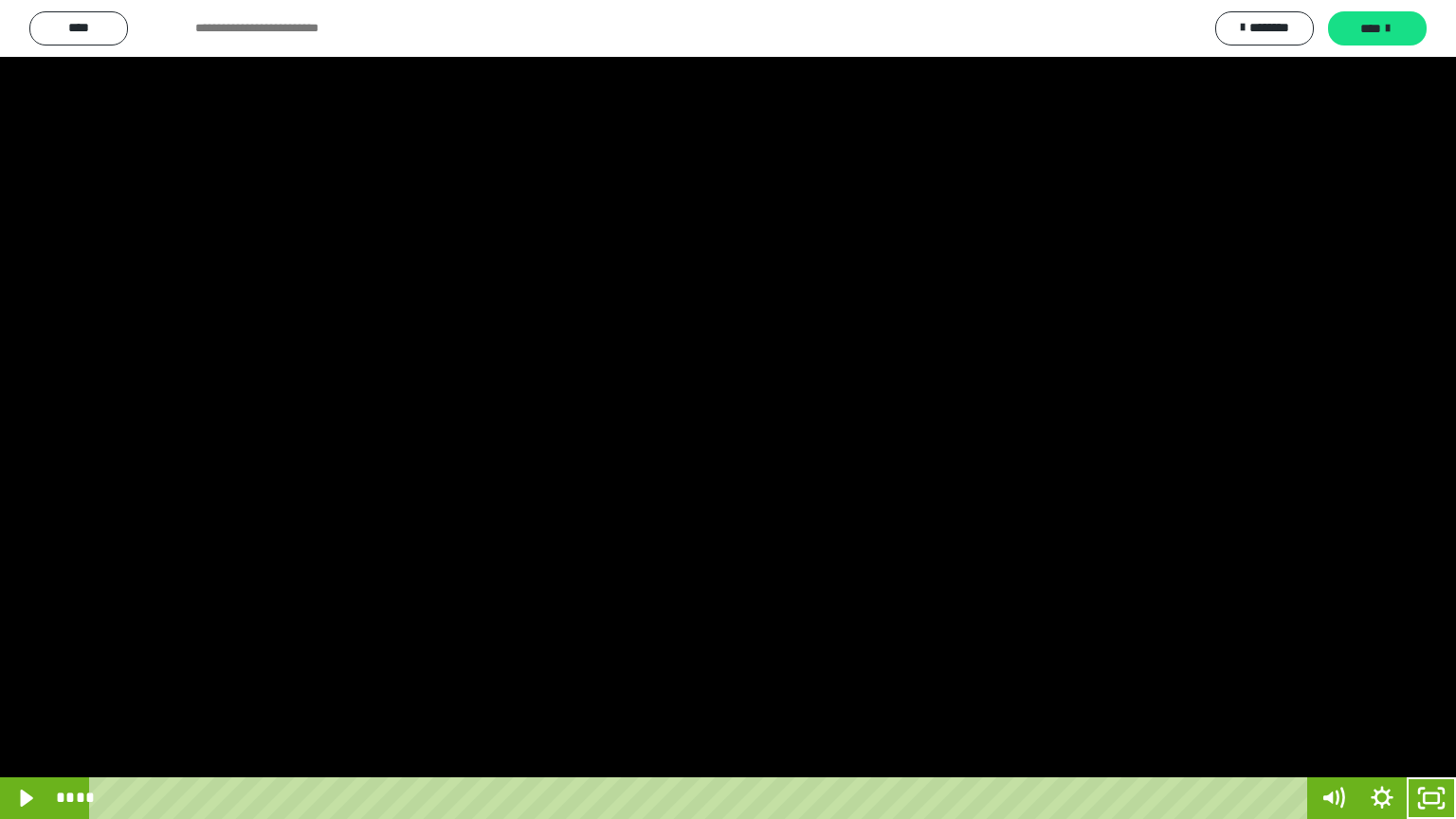 click at bounding box center [728, 410] 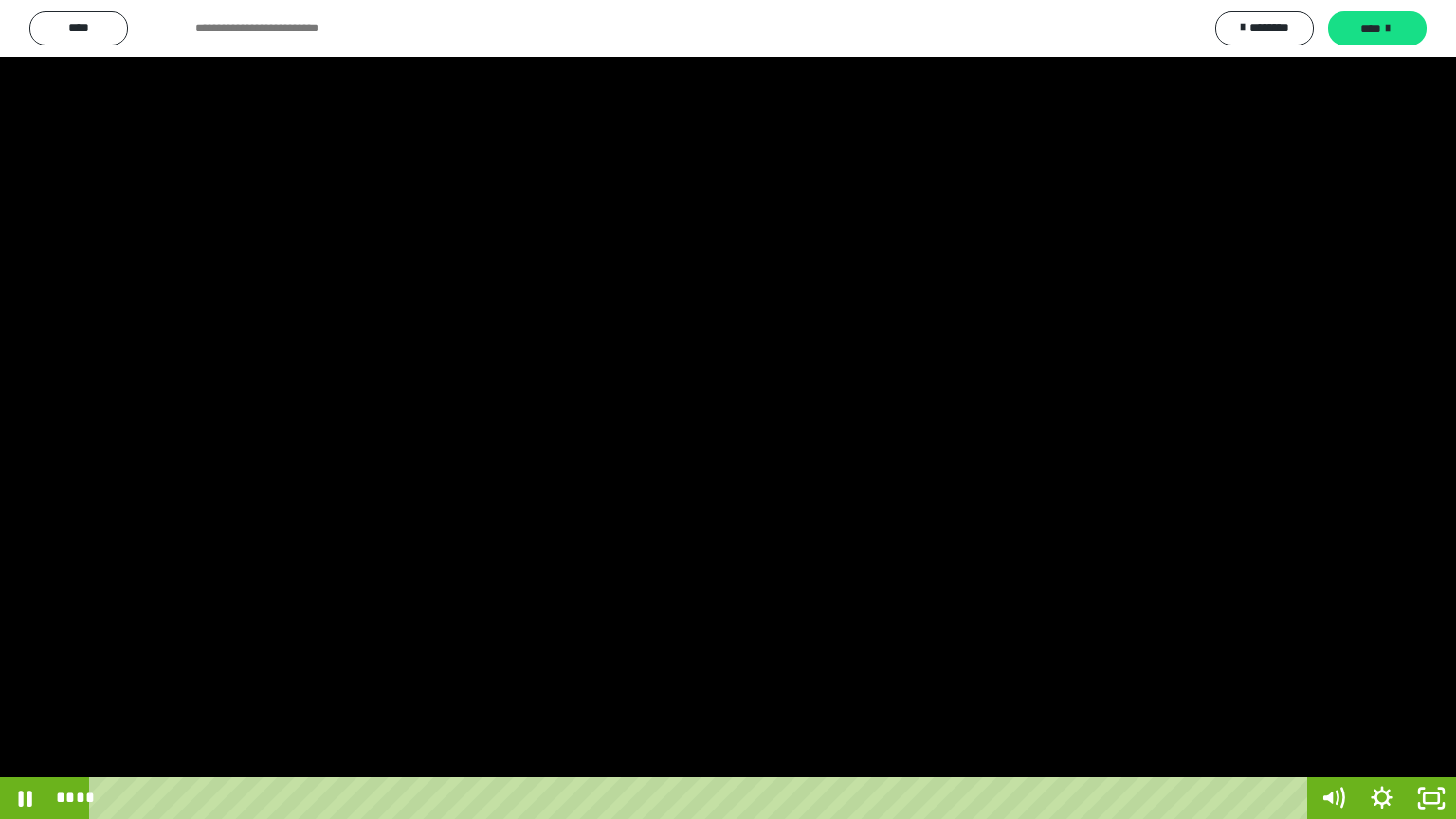 click at bounding box center [728, 410] 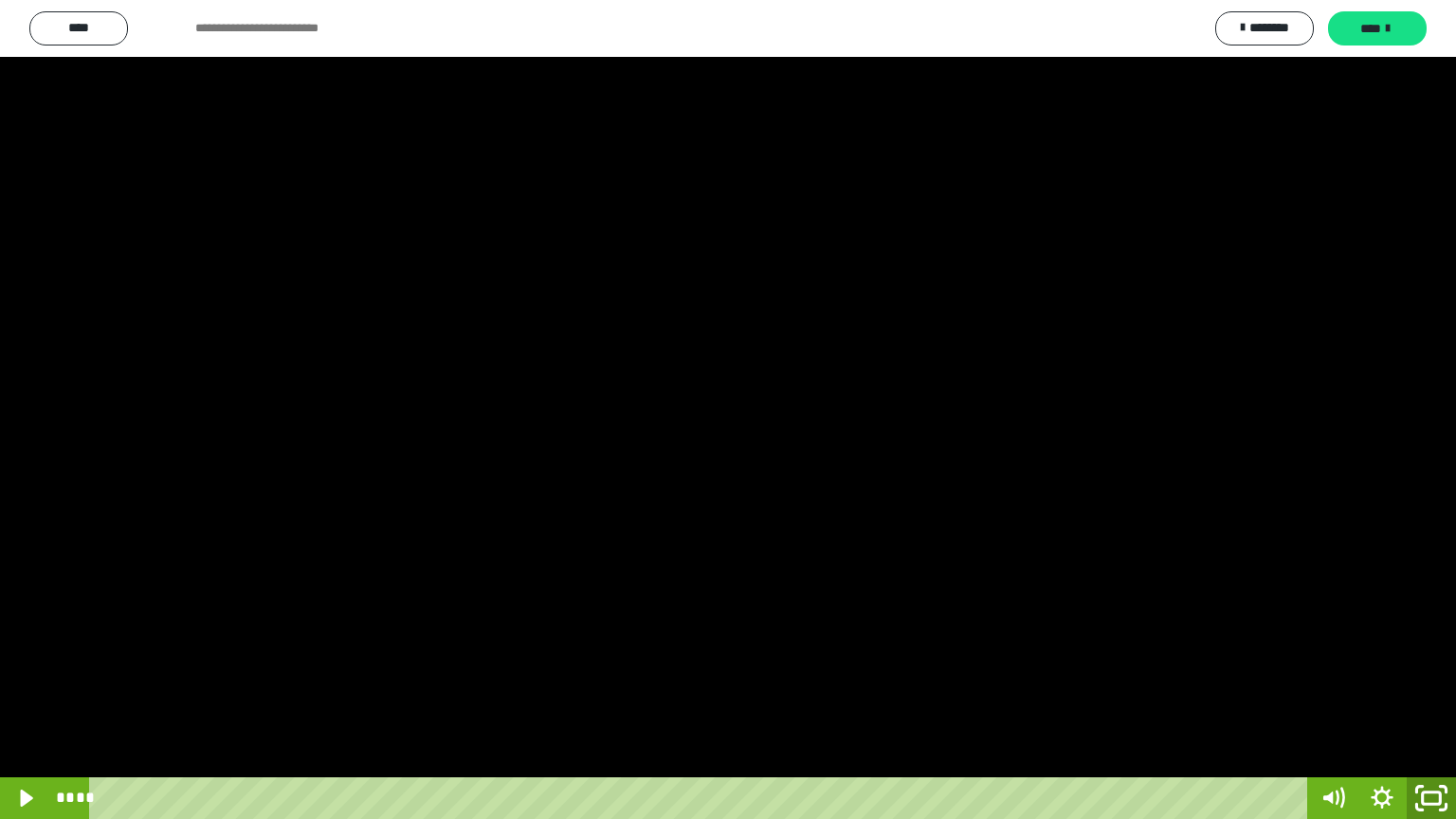 click 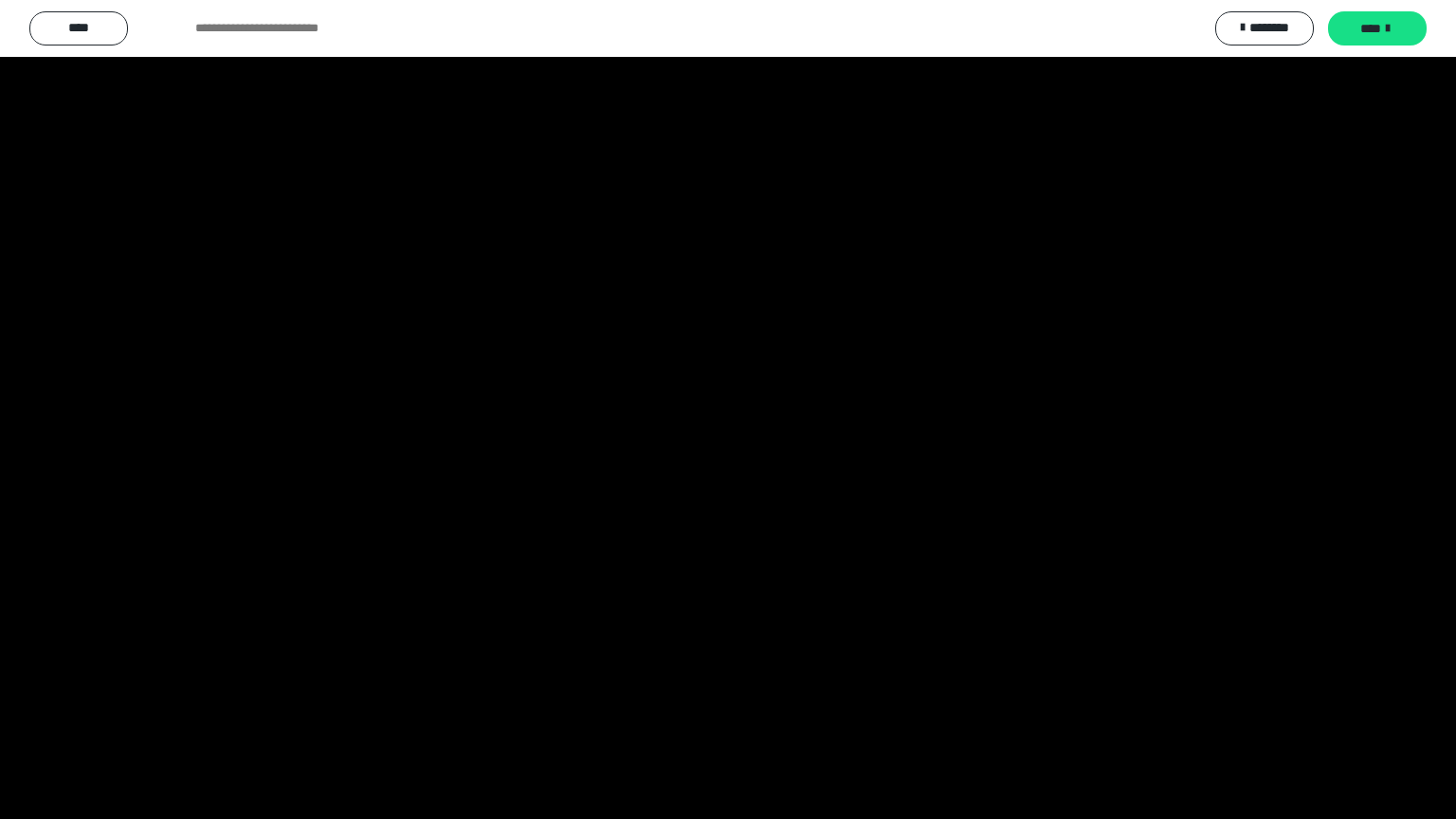 scroll, scrollTop: 3758, scrollLeft: 0, axis: vertical 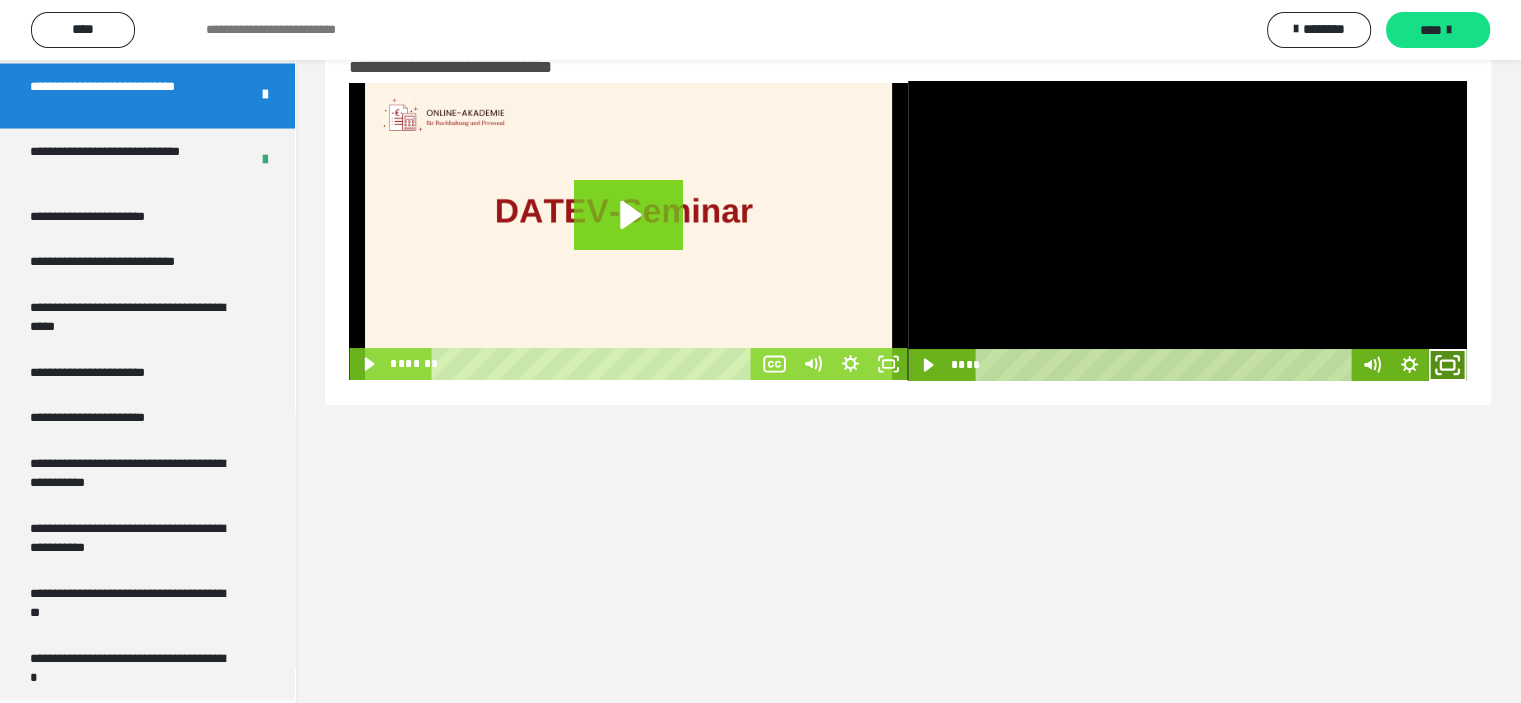 click 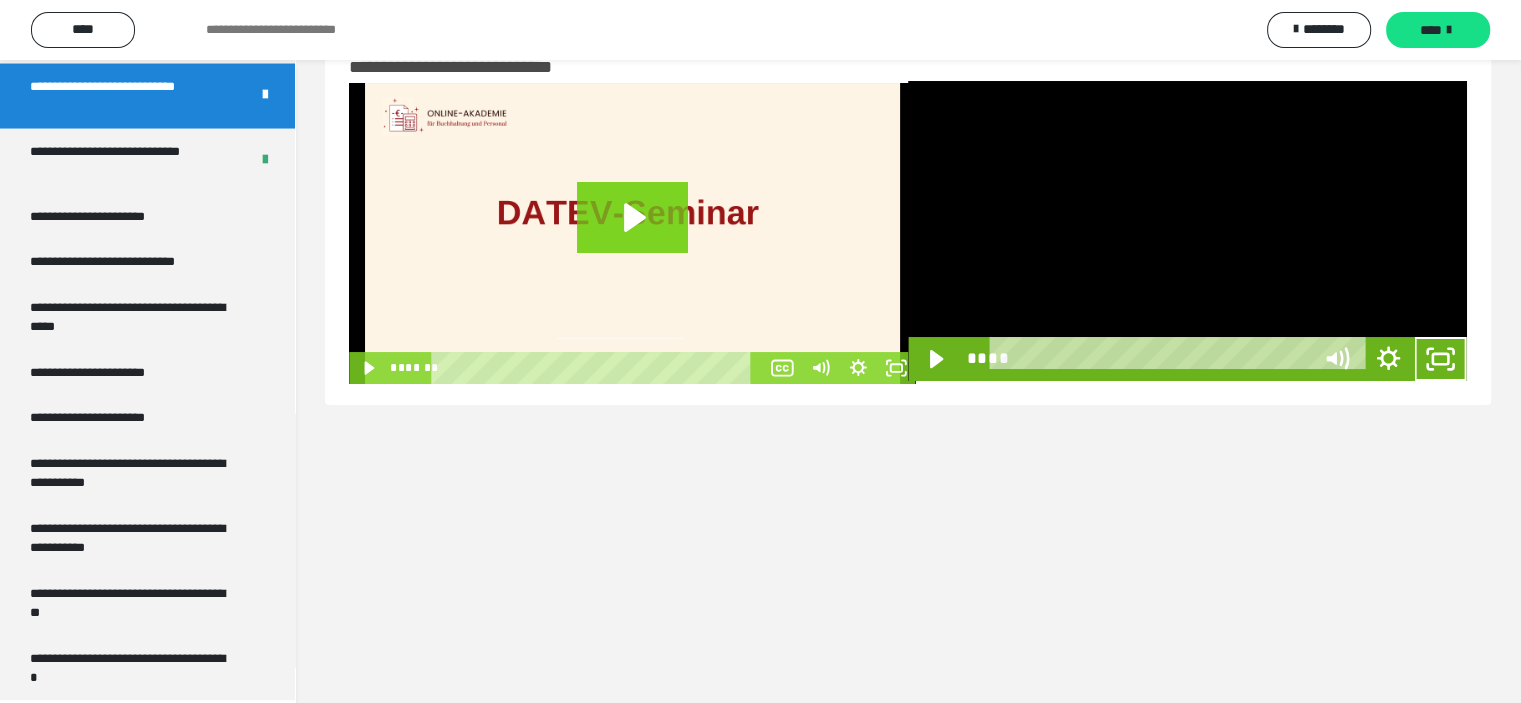 scroll, scrollTop: 3804, scrollLeft: 0, axis: vertical 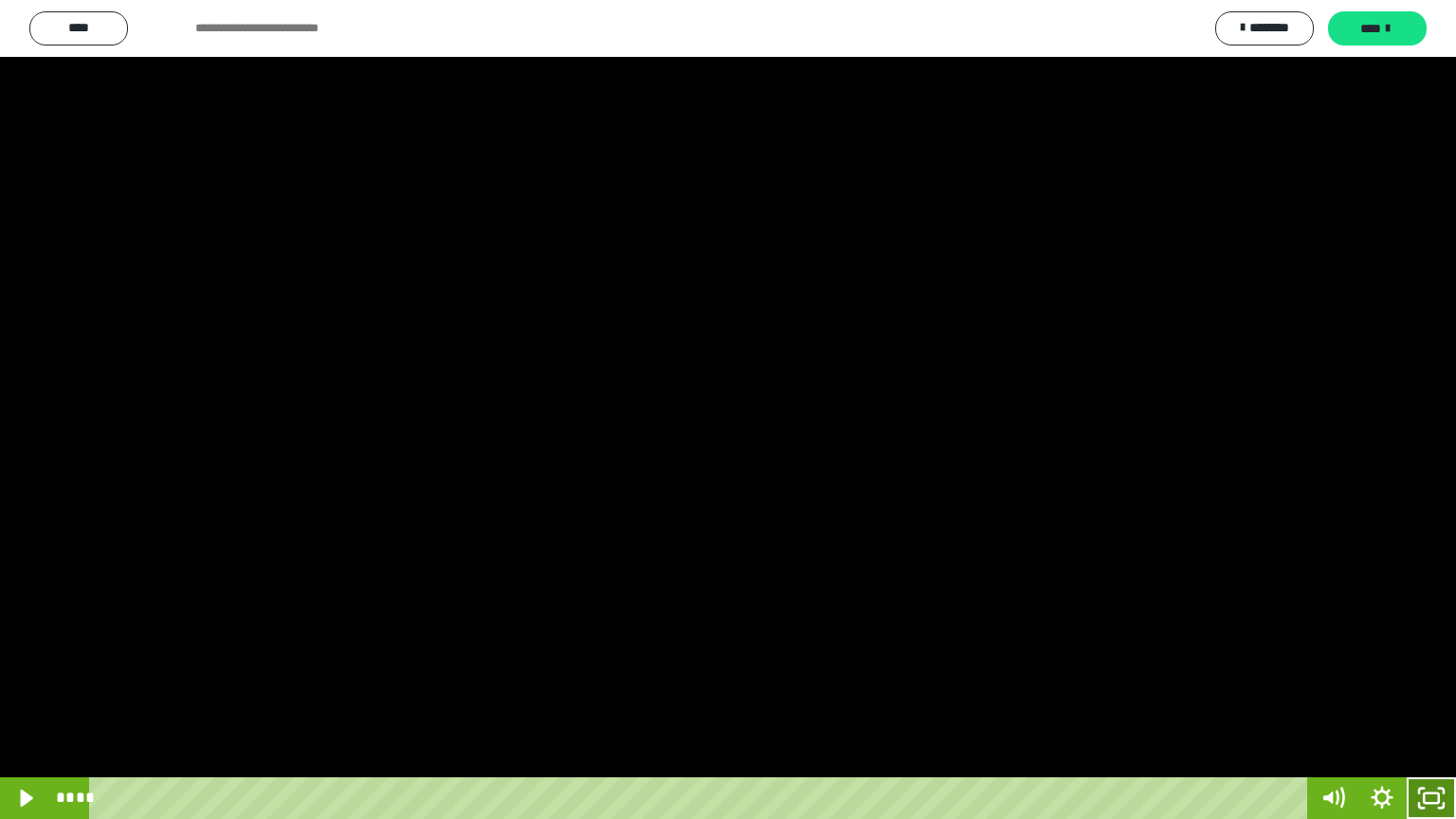 click 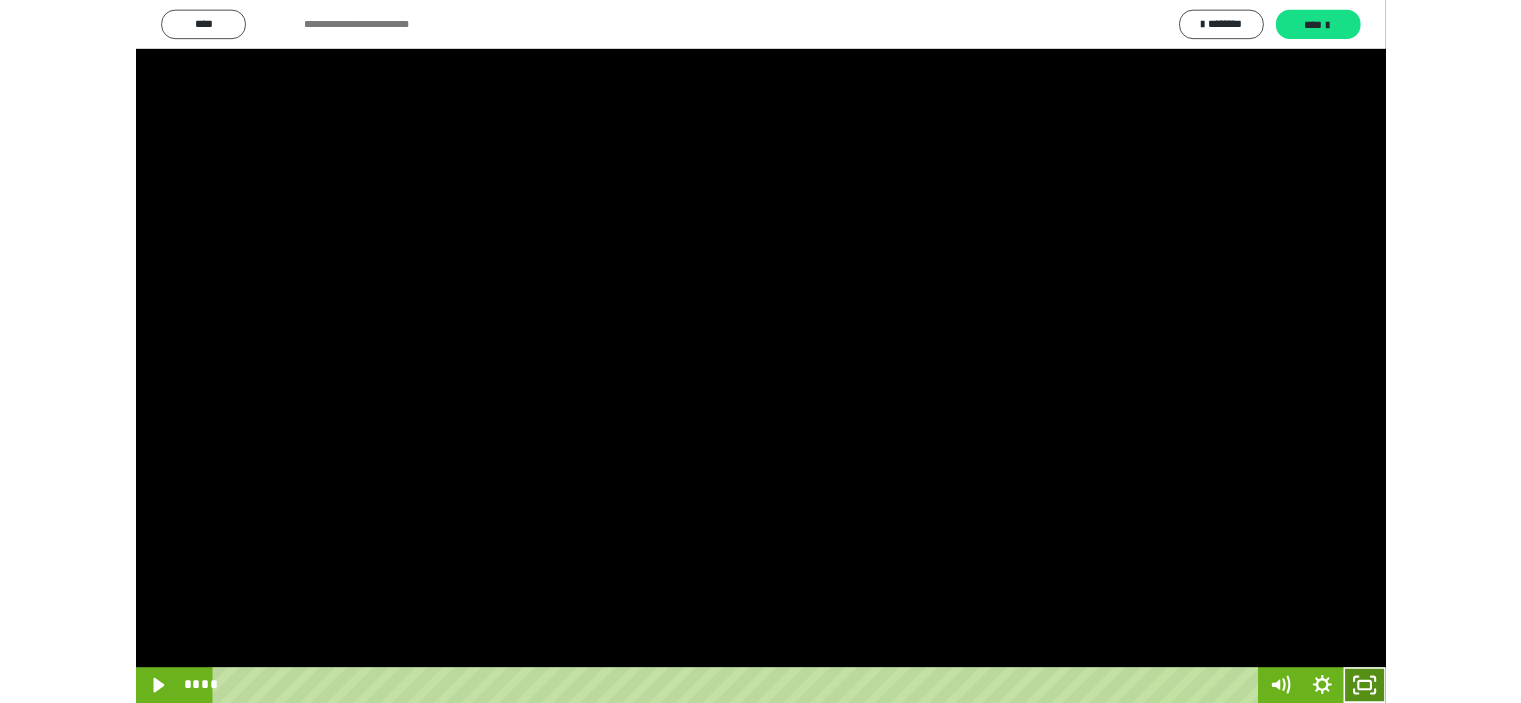 scroll, scrollTop: 3964, scrollLeft: 0, axis: vertical 